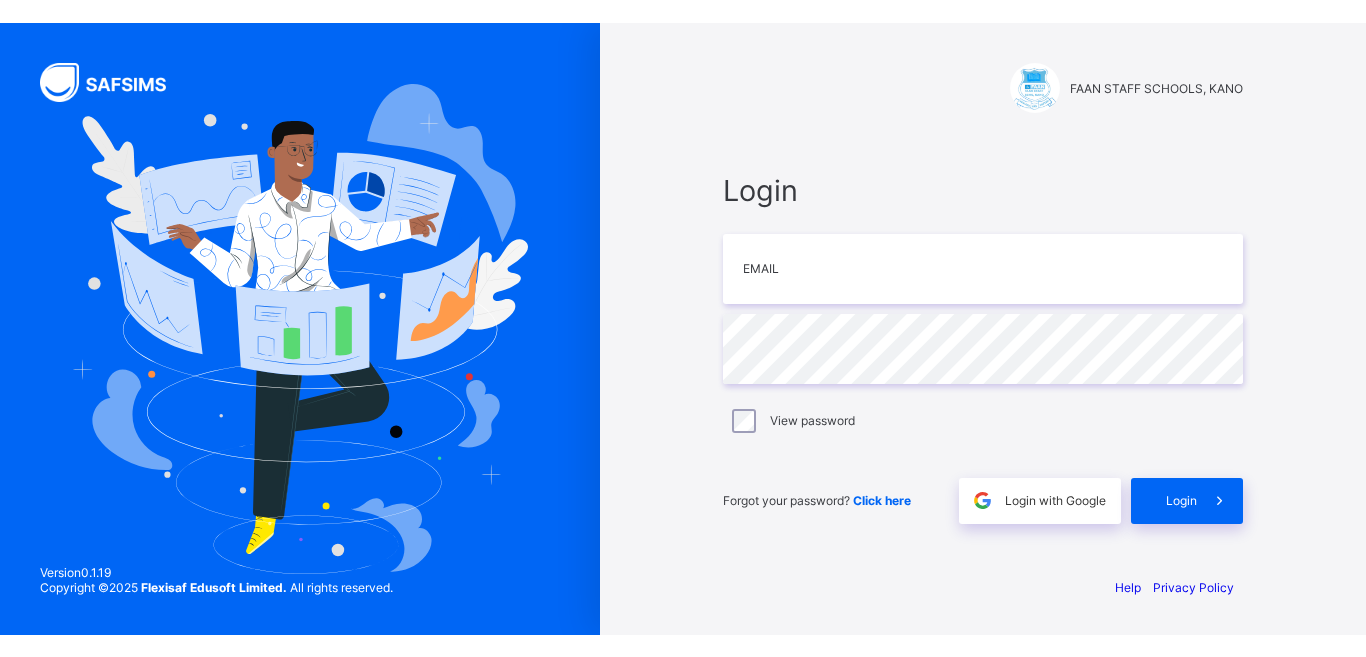 scroll, scrollTop: 0, scrollLeft: 0, axis: both 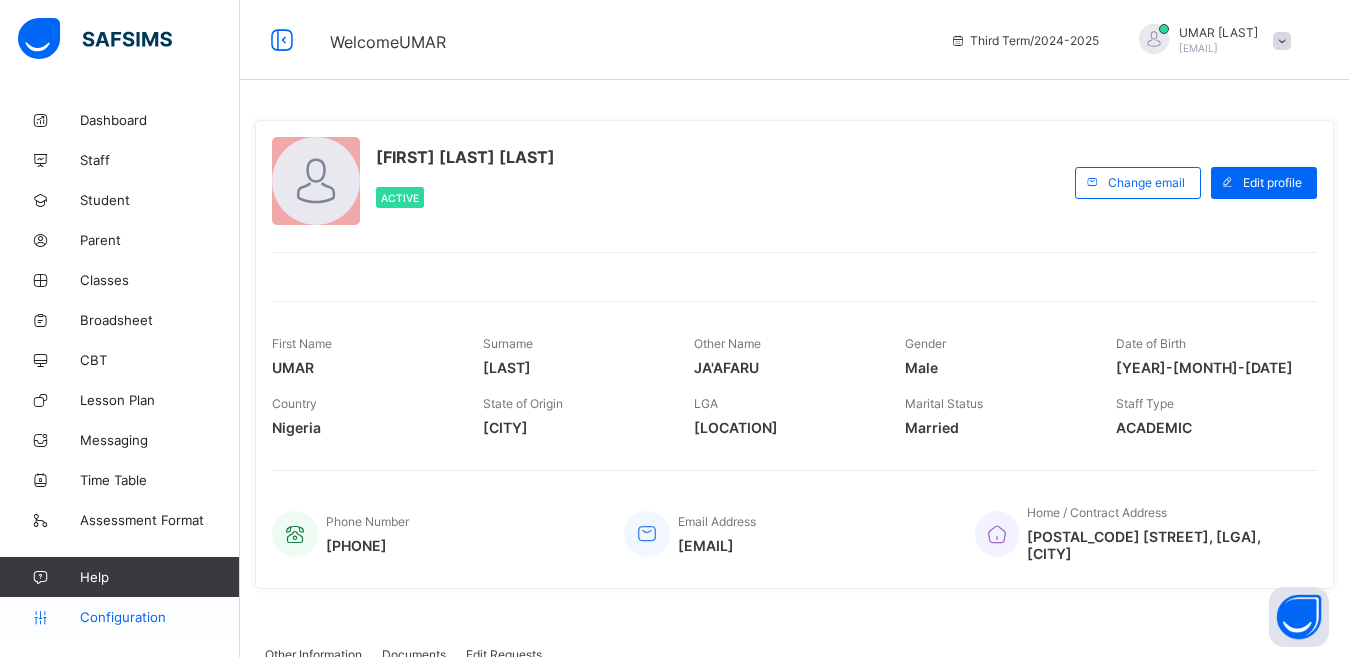click on "Configuration" at bounding box center (159, 617) 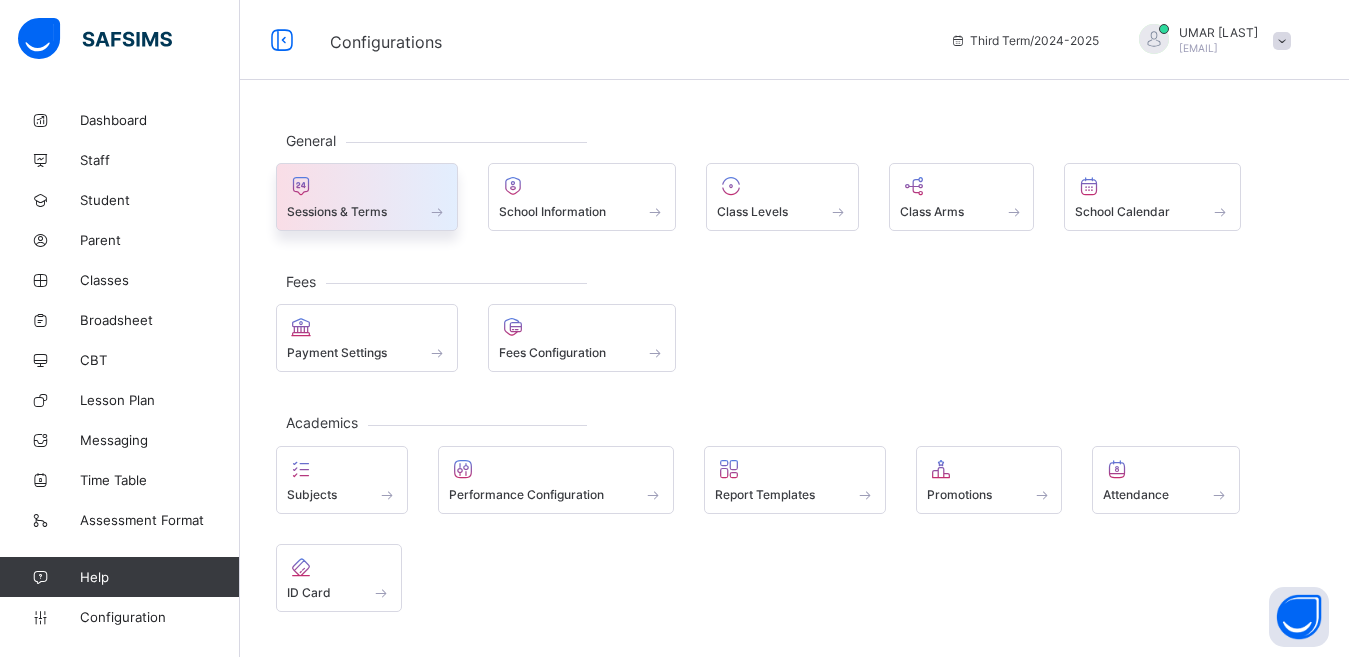 click at bounding box center (367, 186) 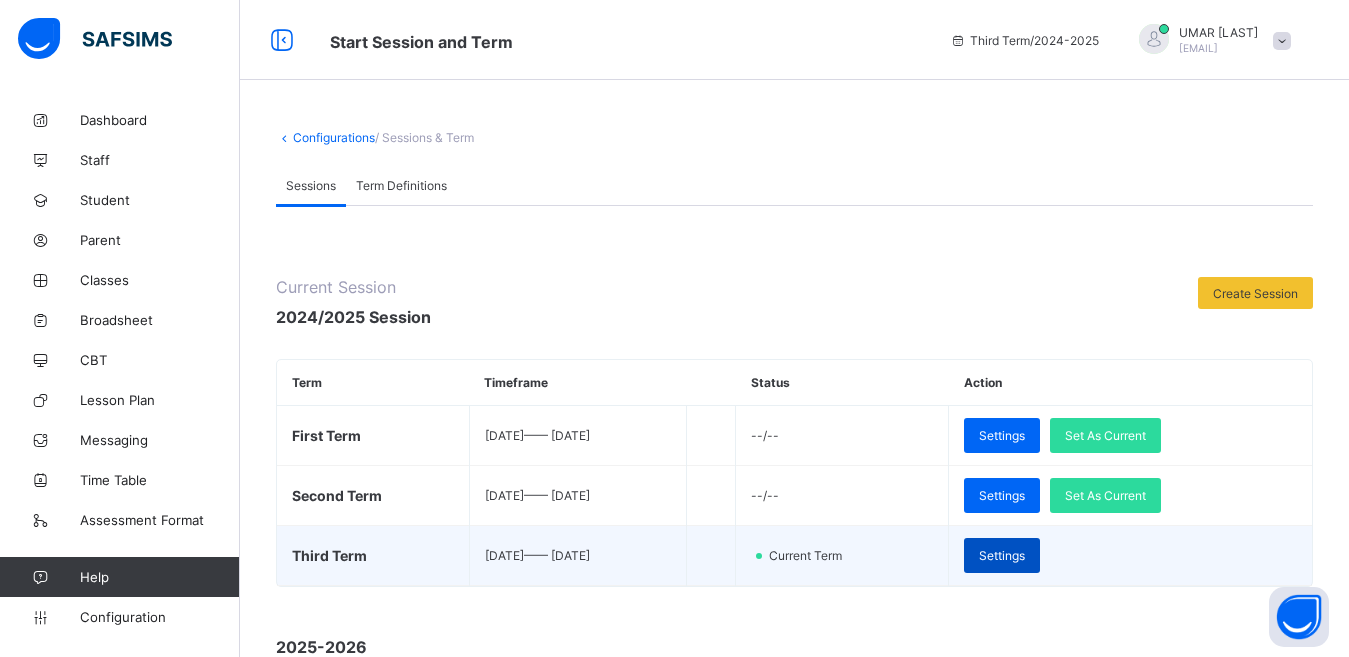 click on "Settings" at bounding box center (1002, 555) 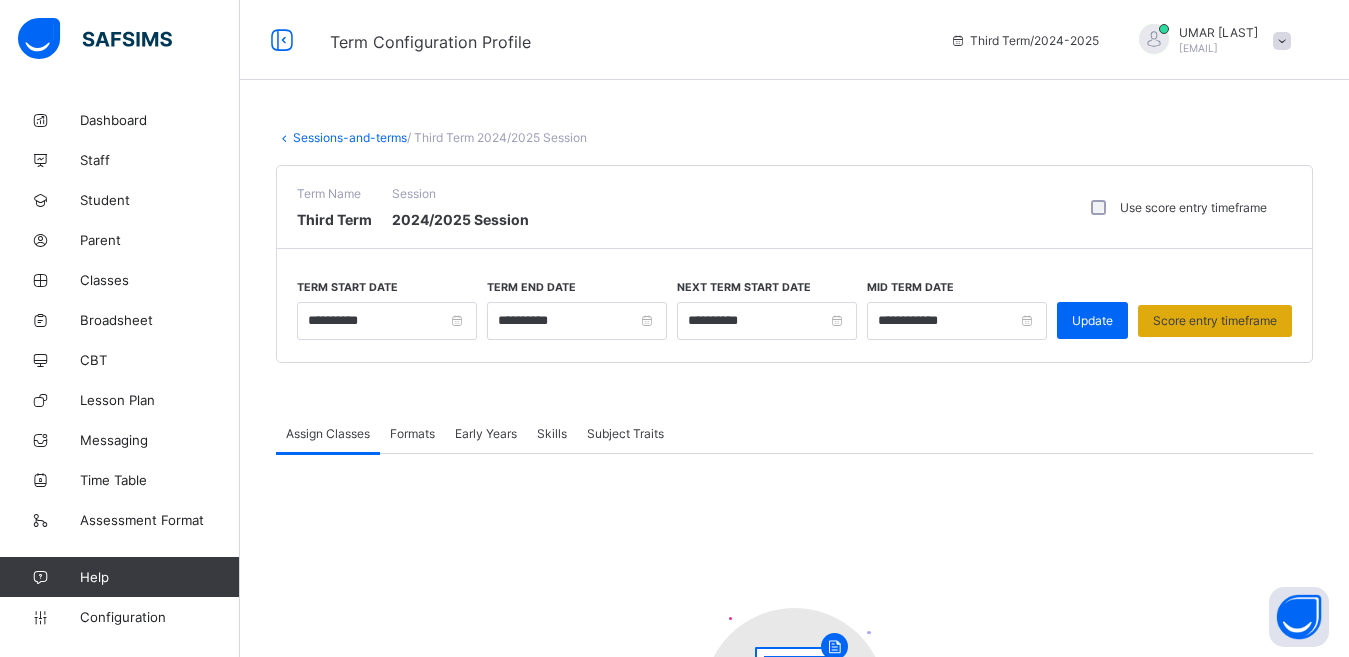 click on "Score entry timeframe" at bounding box center (1215, 321) 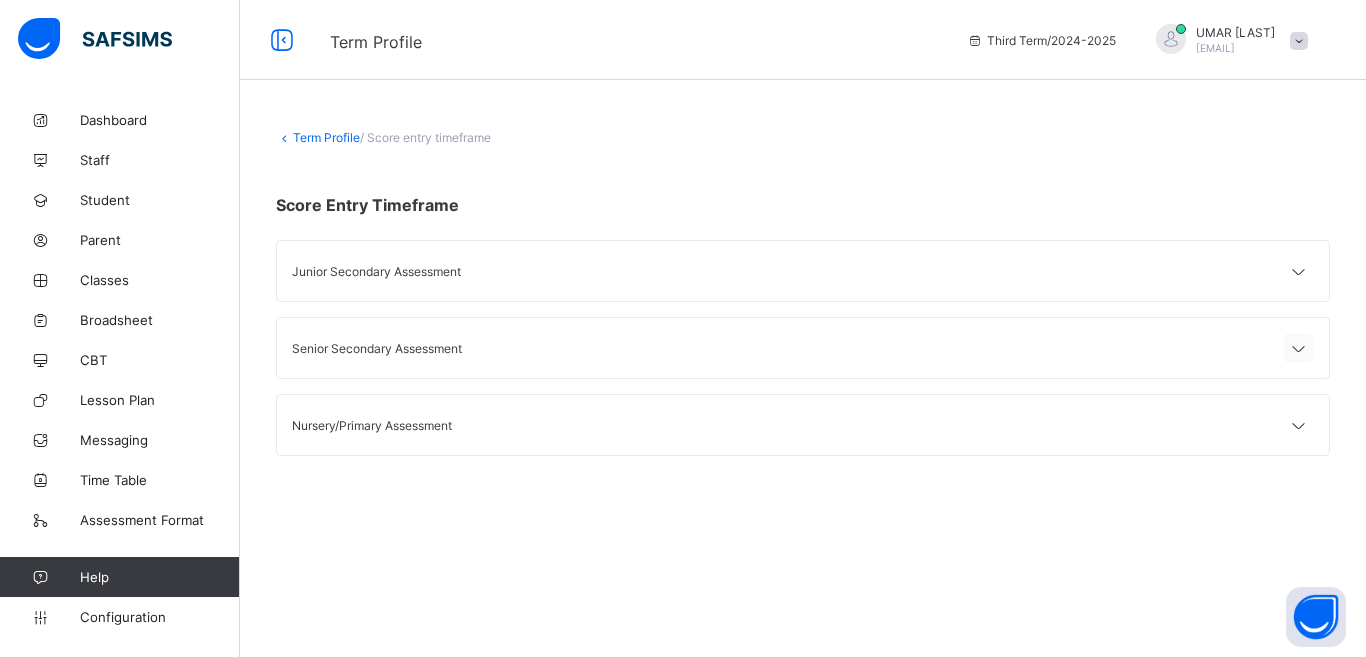 click at bounding box center (1299, 349) 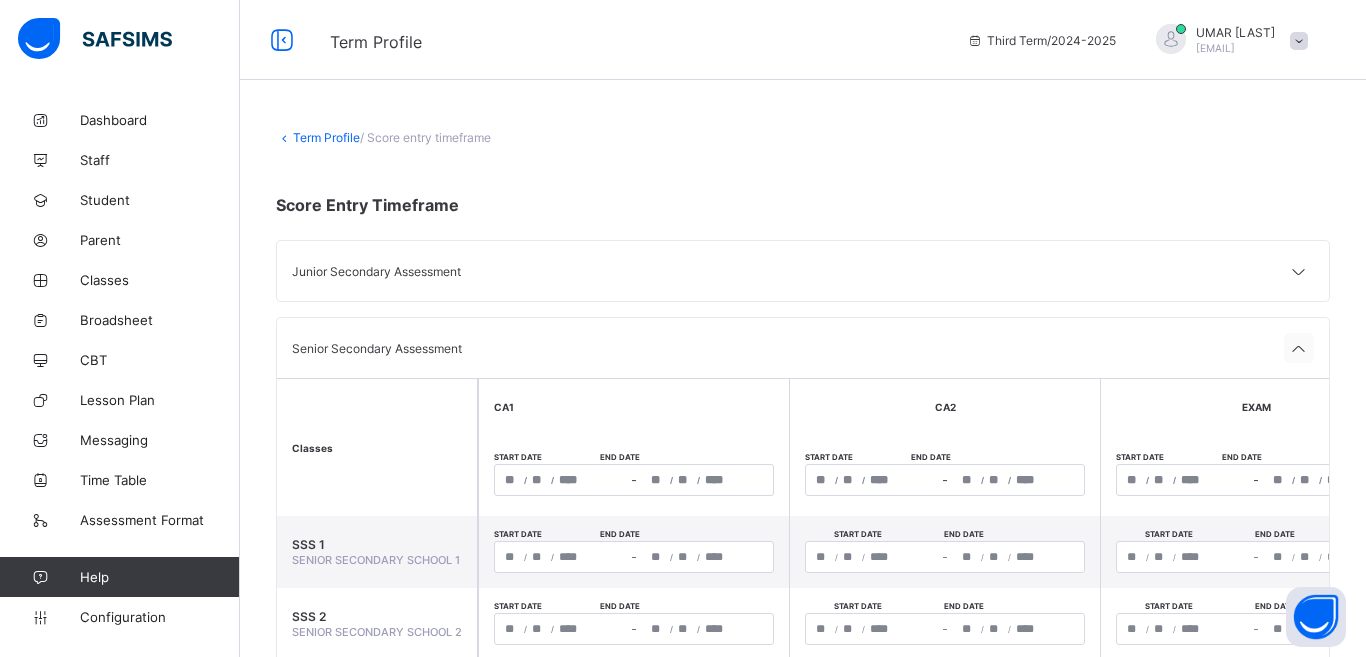 click at bounding box center (1299, 349) 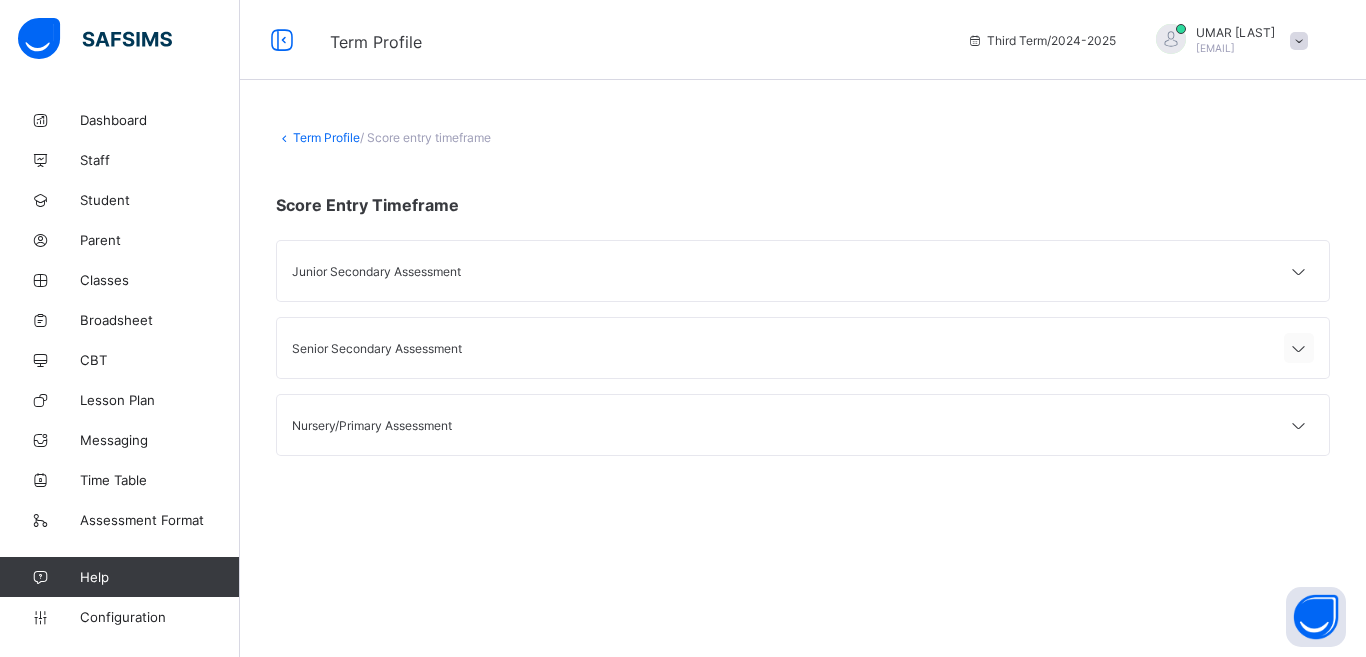 click at bounding box center [1299, 349] 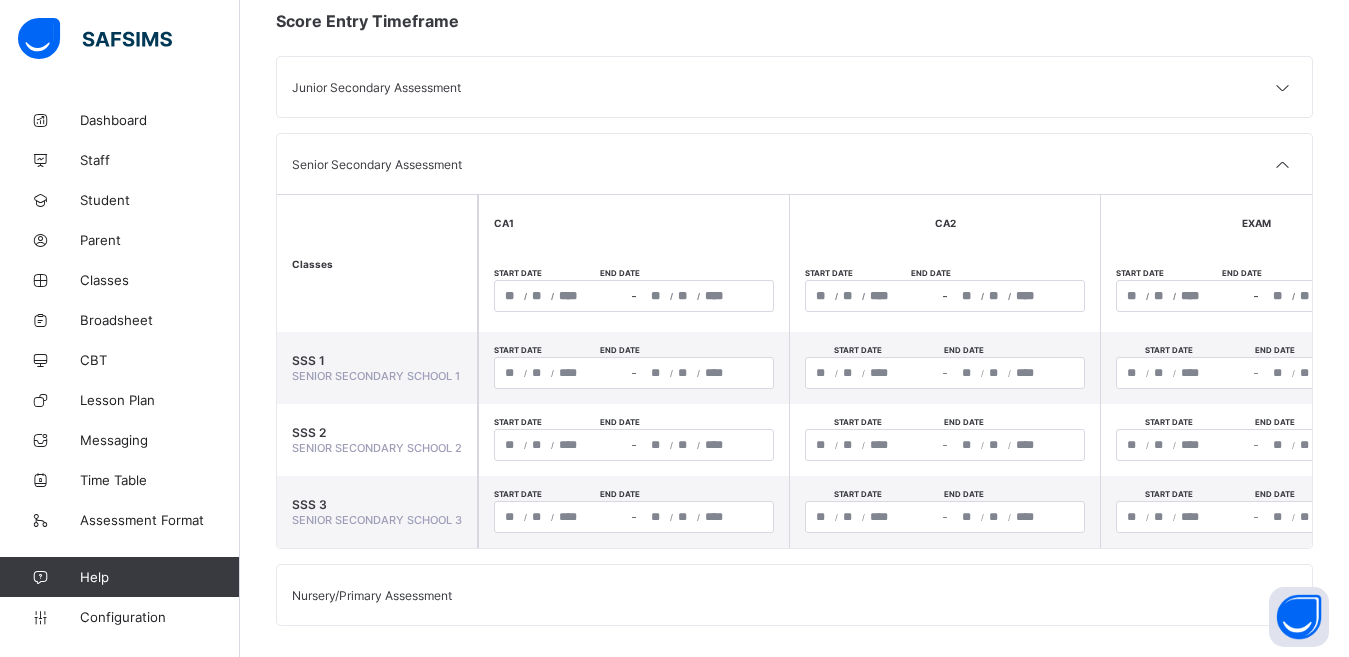 scroll, scrollTop: 192, scrollLeft: 0, axis: vertical 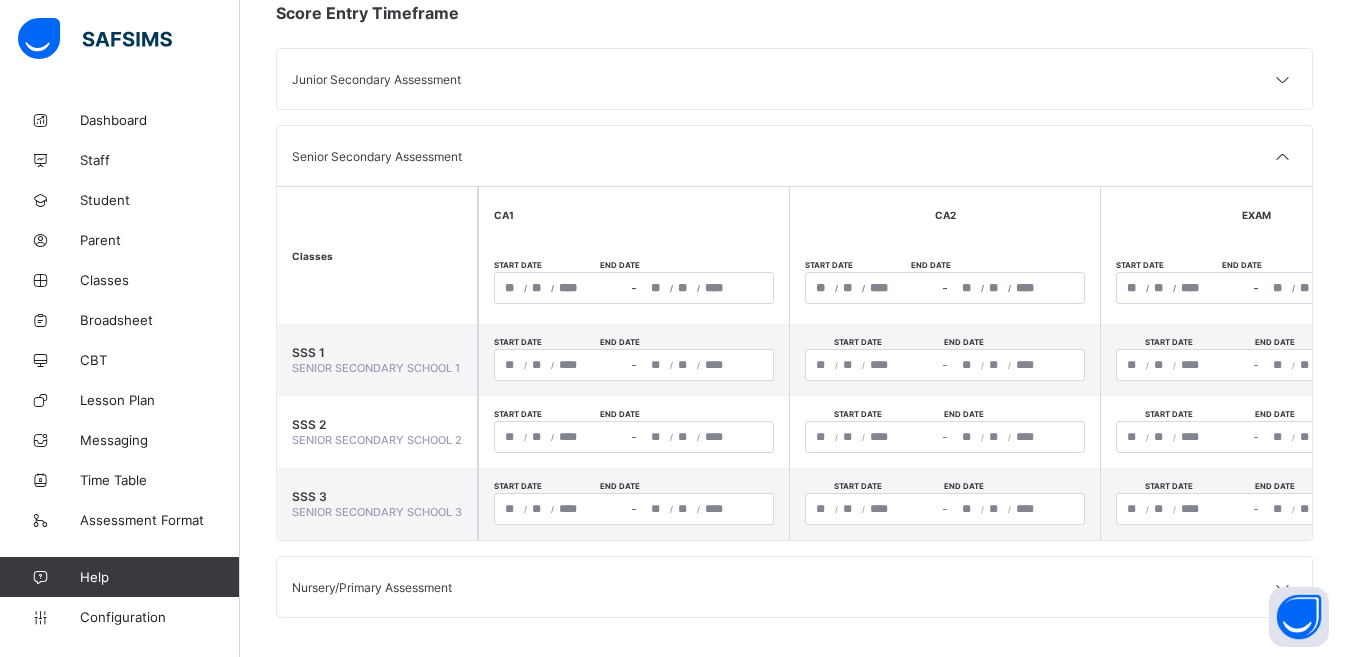 click on "/ /" at bounding box center [1183, 288] 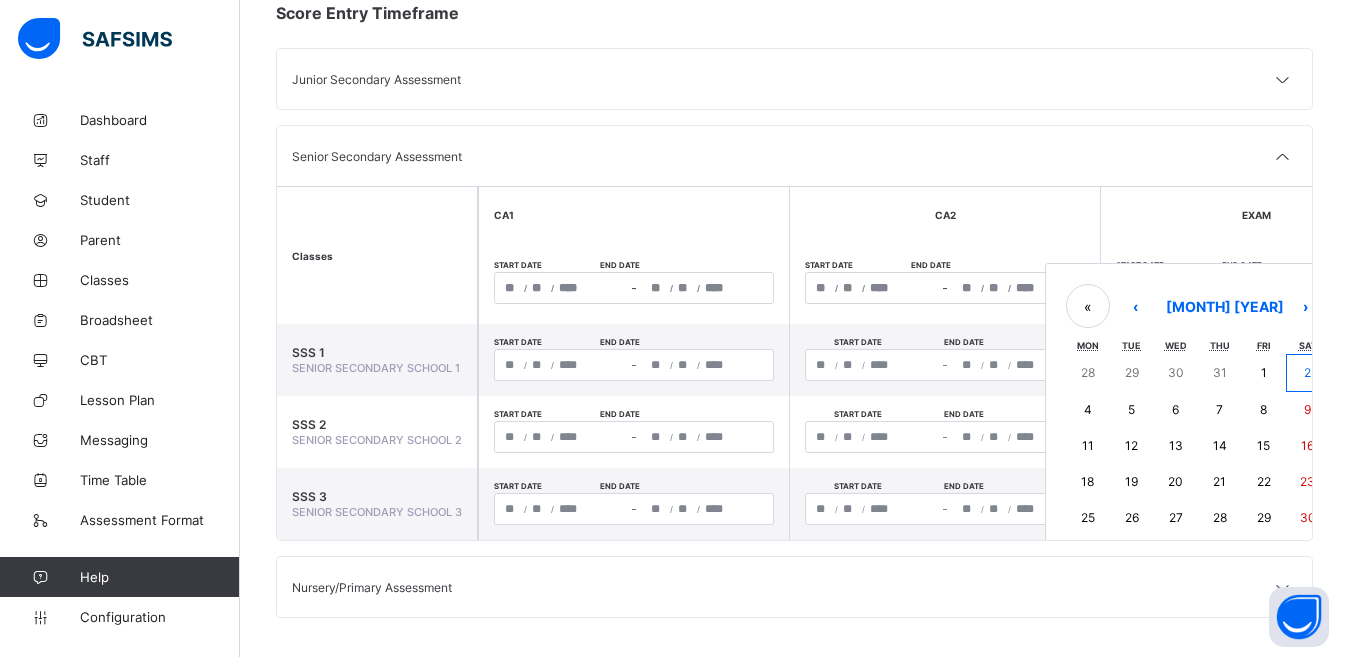 click on "2" at bounding box center [1308, 373] 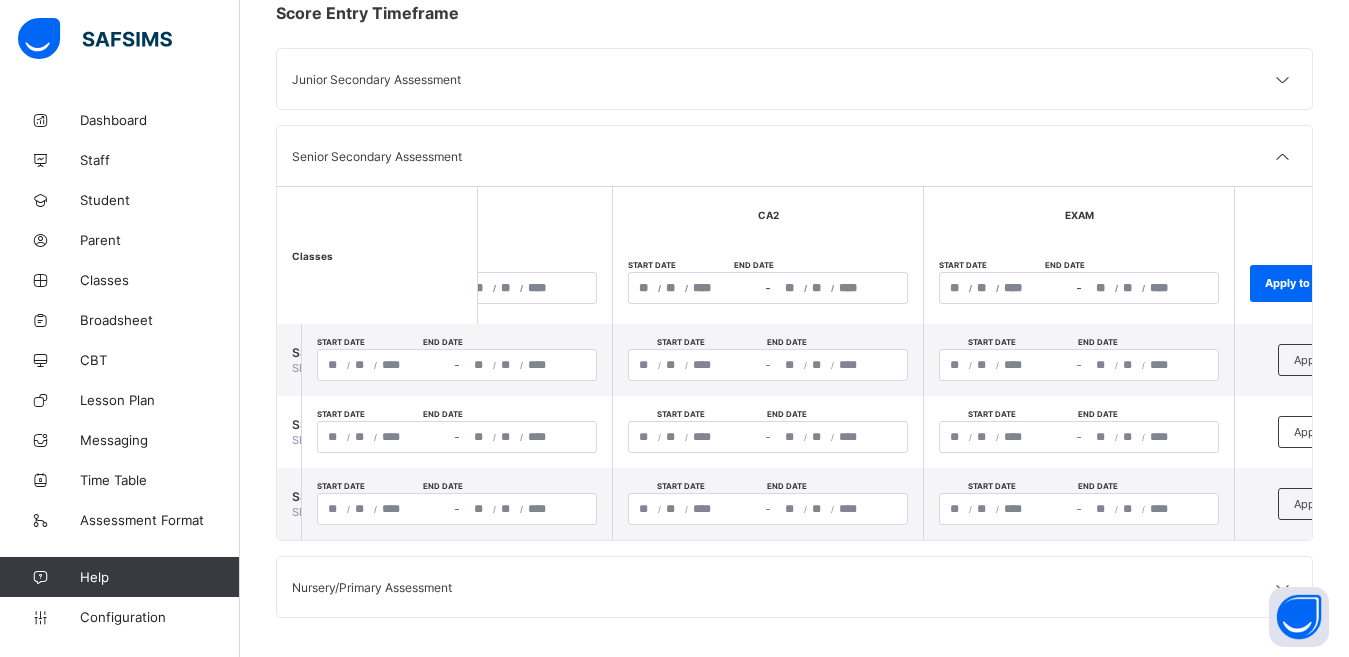 scroll, scrollTop: 0, scrollLeft: 199, axis: horizontal 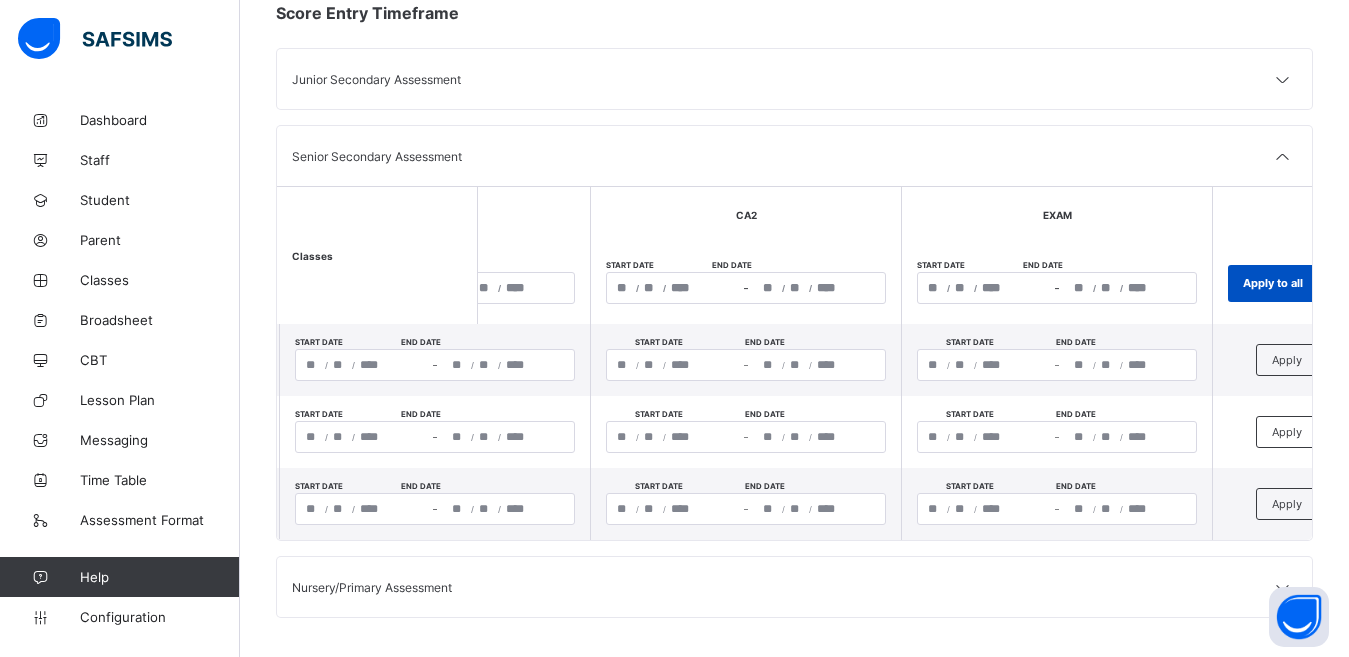 click on "Apply to all" at bounding box center (1273, 283) 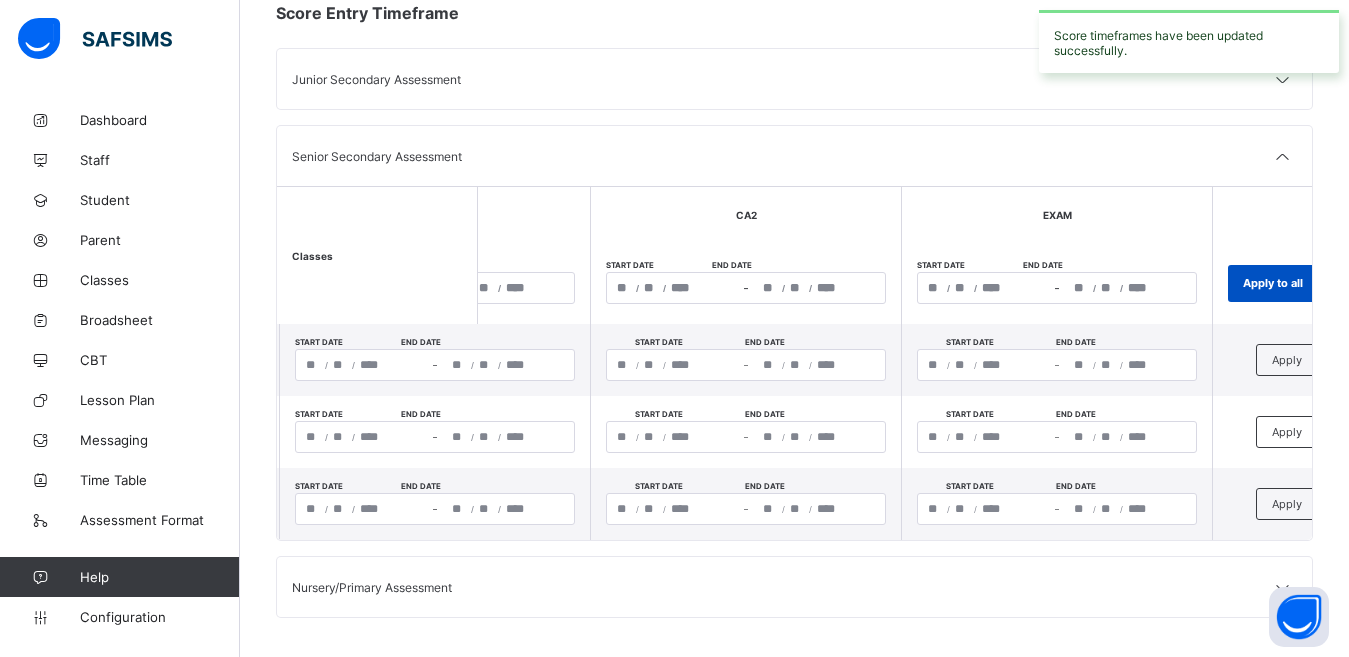 type 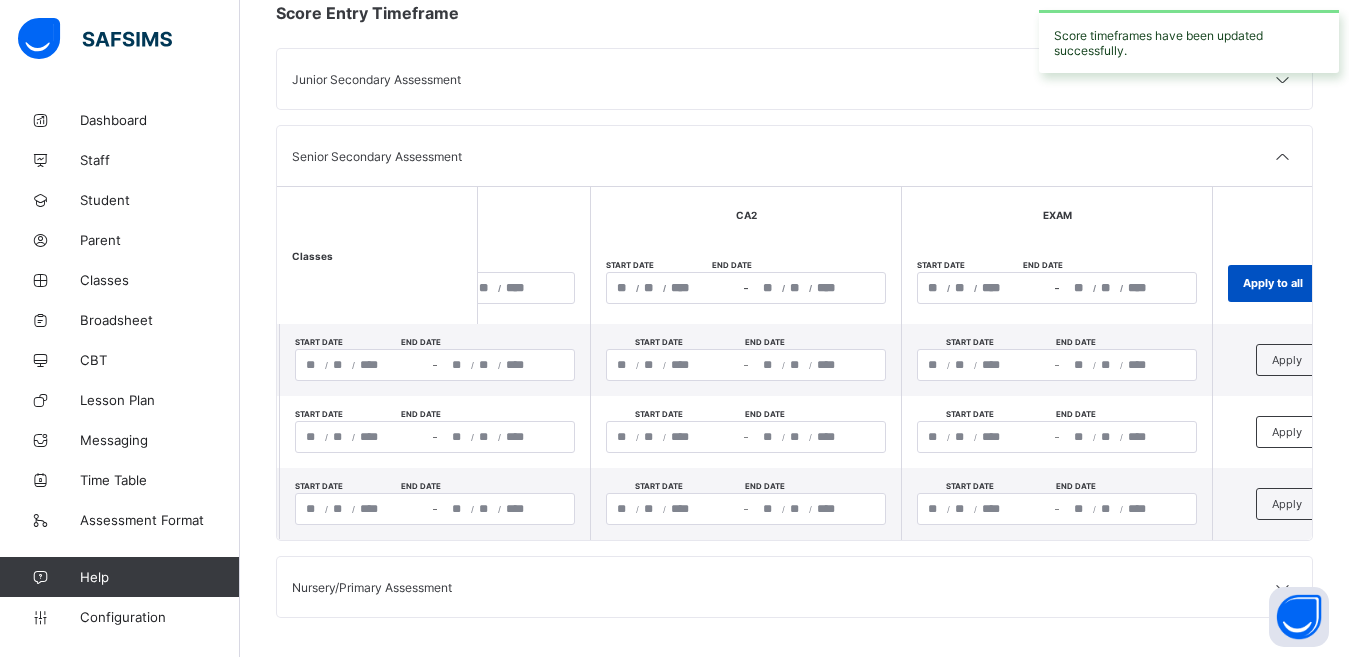 type 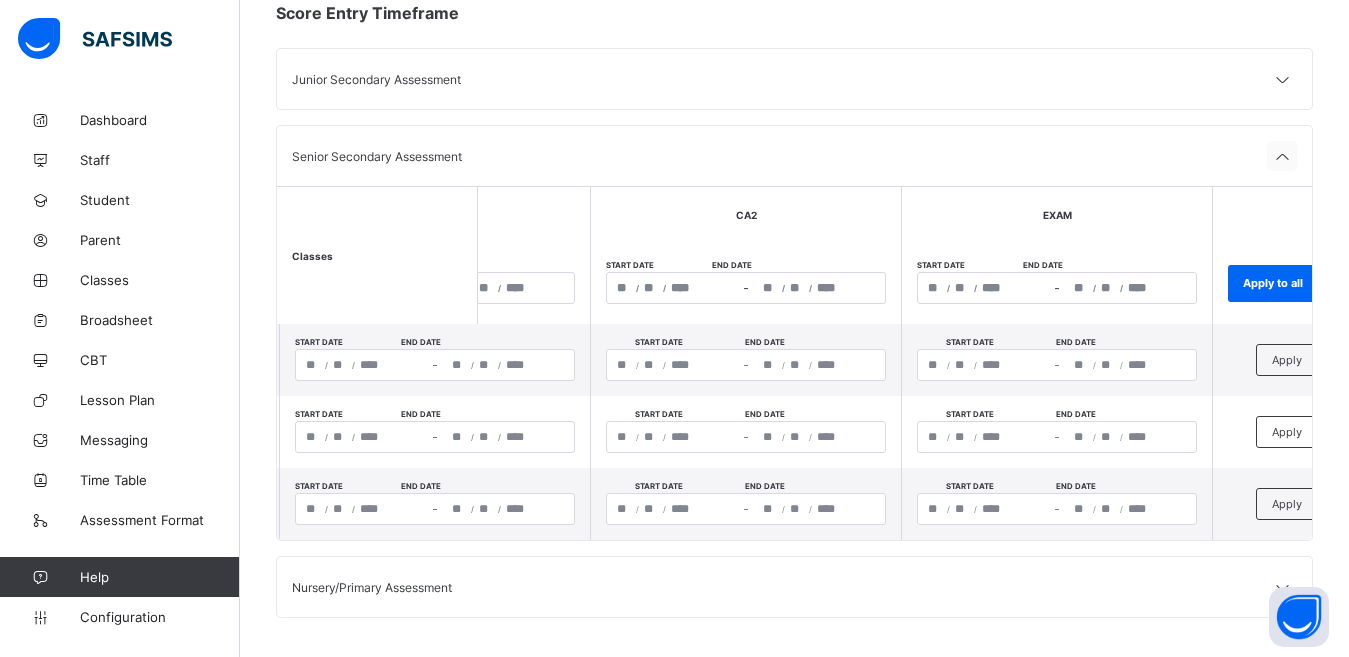 click at bounding box center [1282, 157] 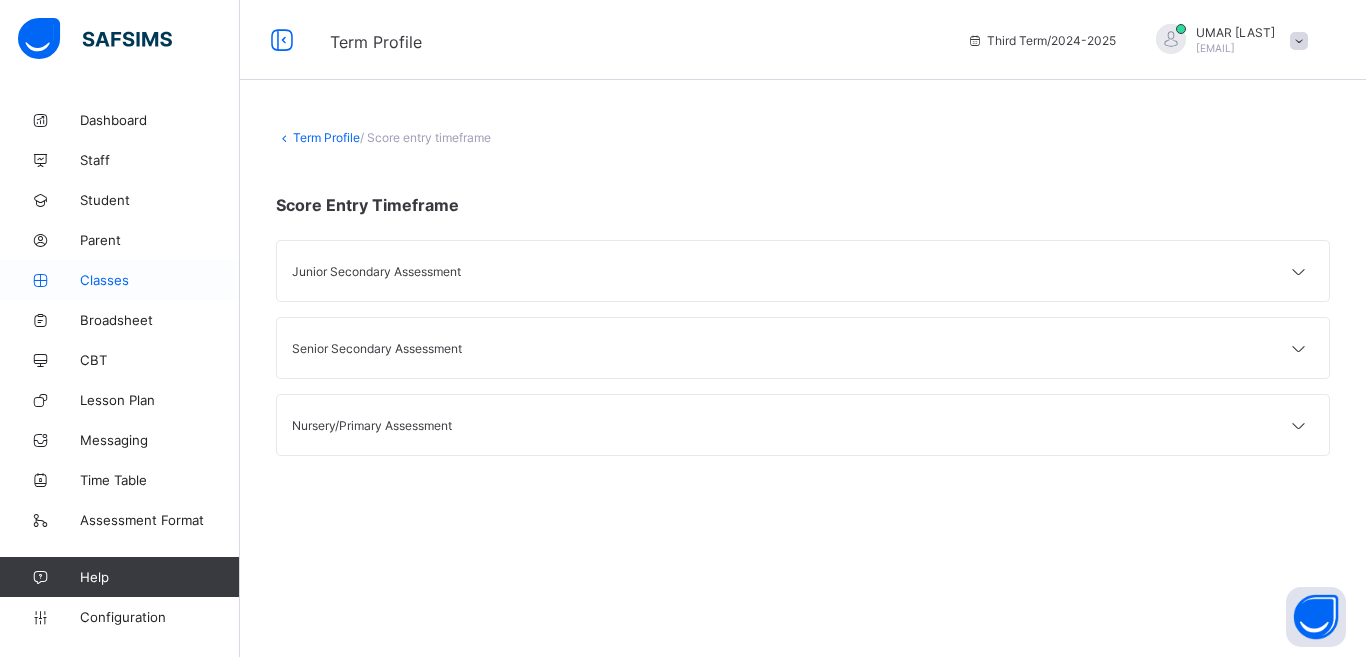 click on "Classes" at bounding box center (160, 280) 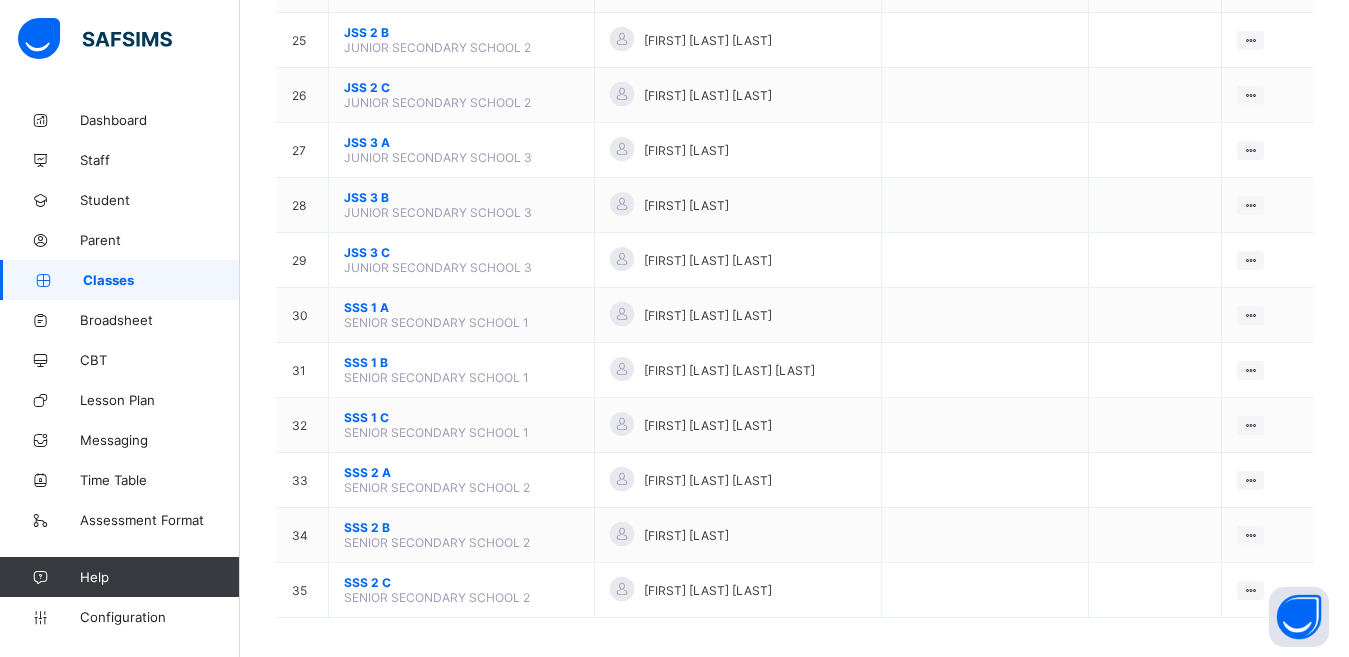 scroll, scrollTop: 1553, scrollLeft: 0, axis: vertical 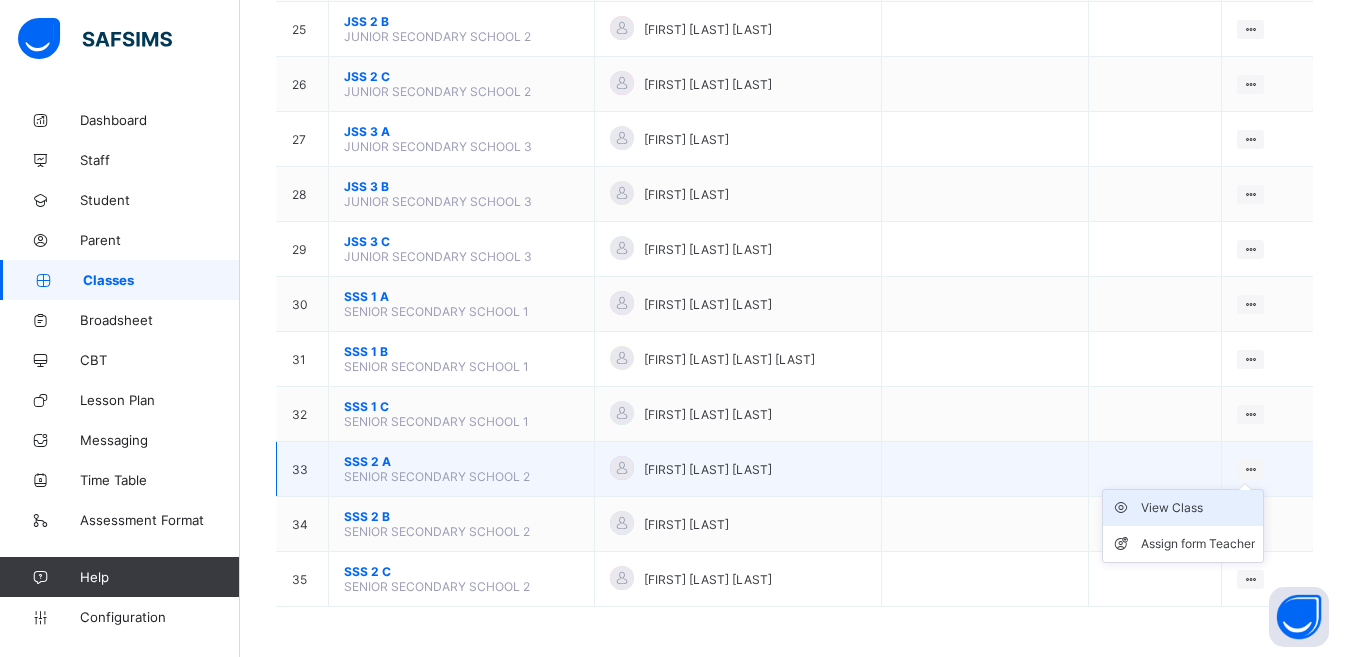 click on "View Class" at bounding box center [1198, 508] 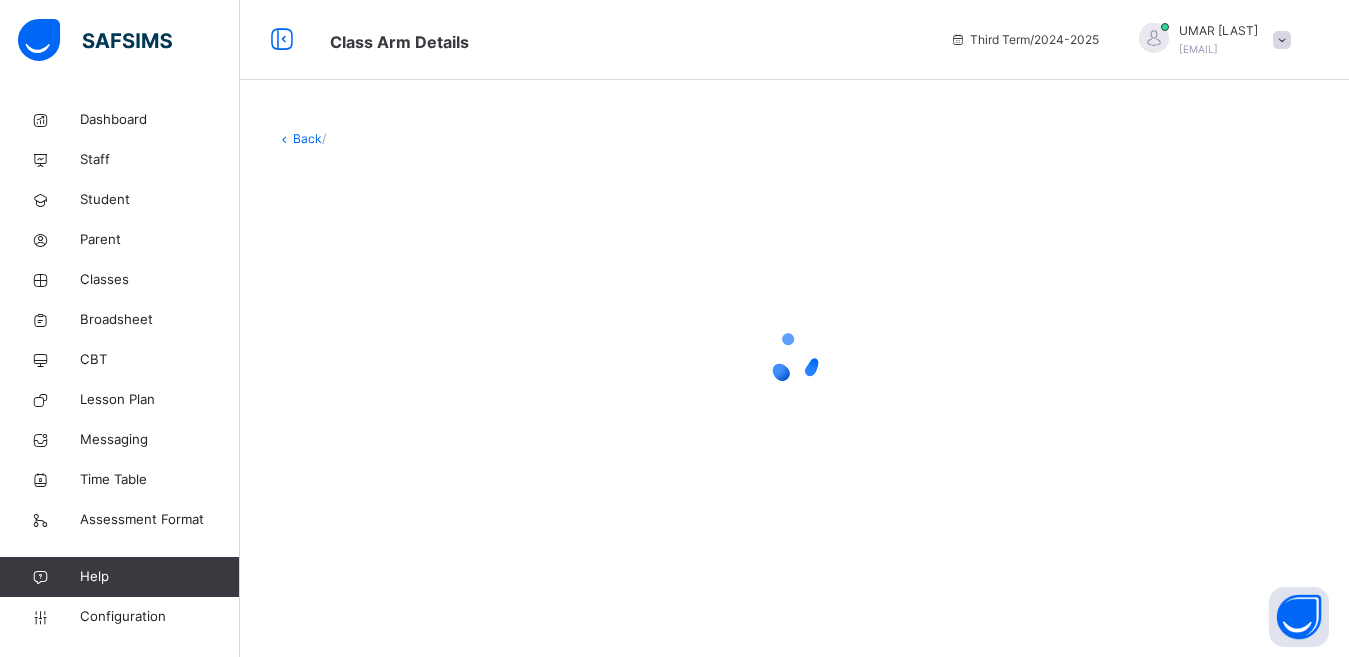 scroll, scrollTop: 0, scrollLeft: 0, axis: both 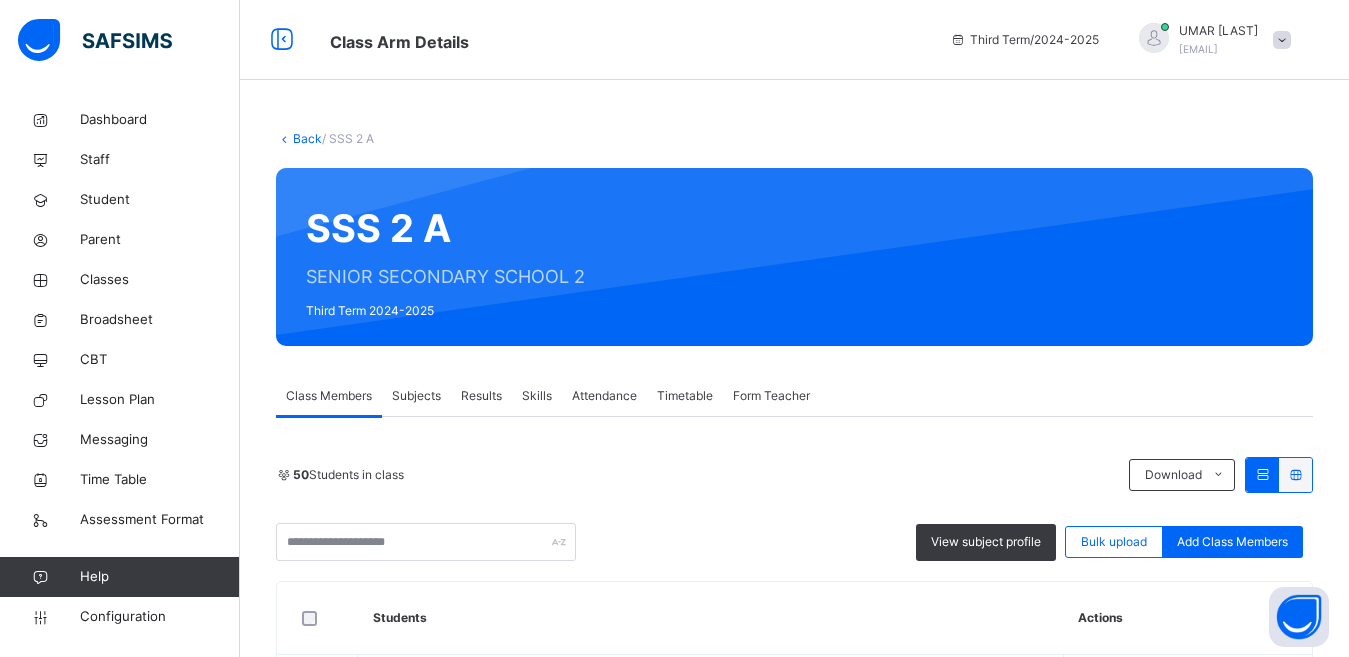 click on "Subjects" at bounding box center [416, 396] 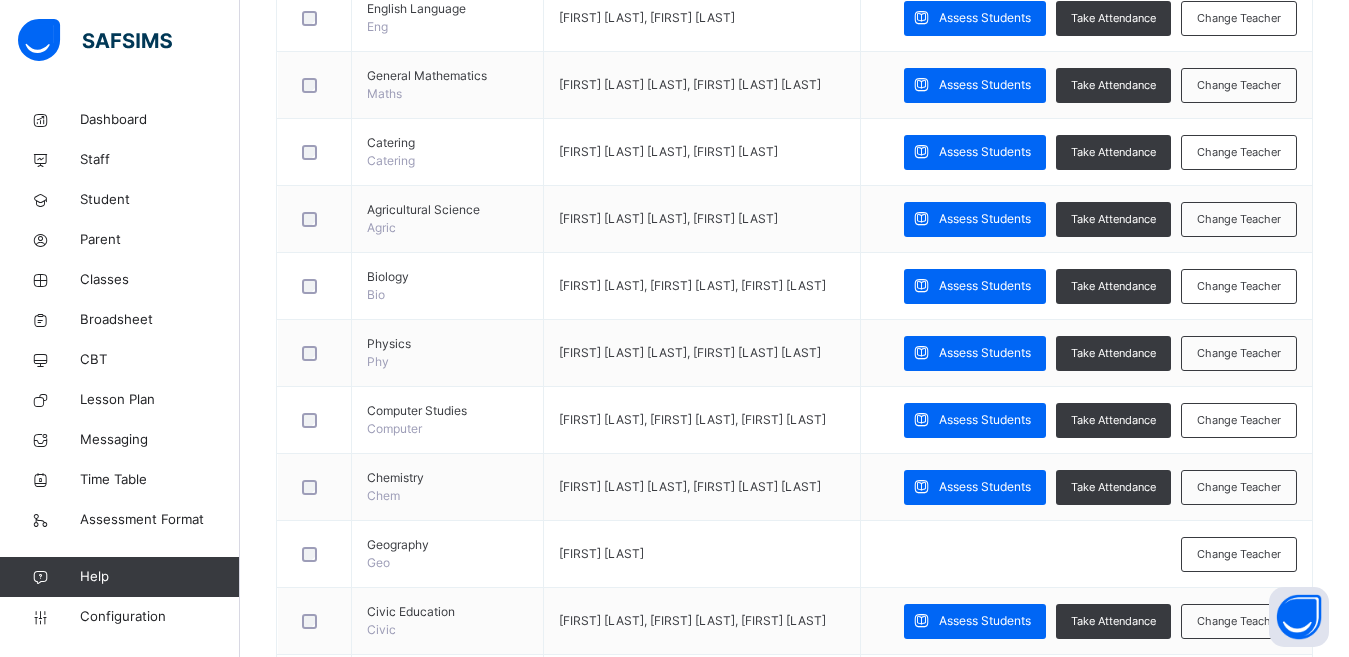 scroll, scrollTop: 687, scrollLeft: 0, axis: vertical 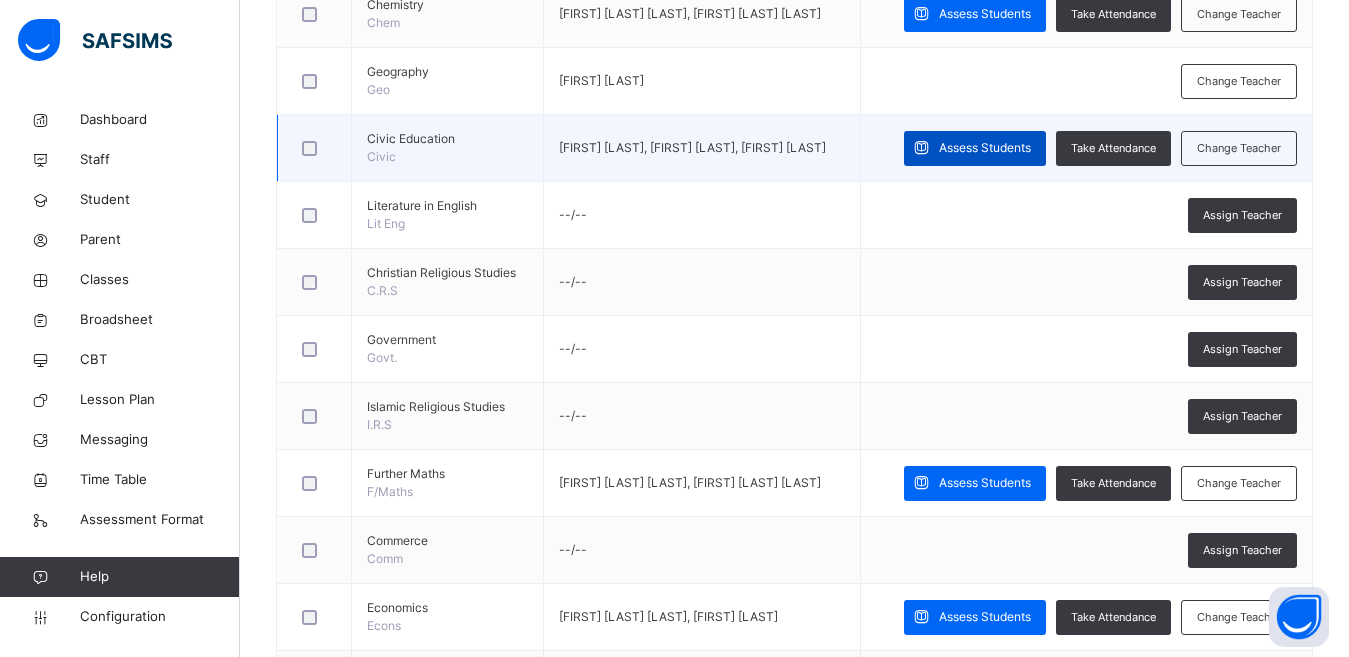 click on "Assess Students" at bounding box center [985, 148] 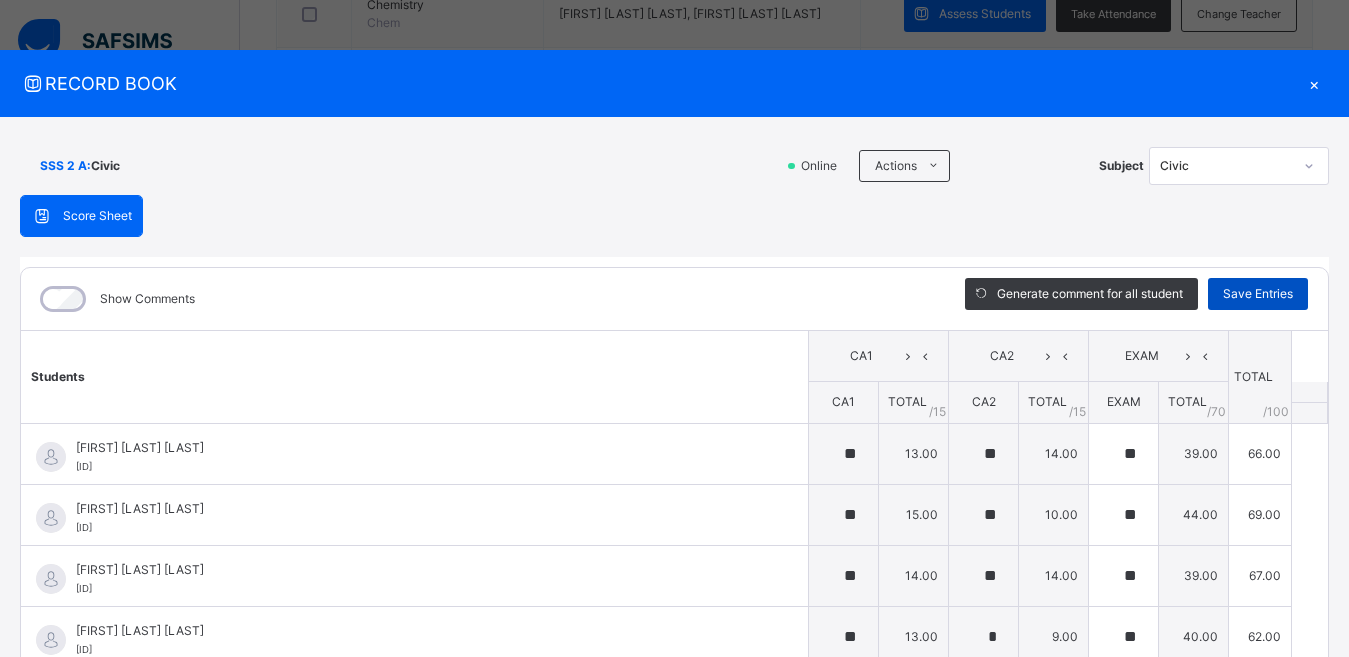 scroll, scrollTop: 1117, scrollLeft: 0, axis: vertical 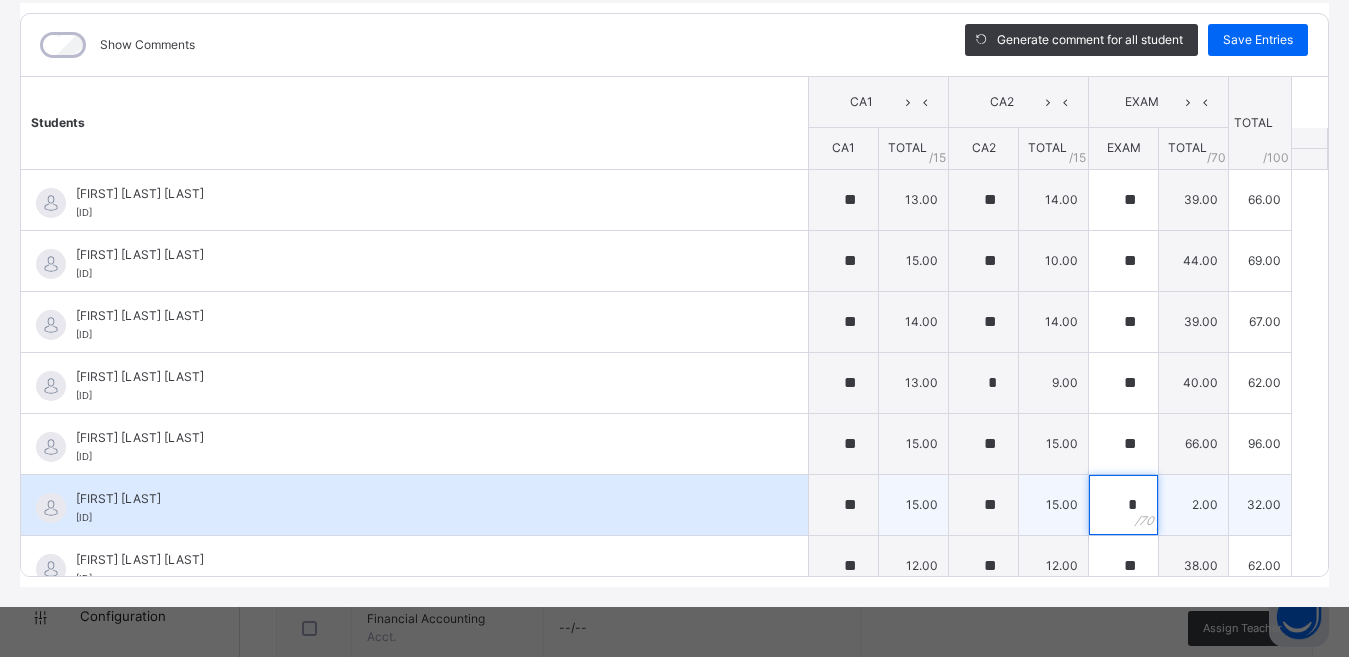 click on "*" at bounding box center [1123, 505] 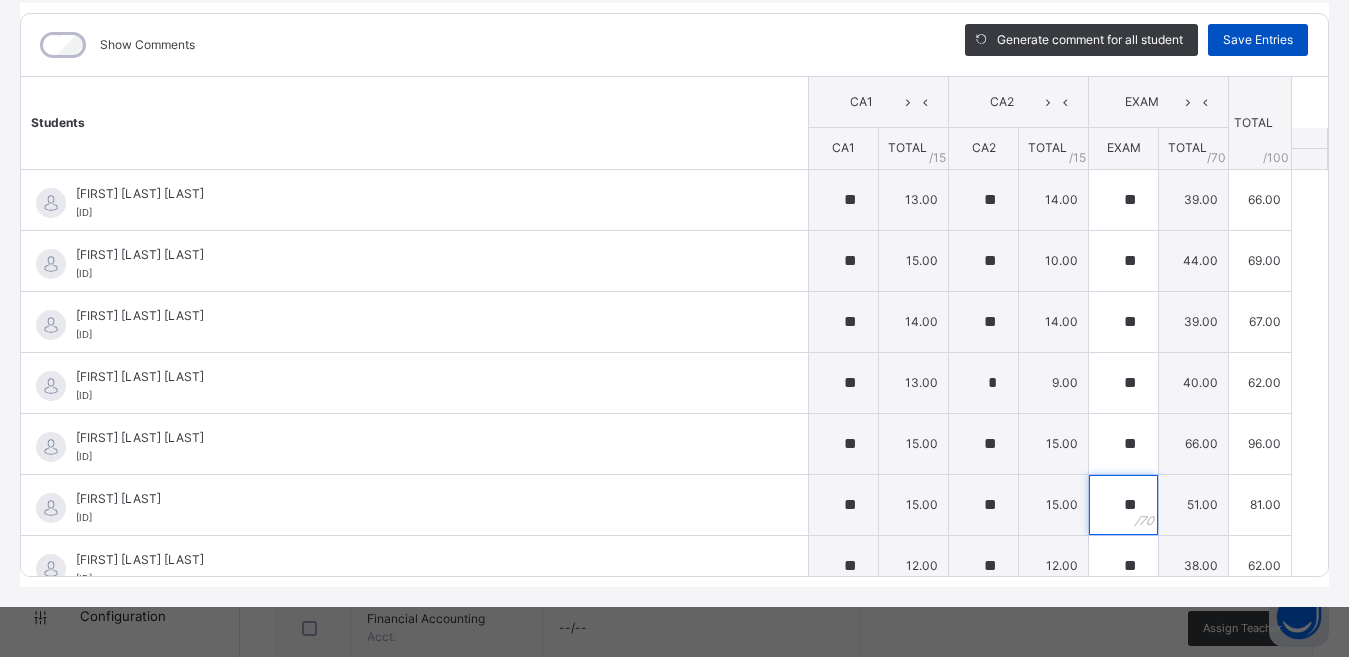 type on "**" 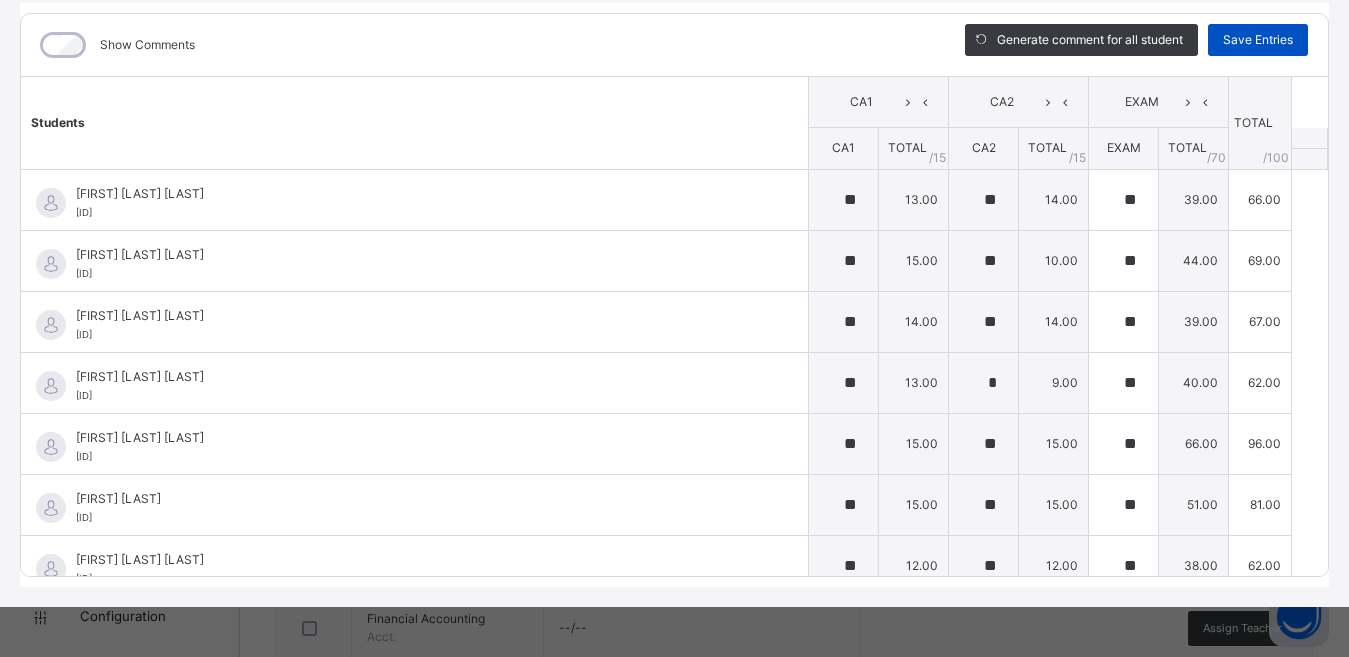 click on "Save Entries" at bounding box center [1258, 40] 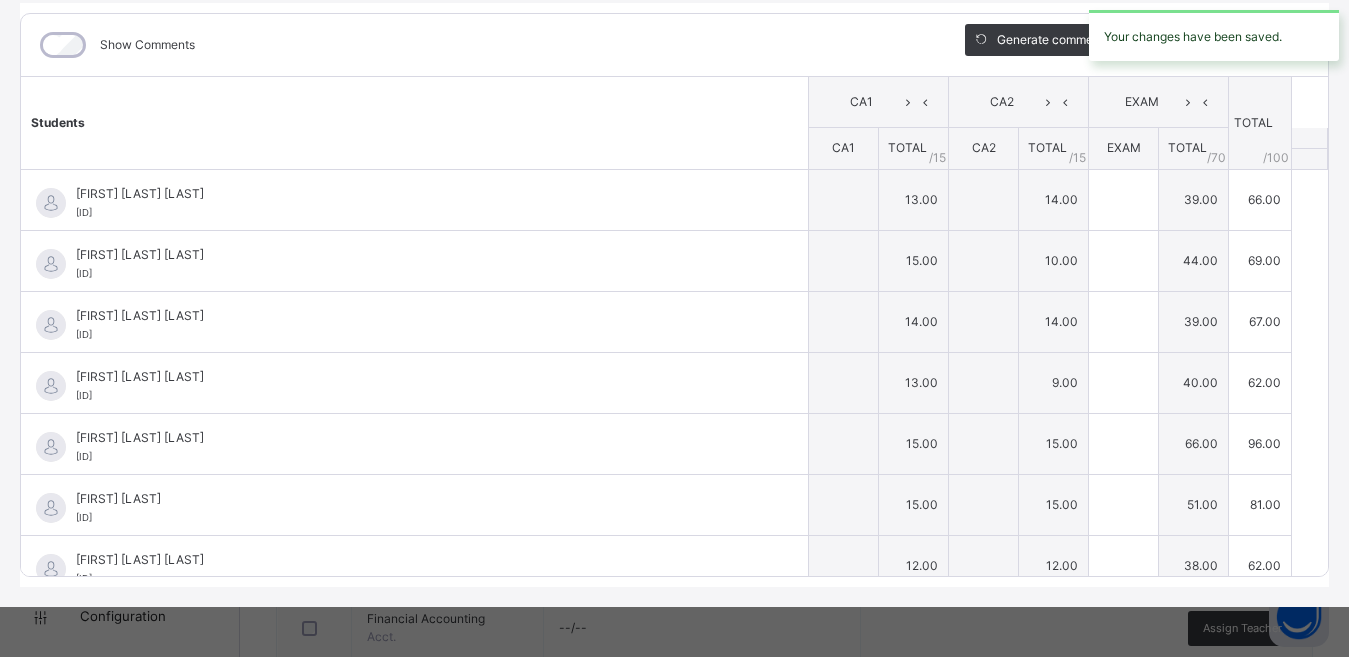 type on "**" 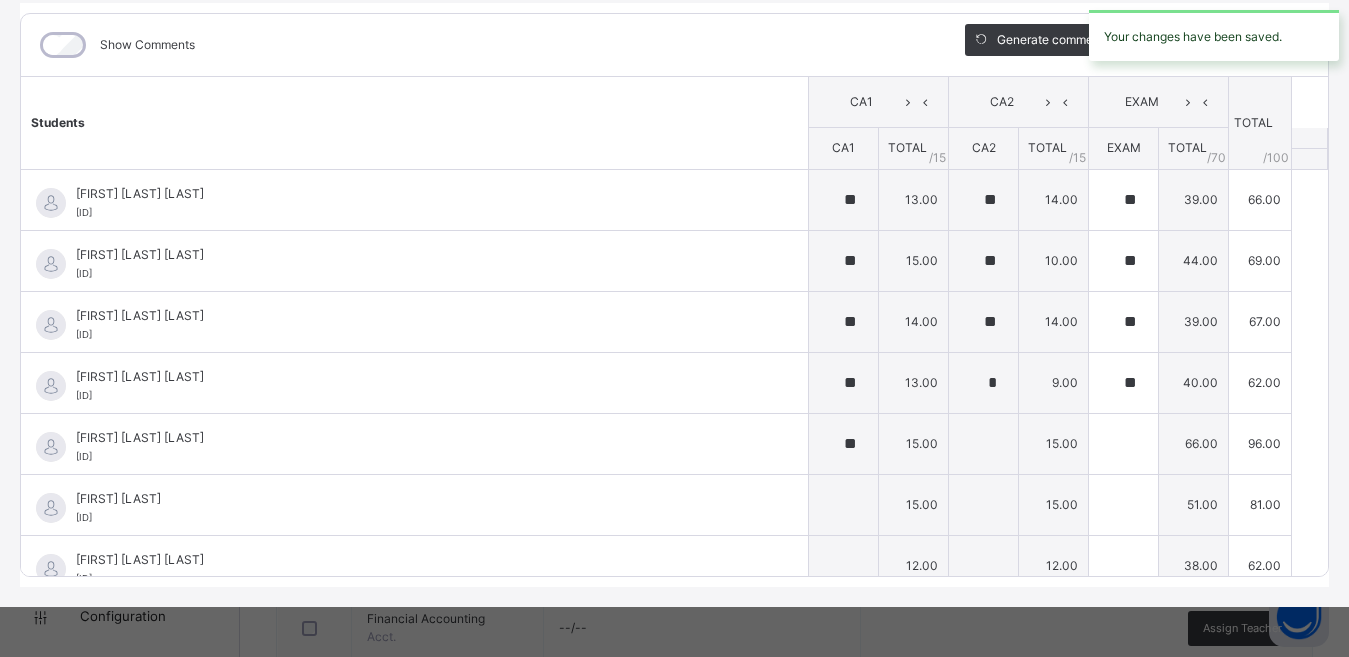 type on "**" 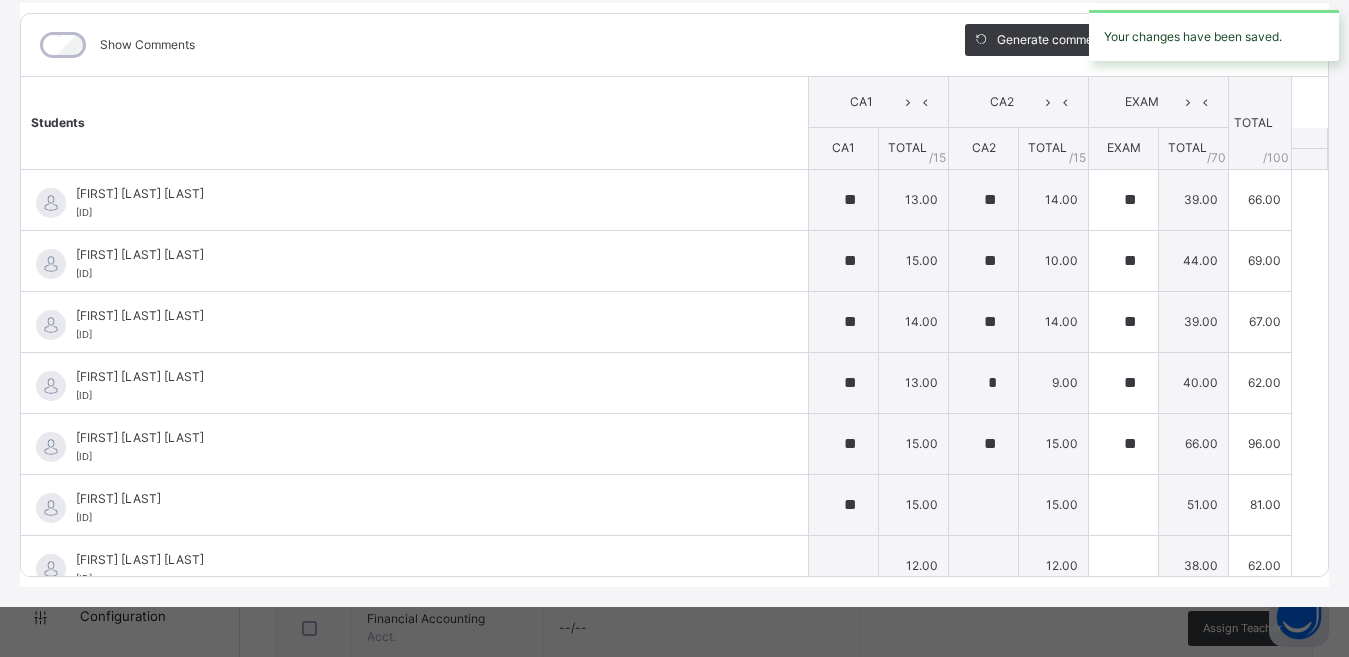 type on "**" 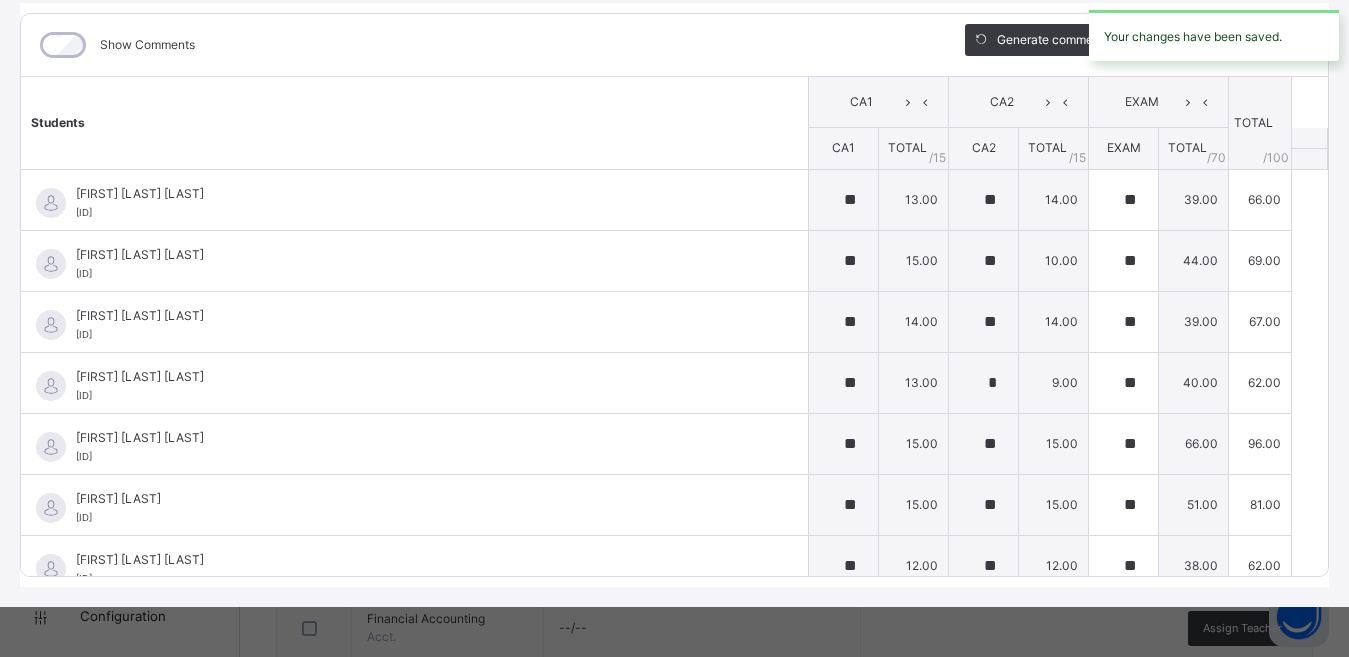 type on "**" 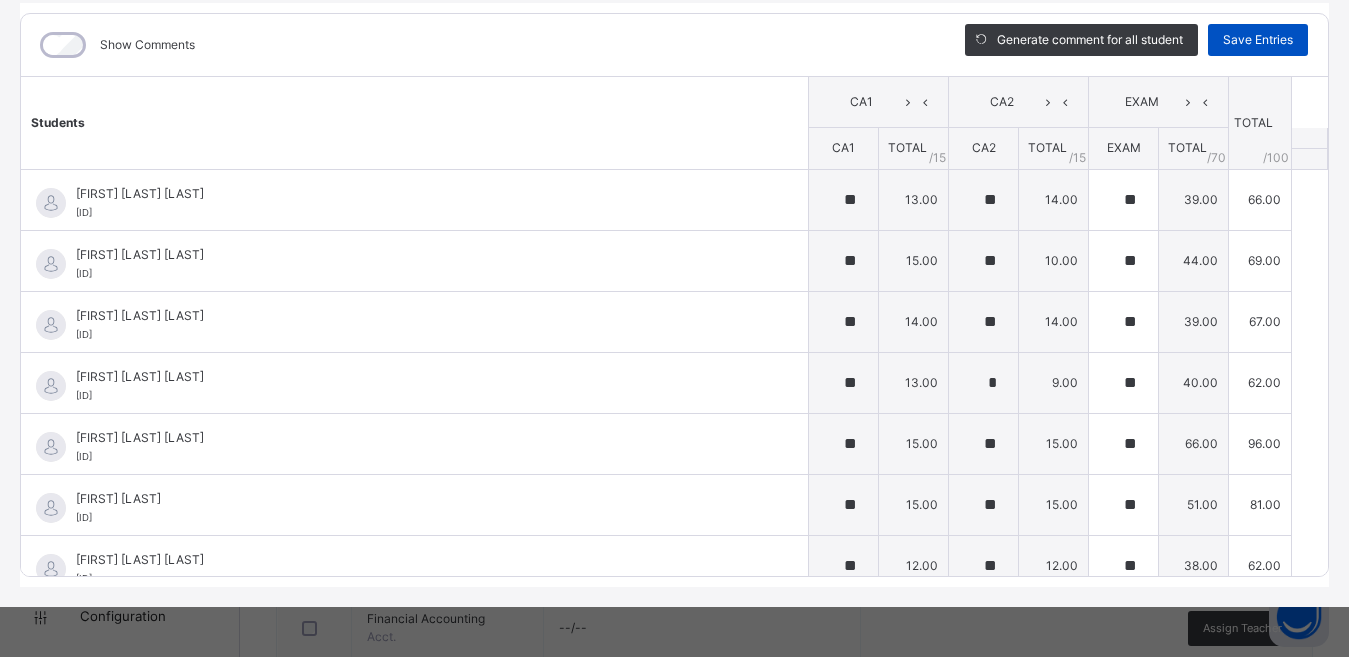 click on "Save Entries" at bounding box center (1258, 40) 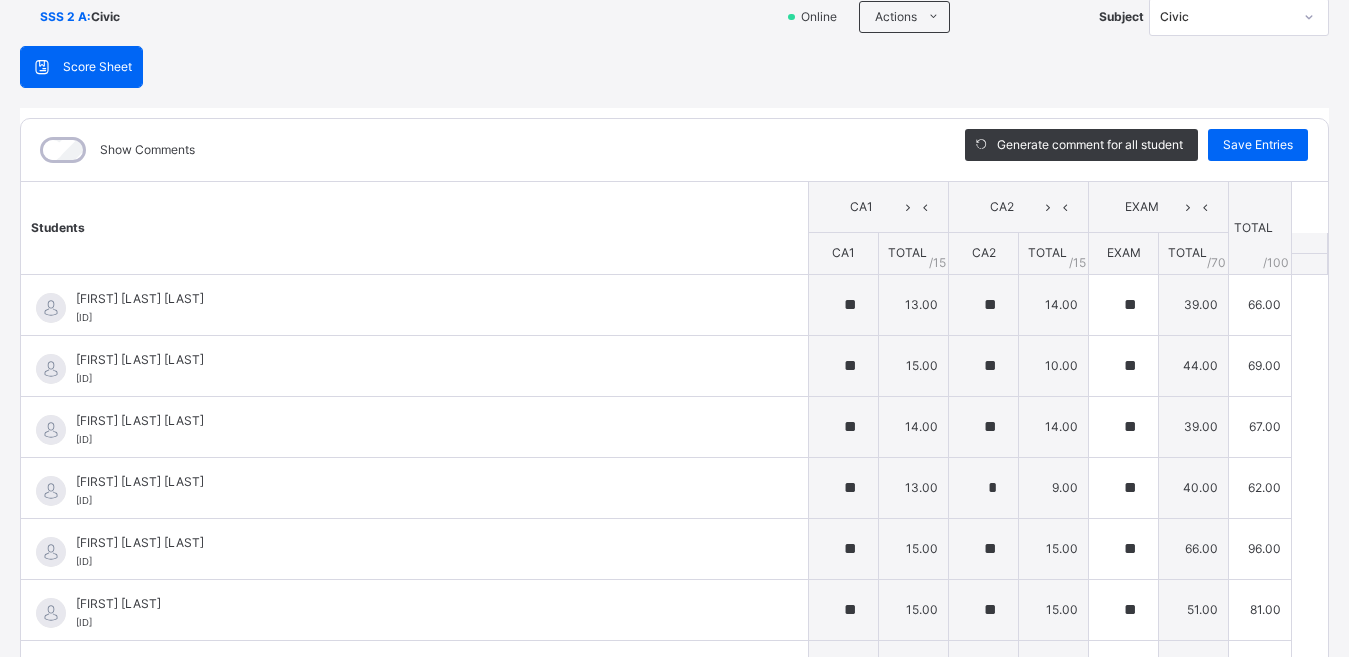 scroll, scrollTop: 0, scrollLeft: 0, axis: both 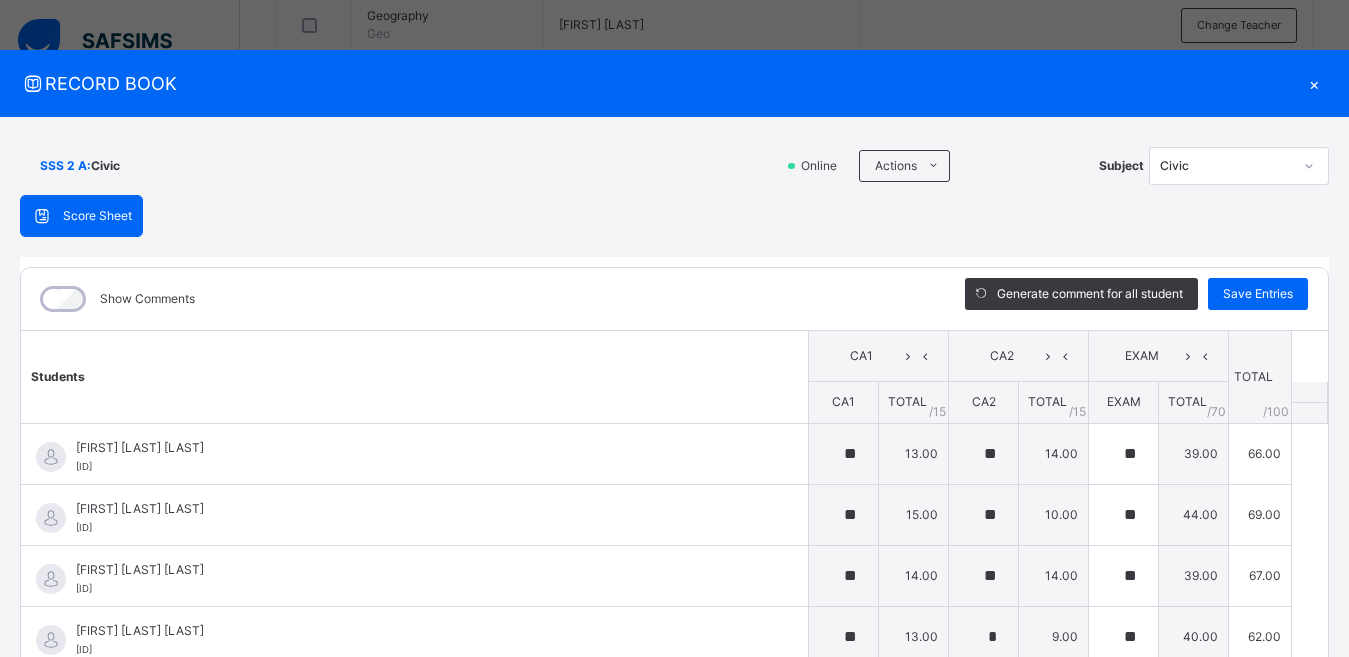click on "×" at bounding box center [1314, 83] 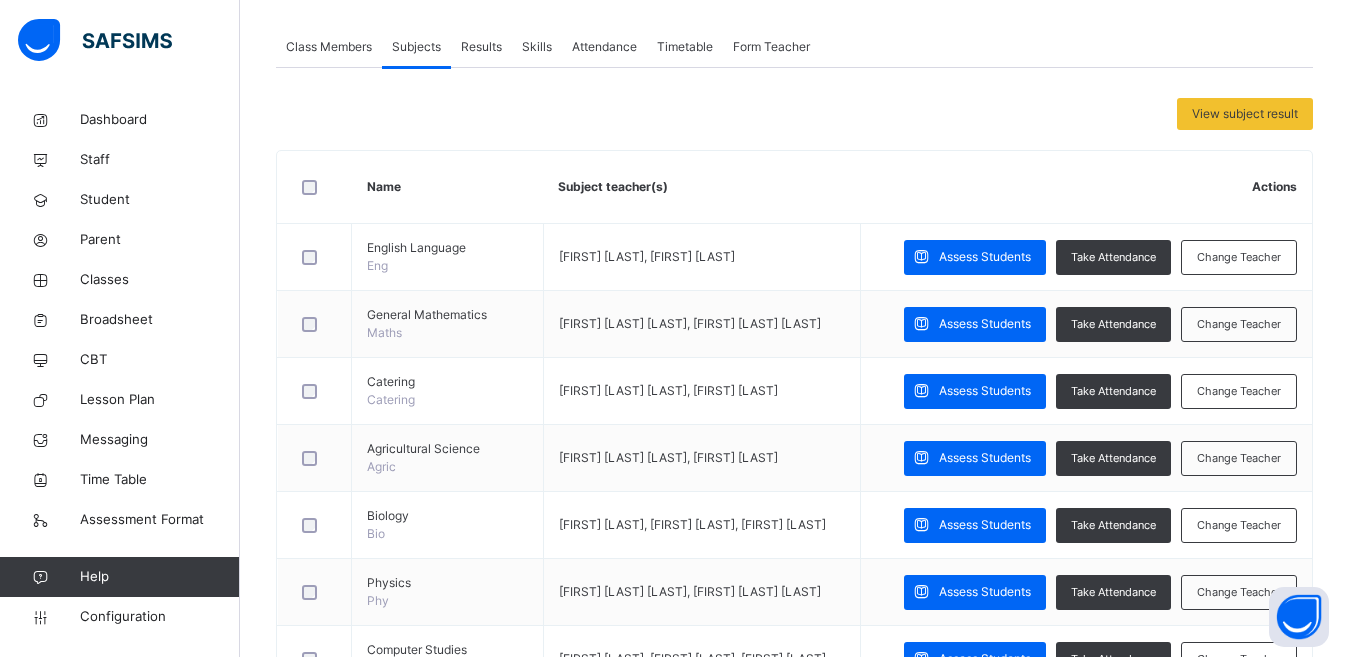 scroll, scrollTop: 157, scrollLeft: 0, axis: vertical 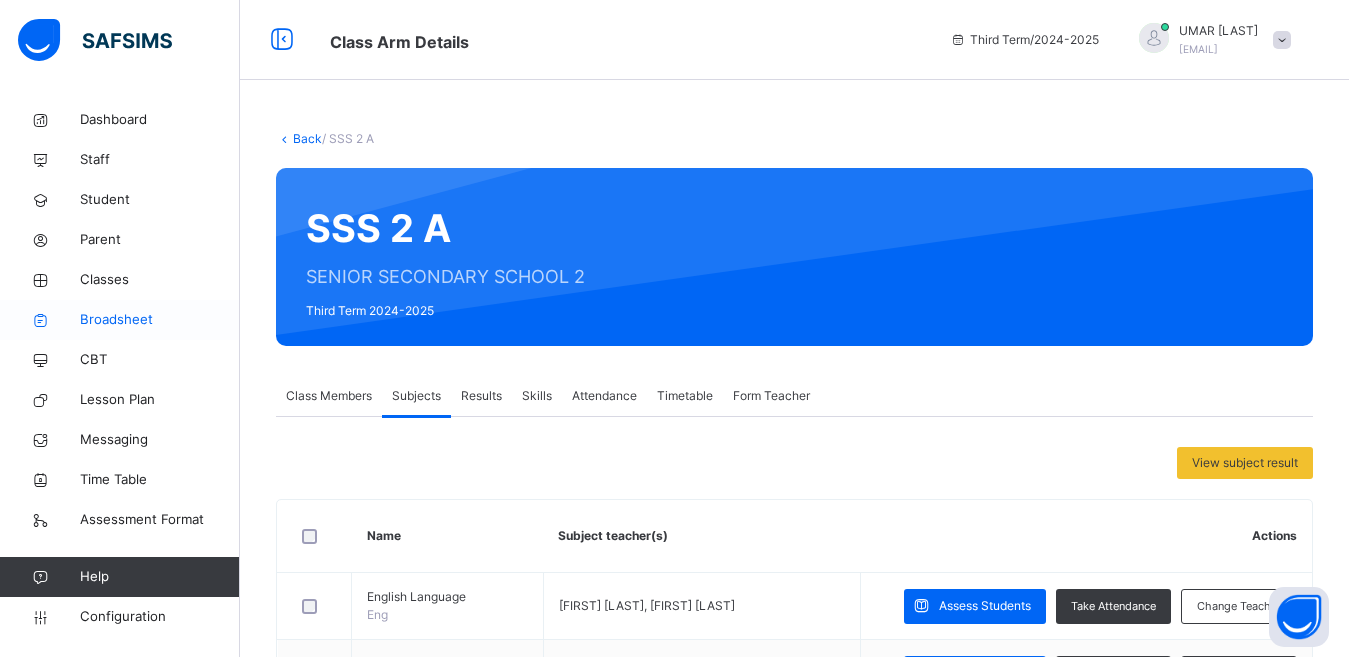 click on "Broadsheet" at bounding box center (160, 320) 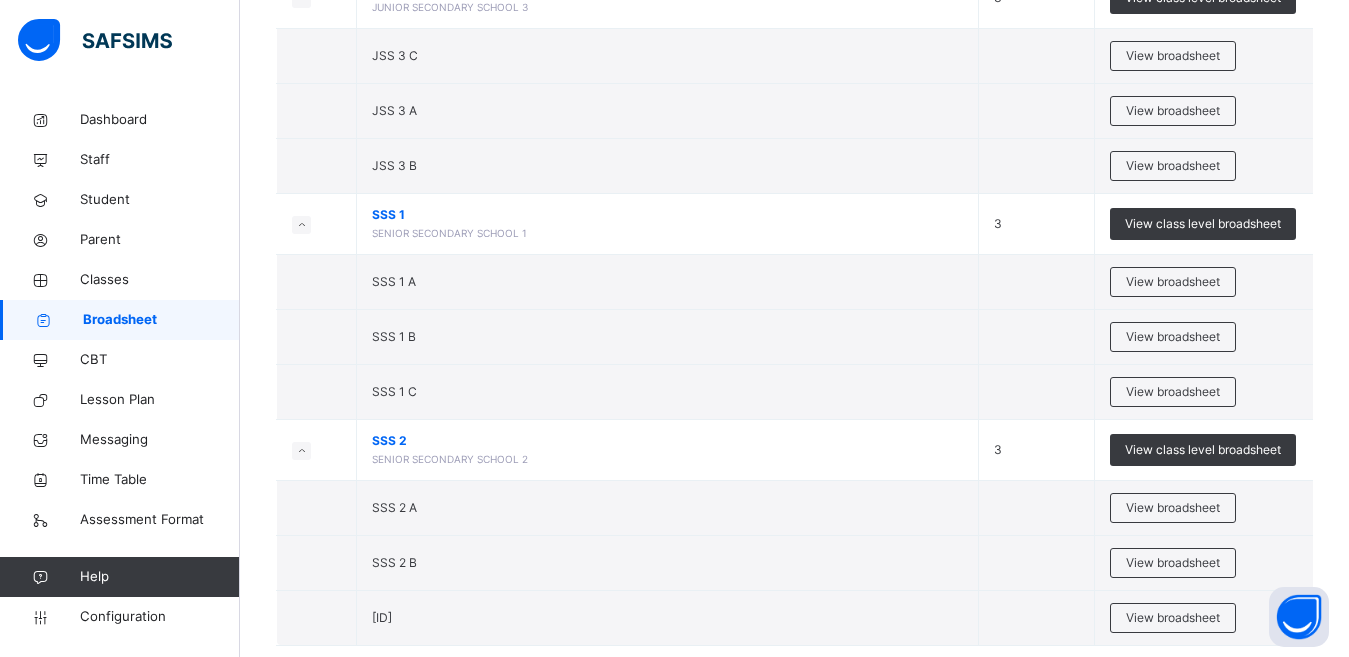 scroll, scrollTop: 2410, scrollLeft: 0, axis: vertical 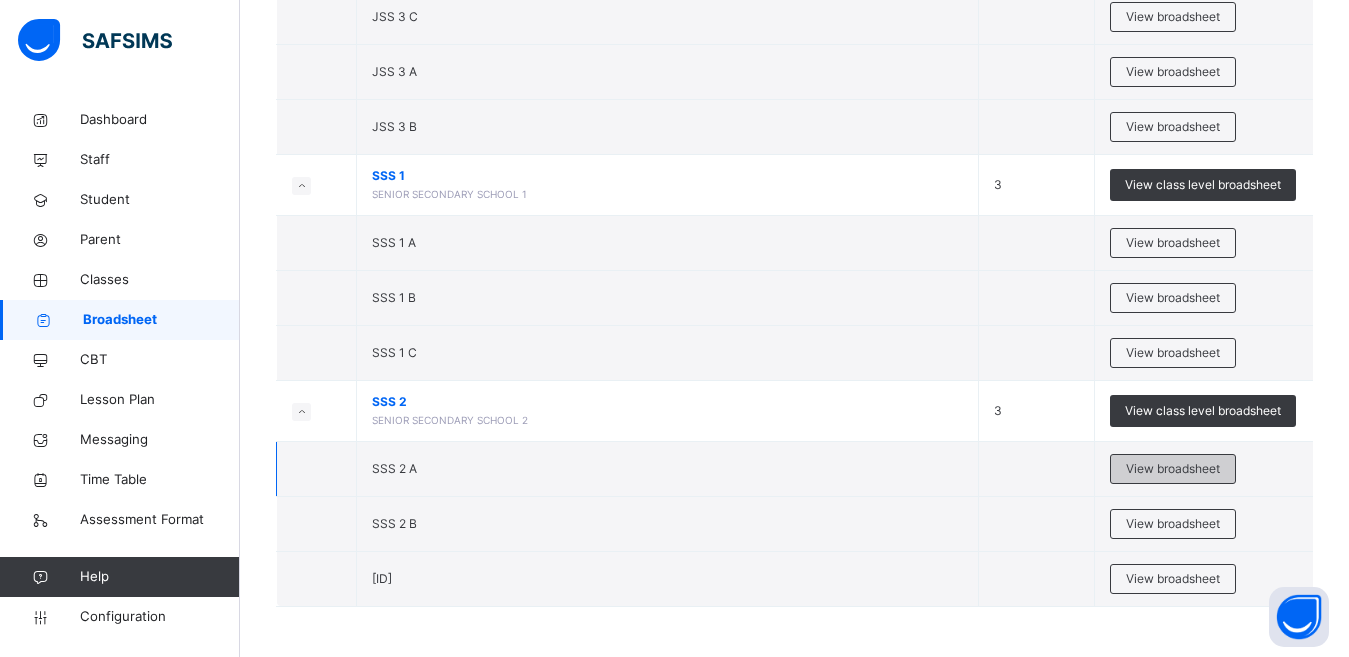 click on "View broadsheet" at bounding box center [1173, 469] 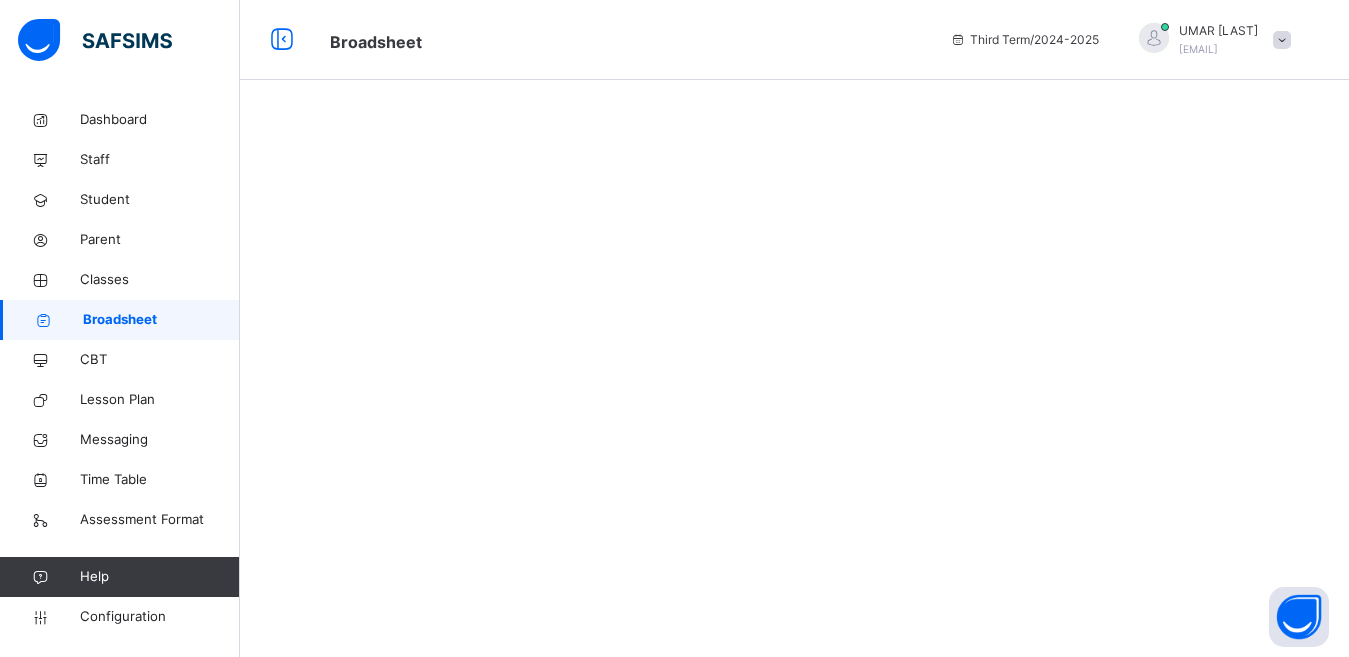 scroll, scrollTop: 0, scrollLeft: 0, axis: both 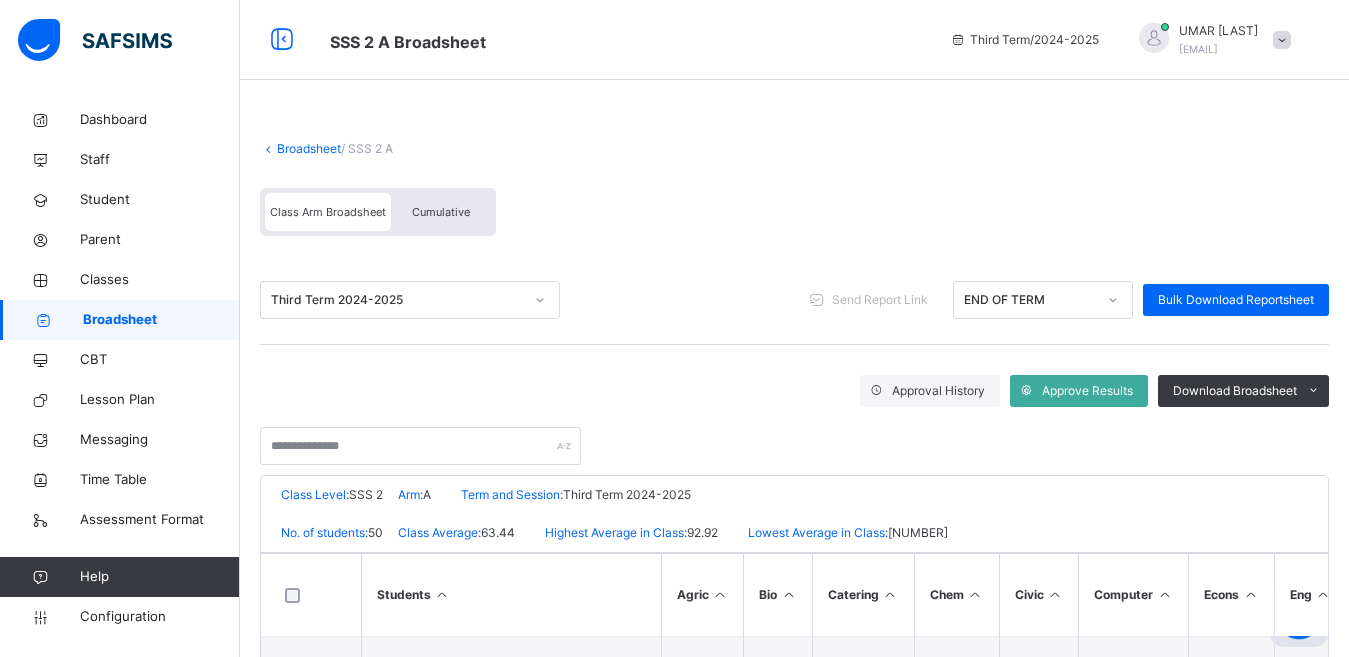 click on "Cumulative" at bounding box center (441, 212) 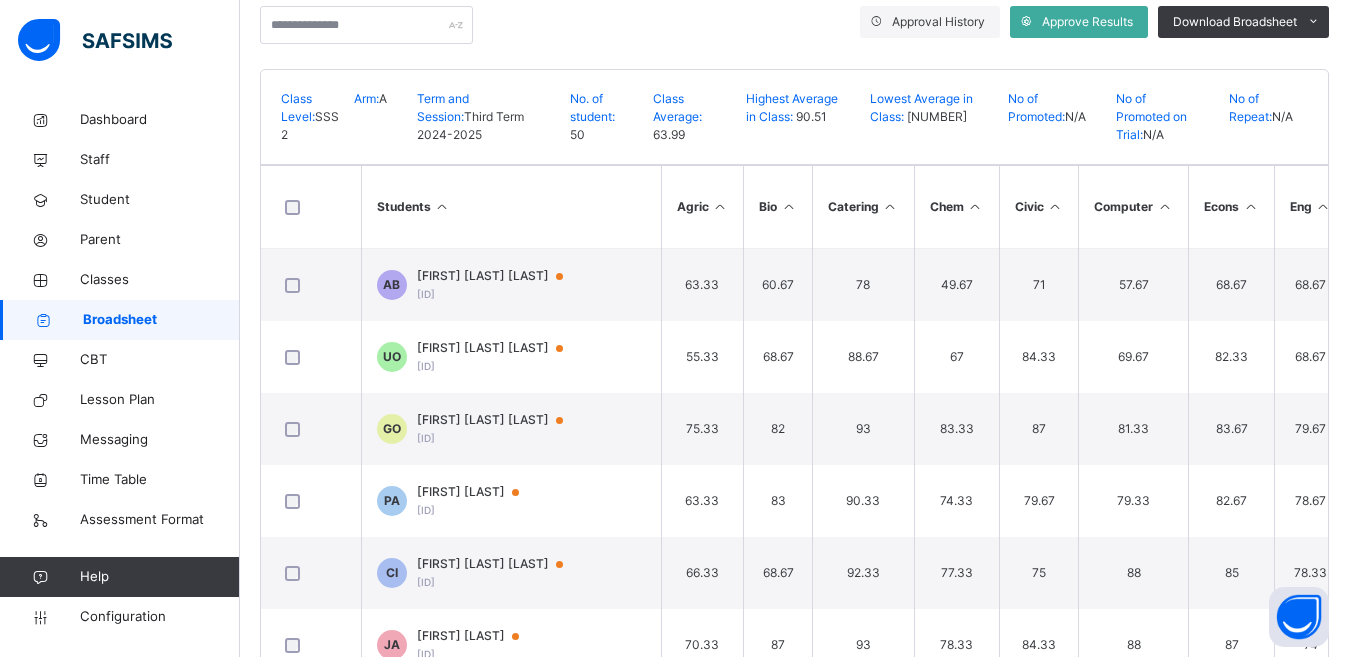 scroll, scrollTop: 422, scrollLeft: 0, axis: vertical 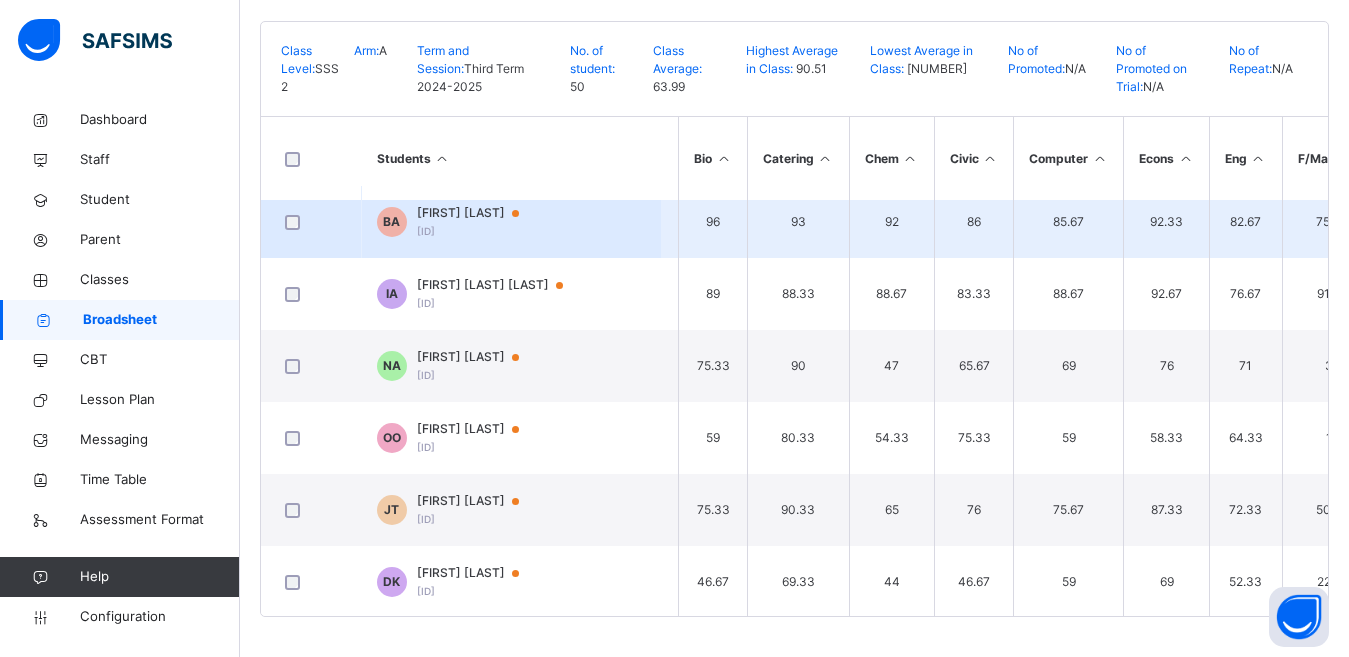 click on "[FIRST] [LAST] [ID]" at bounding box center [477, 222] 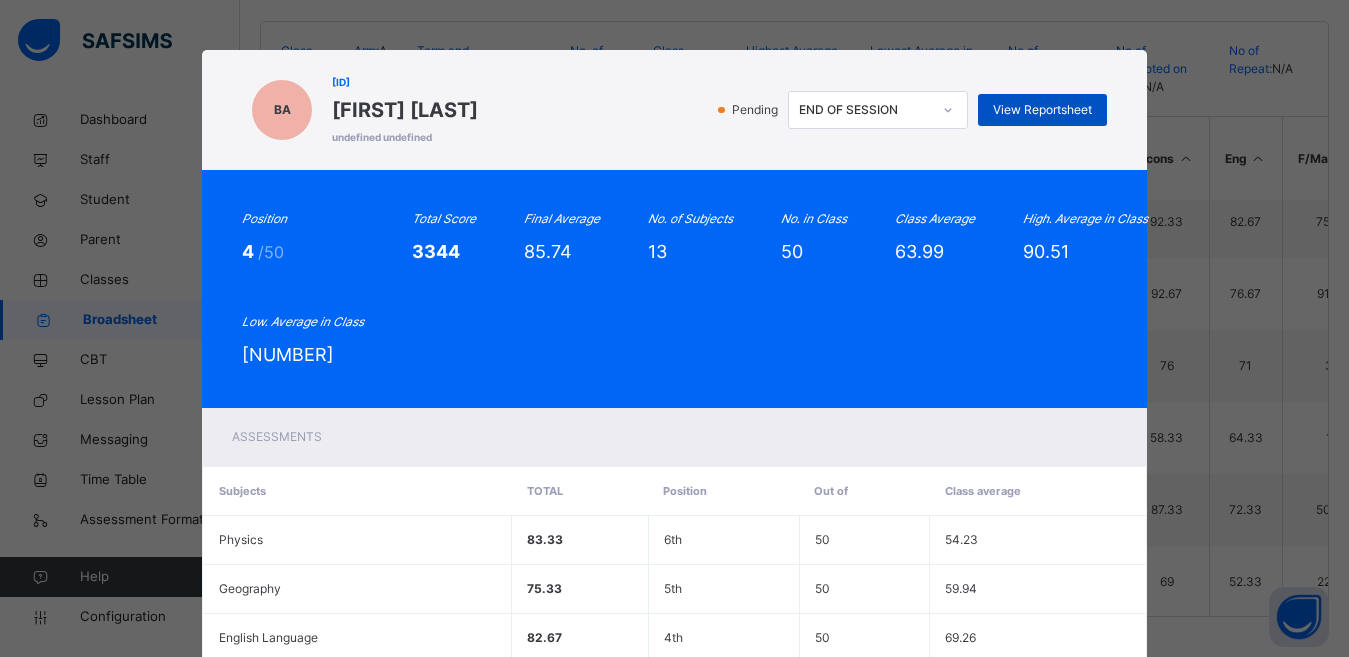 click on "View Reportsheet" at bounding box center [1042, 110] 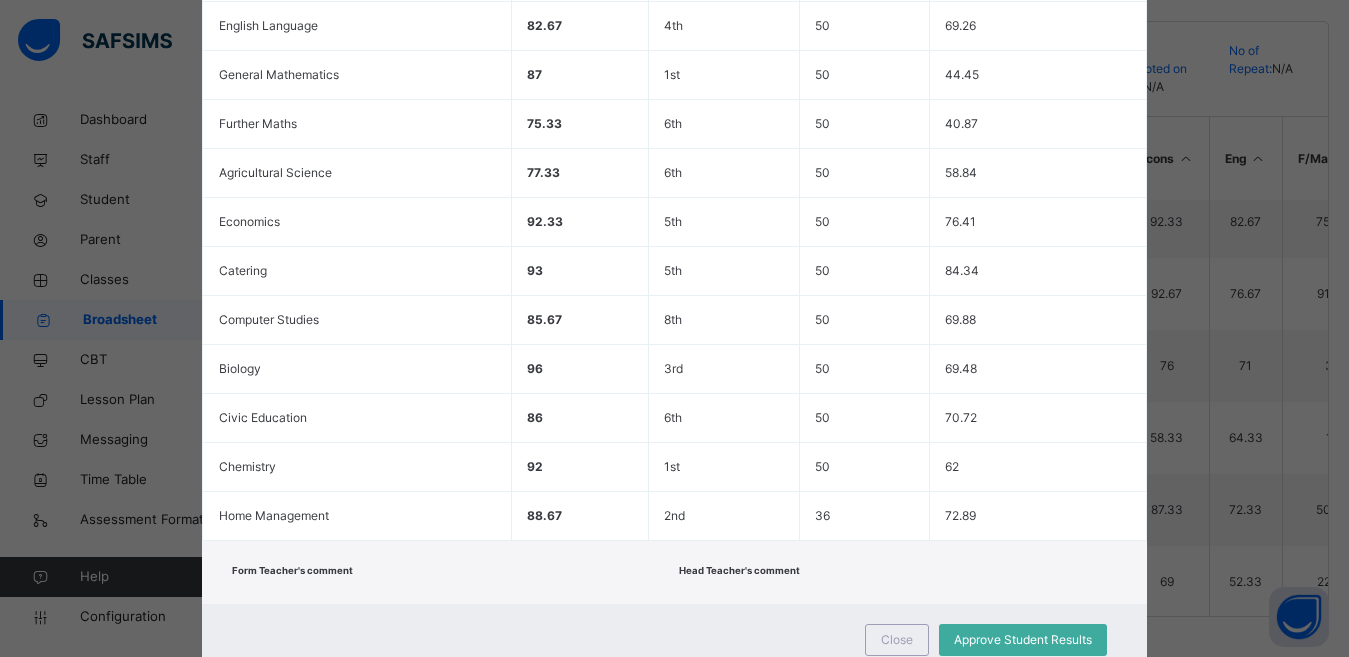 scroll, scrollTop: 681, scrollLeft: 0, axis: vertical 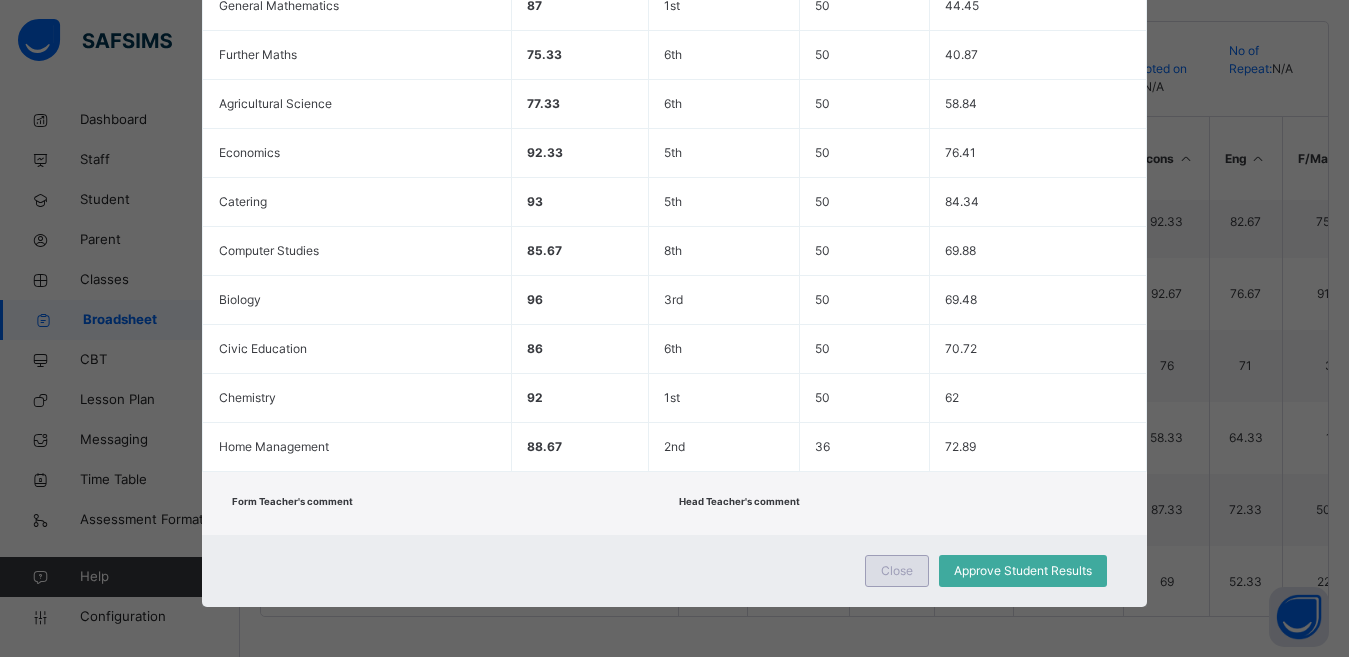 click on "Close" at bounding box center [897, 571] 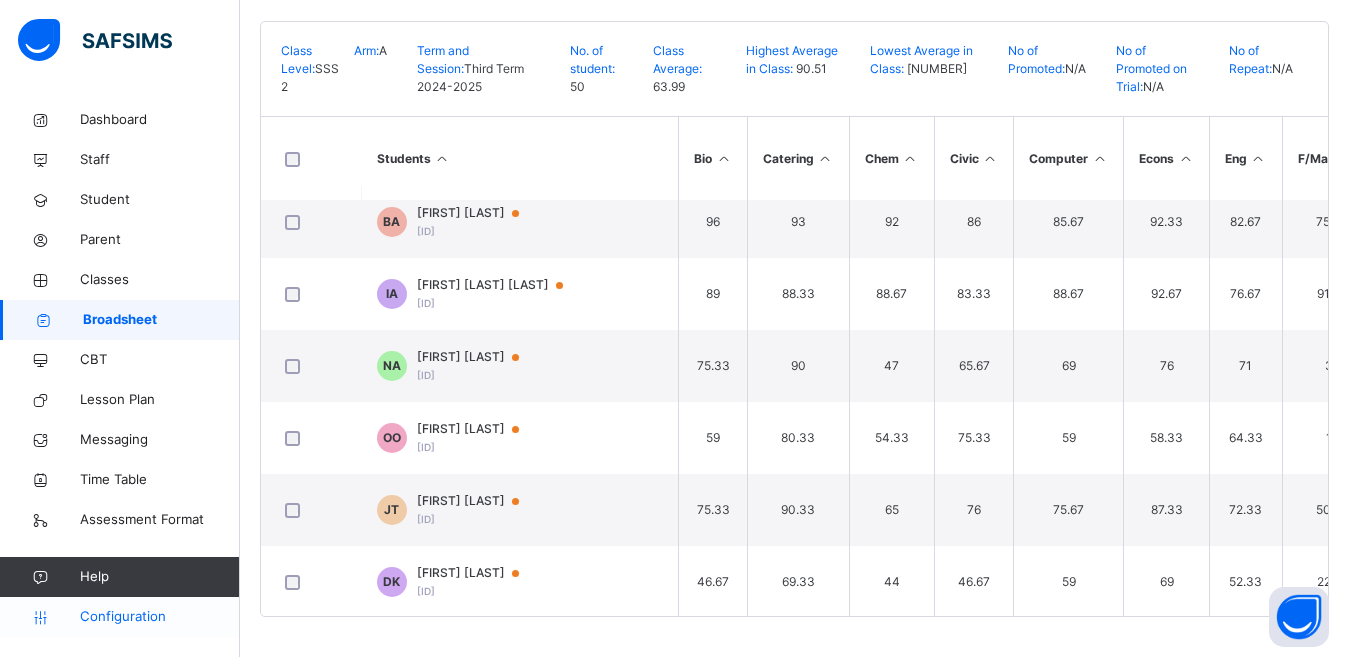 click on "Configuration" at bounding box center [159, 617] 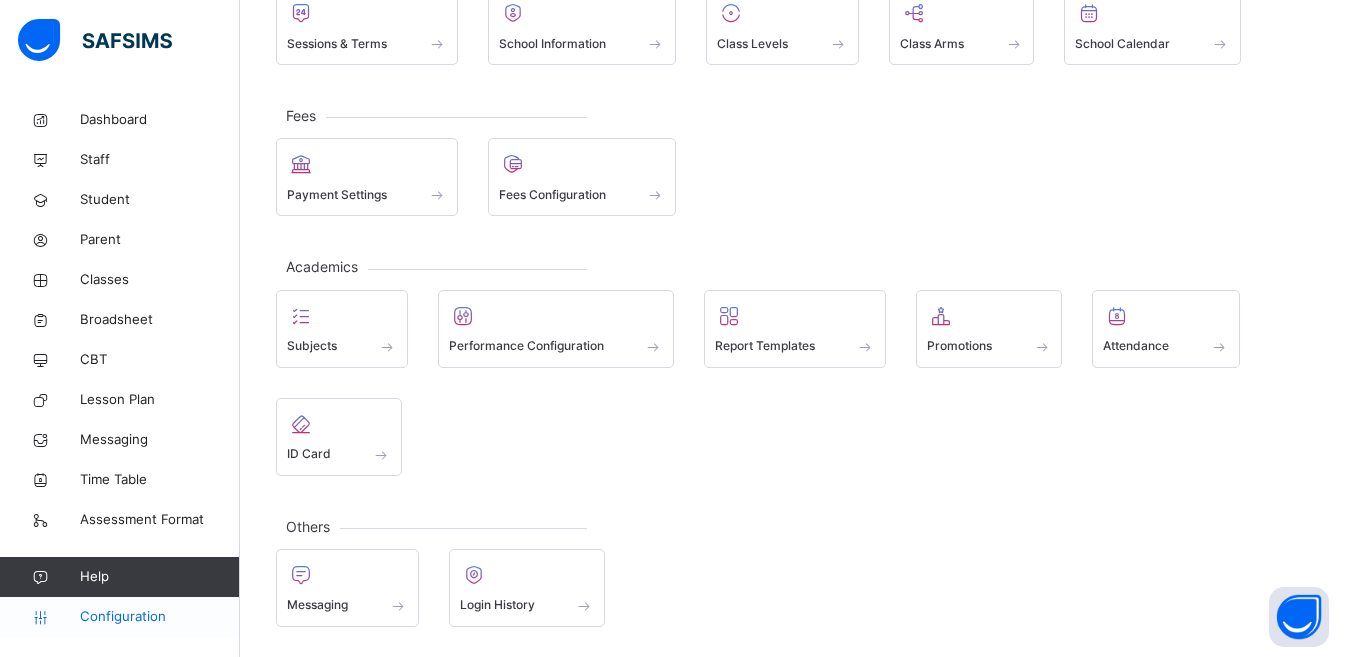 scroll, scrollTop: 176, scrollLeft: 0, axis: vertical 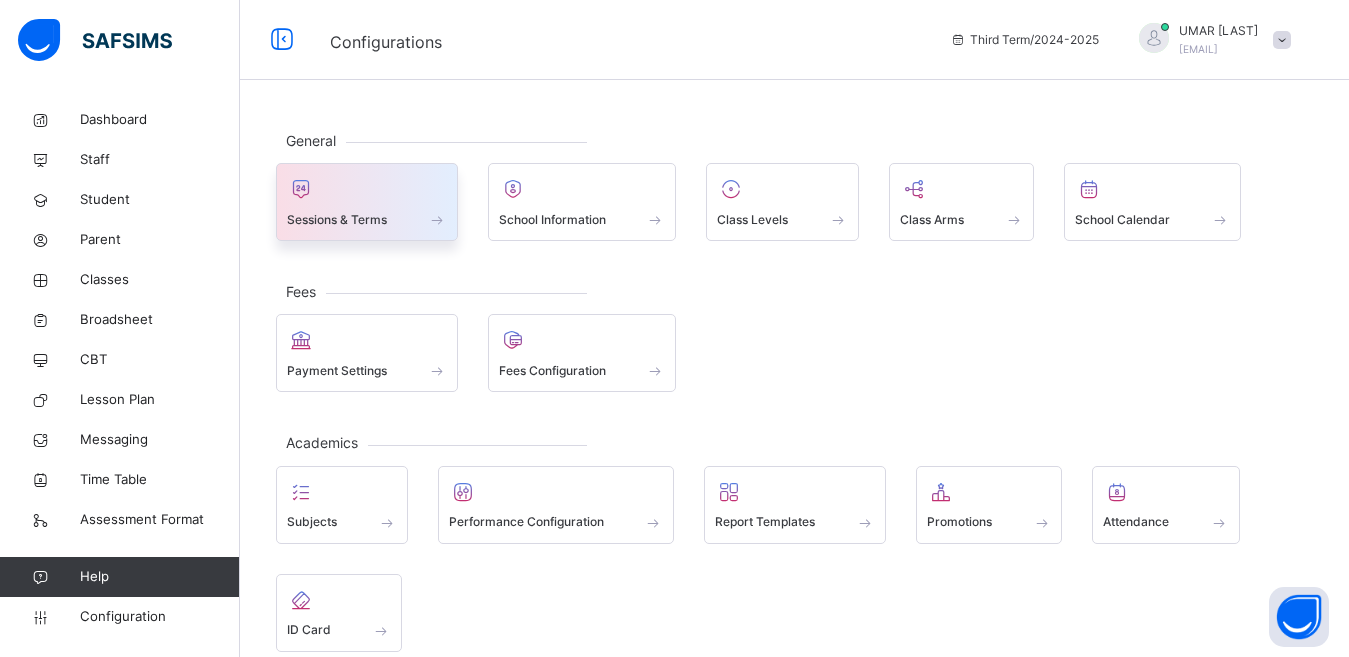 click on "Sessions & Terms" at bounding box center [337, 220] 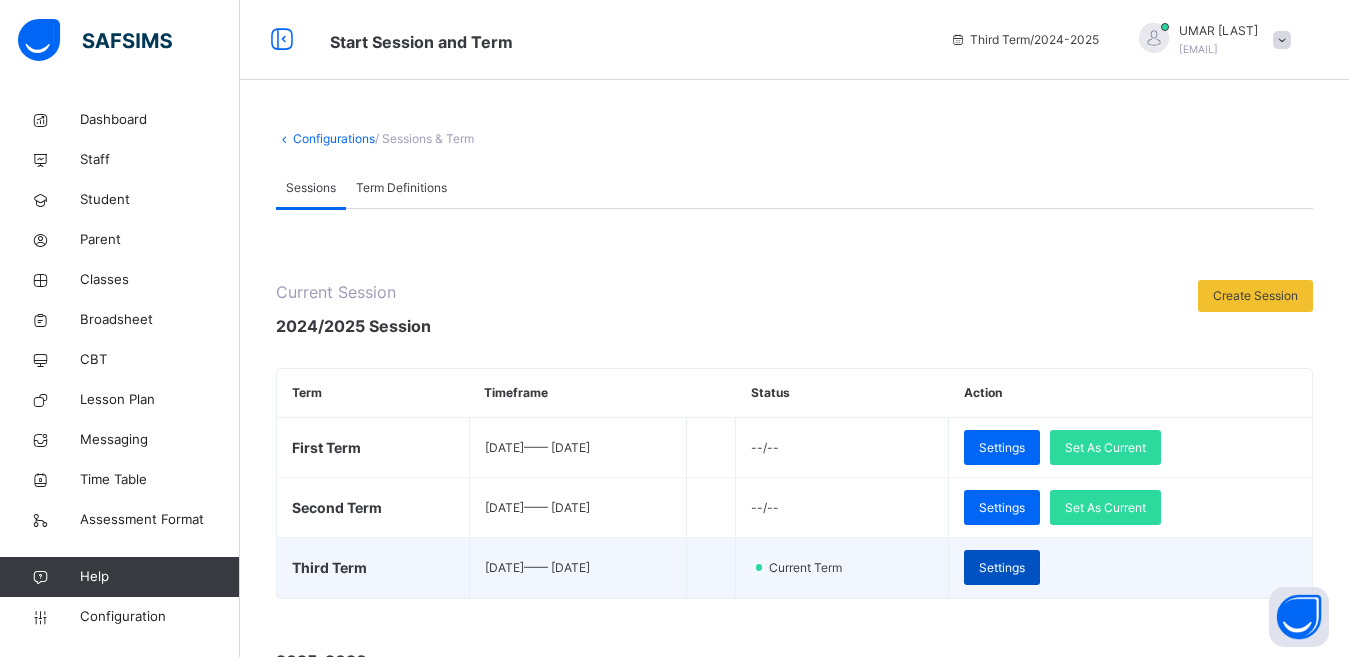 click on "Settings" at bounding box center [1002, 568] 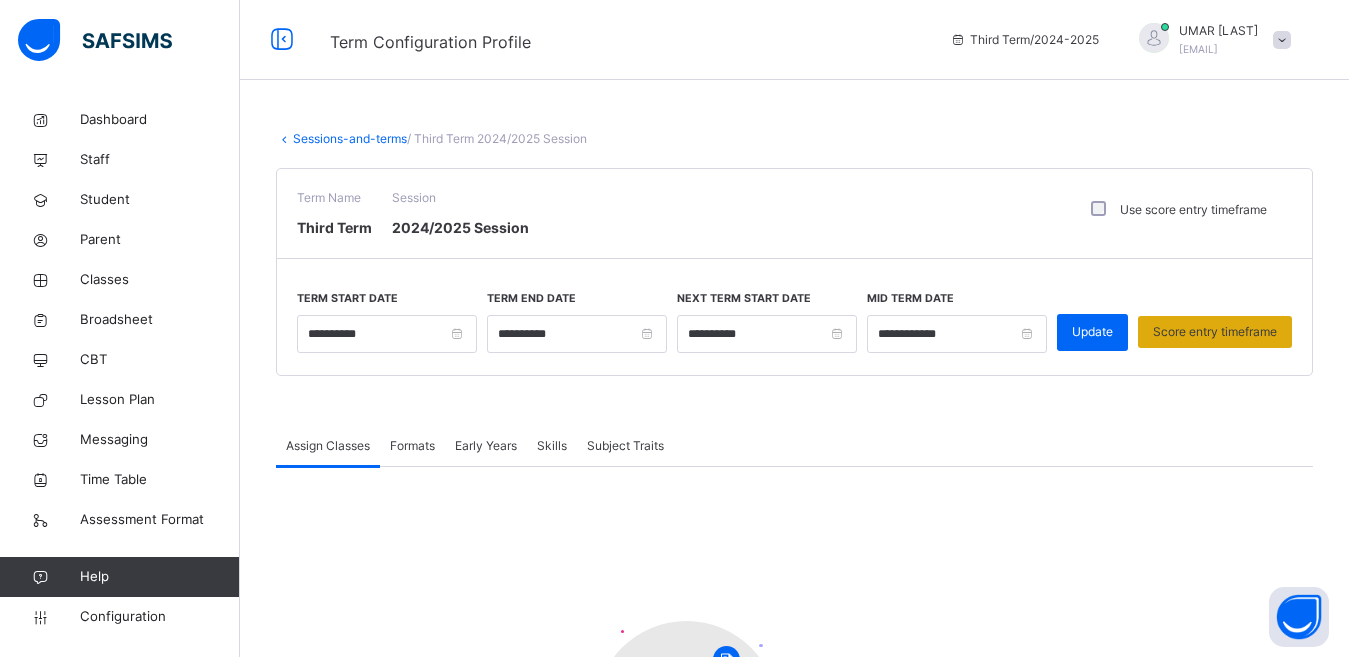 click on "Score entry timeframe" at bounding box center (1215, 332) 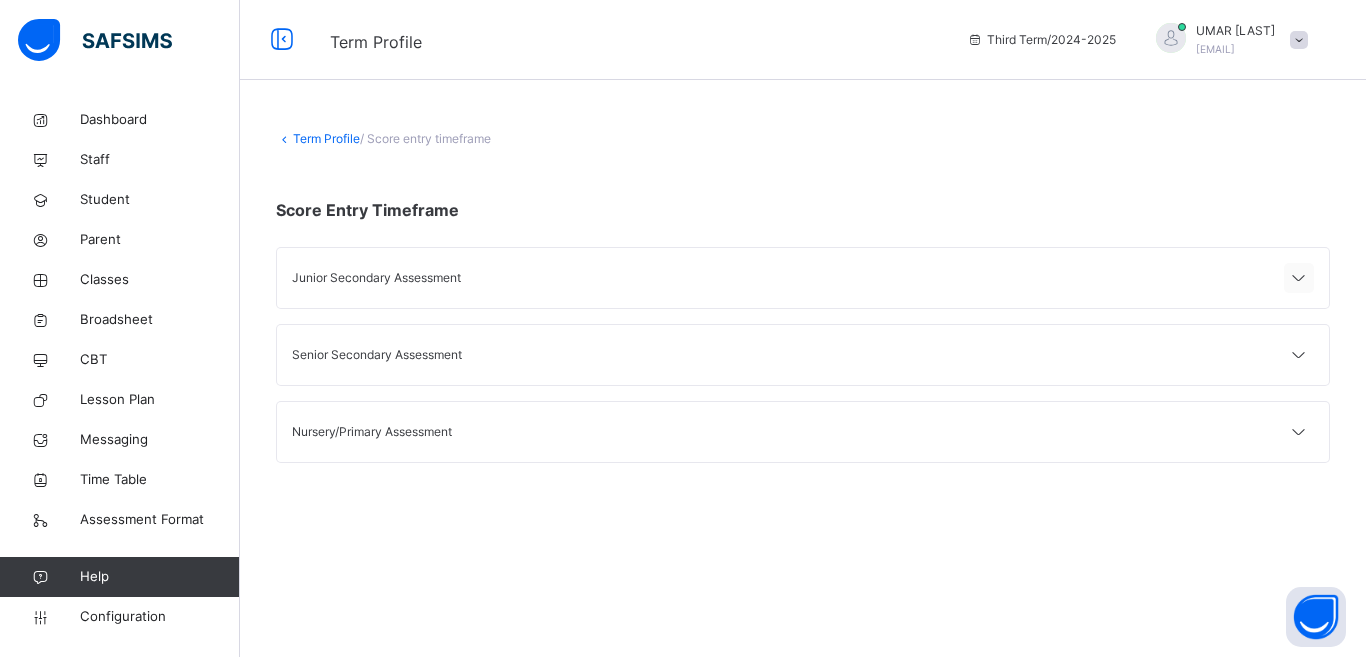 click at bounding box center (1299, 279) 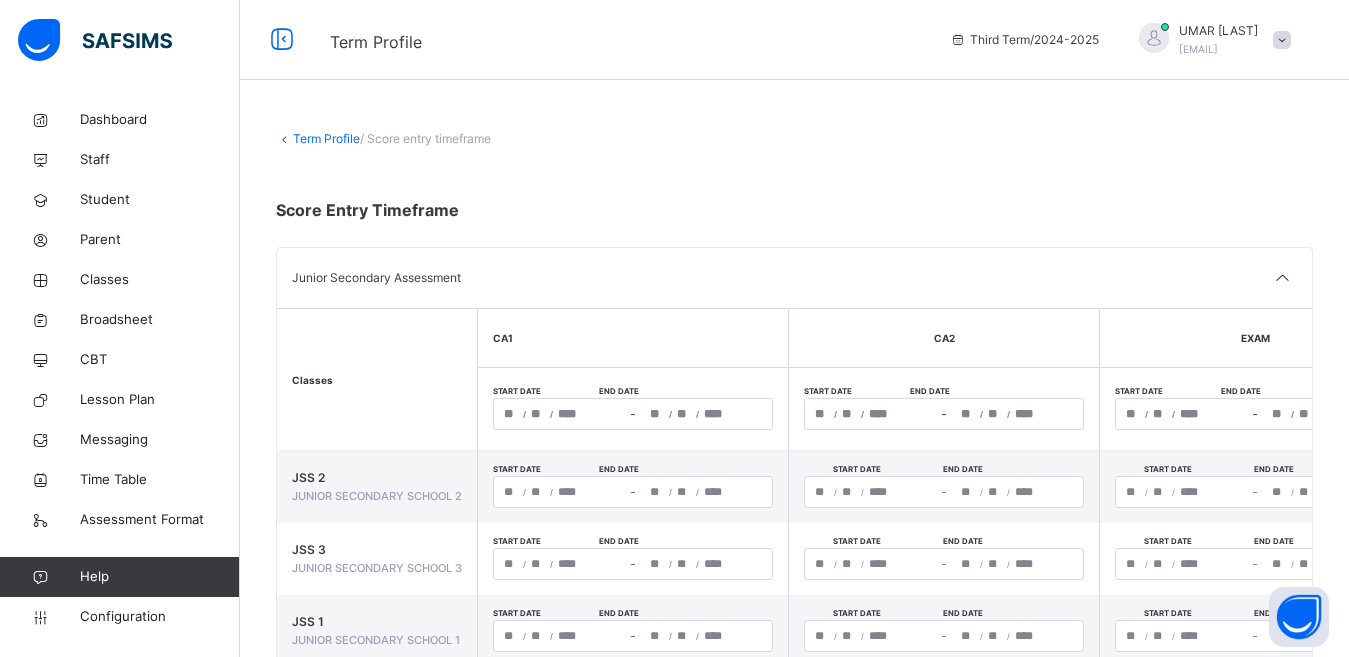 click on "/ /" at bounding box center [560, 414] 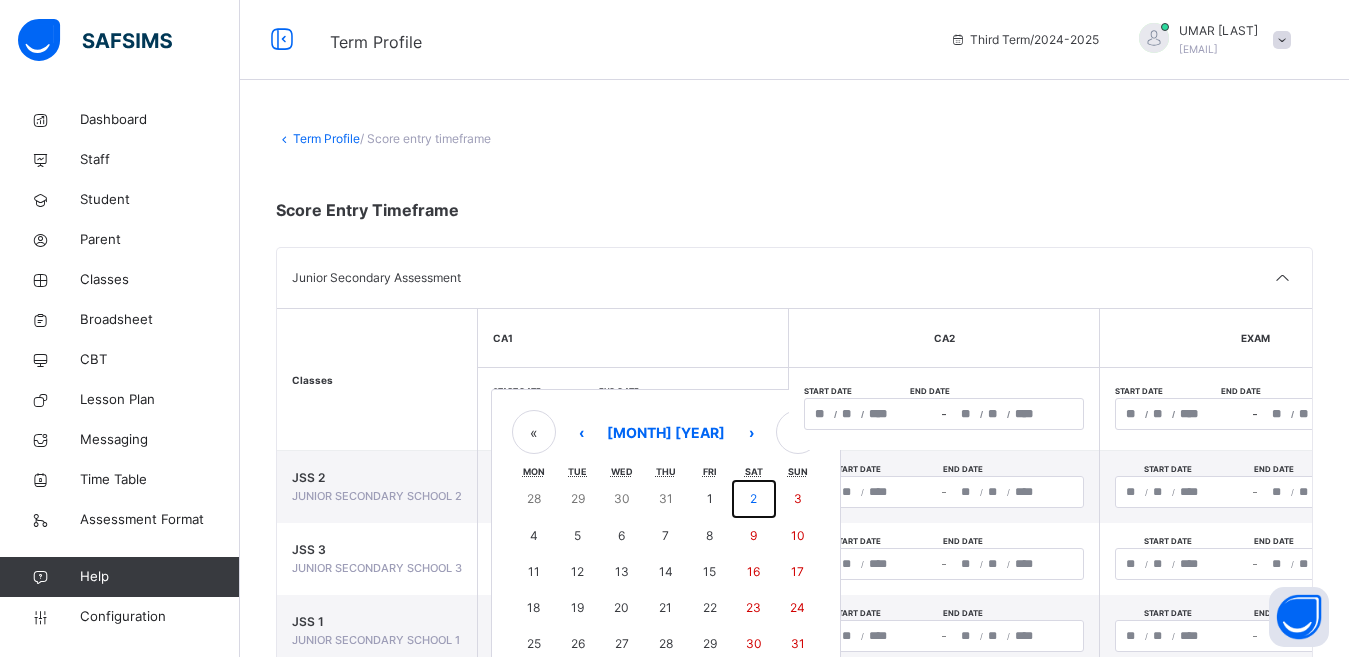 click on "2" at bounding box center [754, 499] 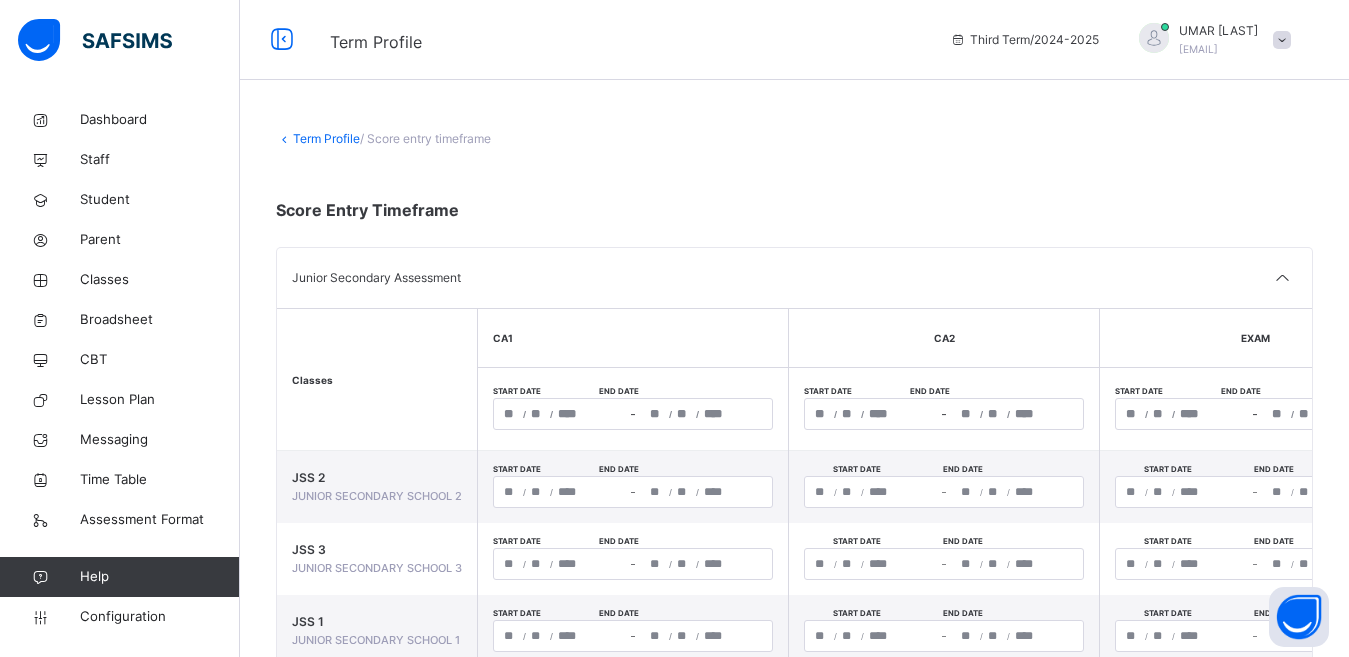 click on "/ /" at bounding box center (871, 414) 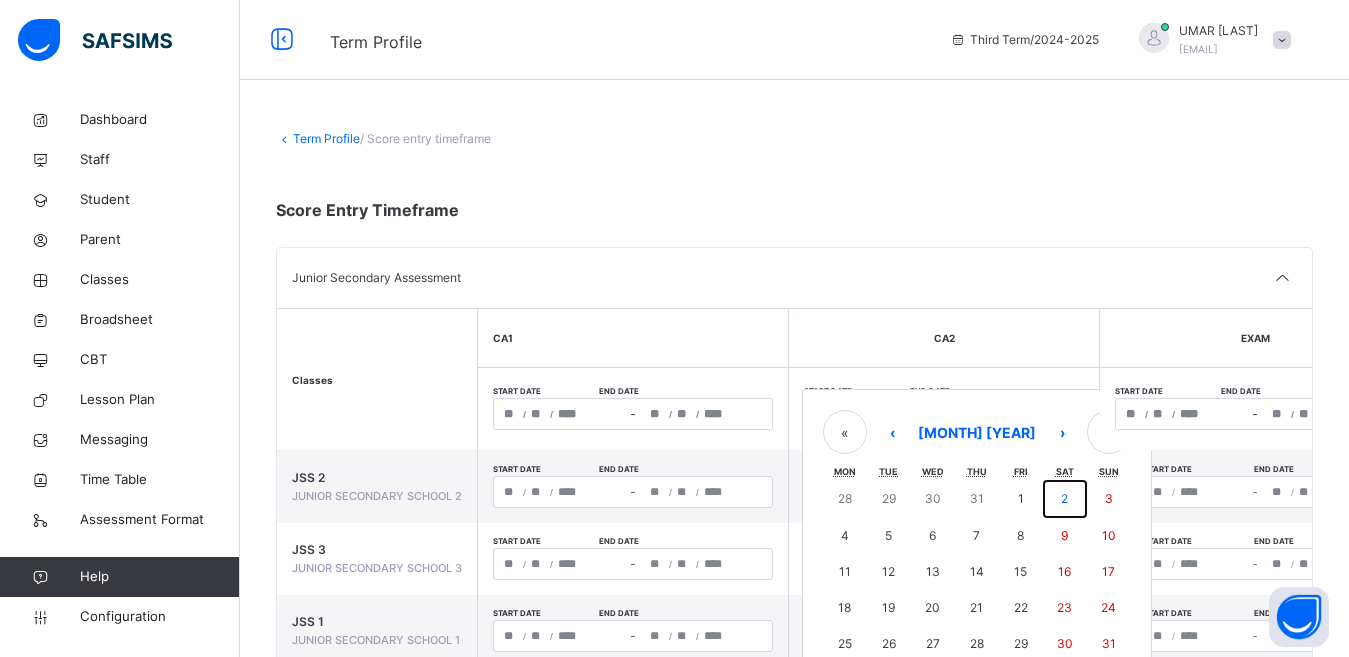 click on "2" at bounding box center [1064, 498] 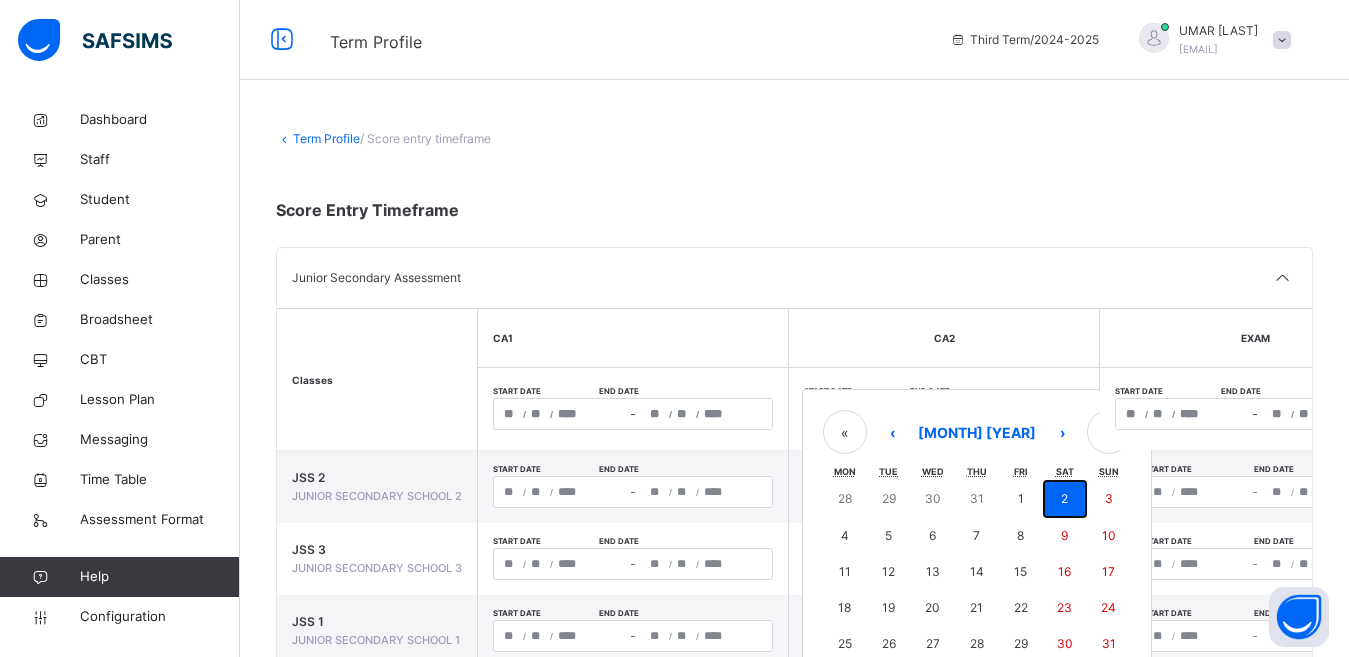 click on "2" at bounding box center (1064, 498) 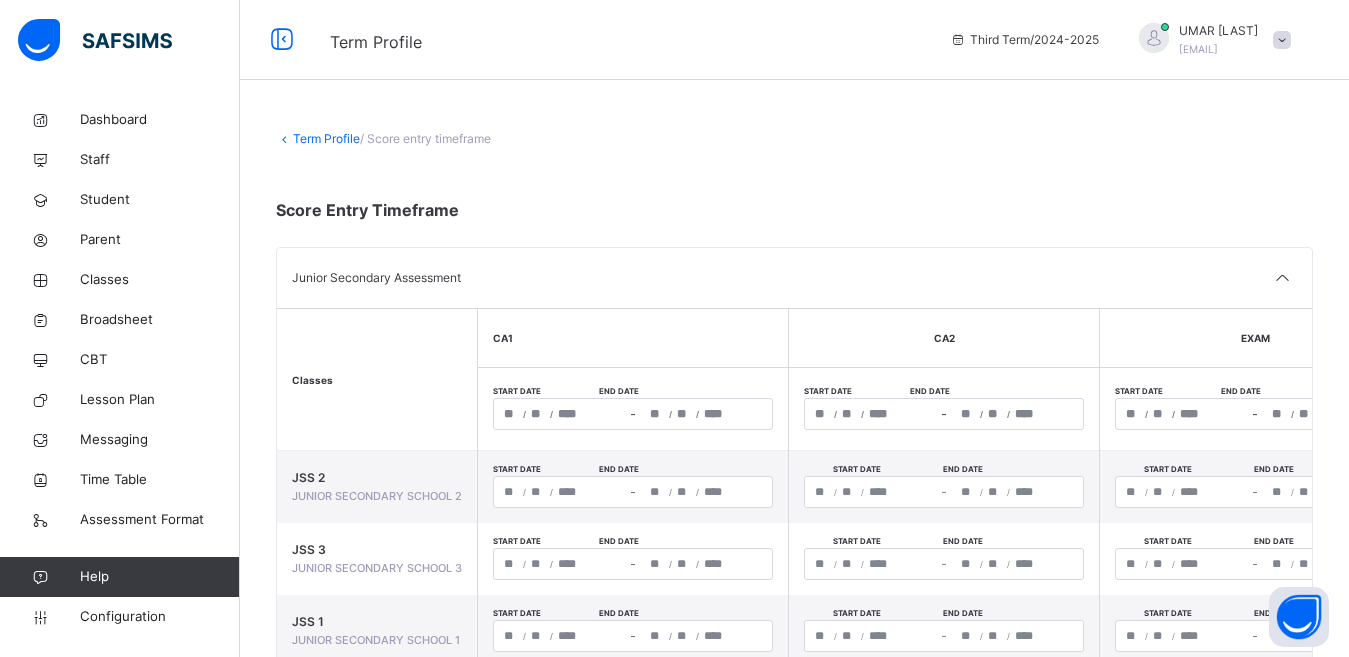 click on "/ /" at bounding box center [1182, 414] 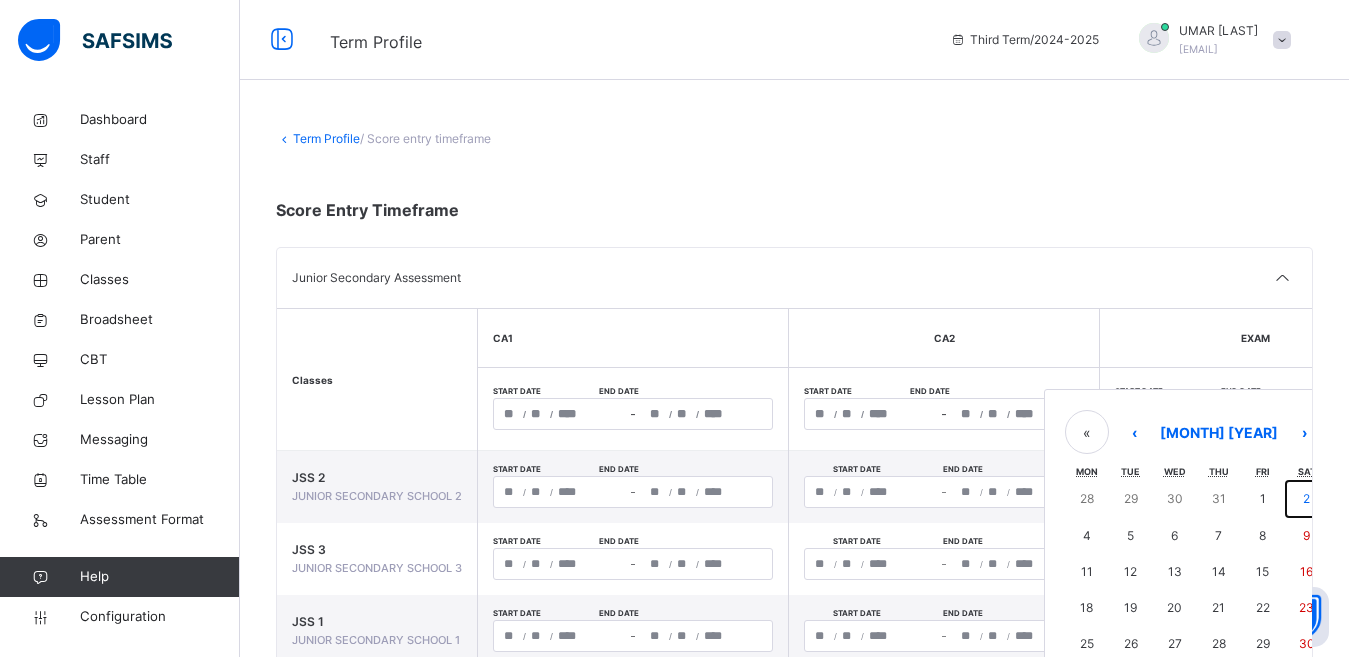 click on "2" at bounding box center [1307, 499] 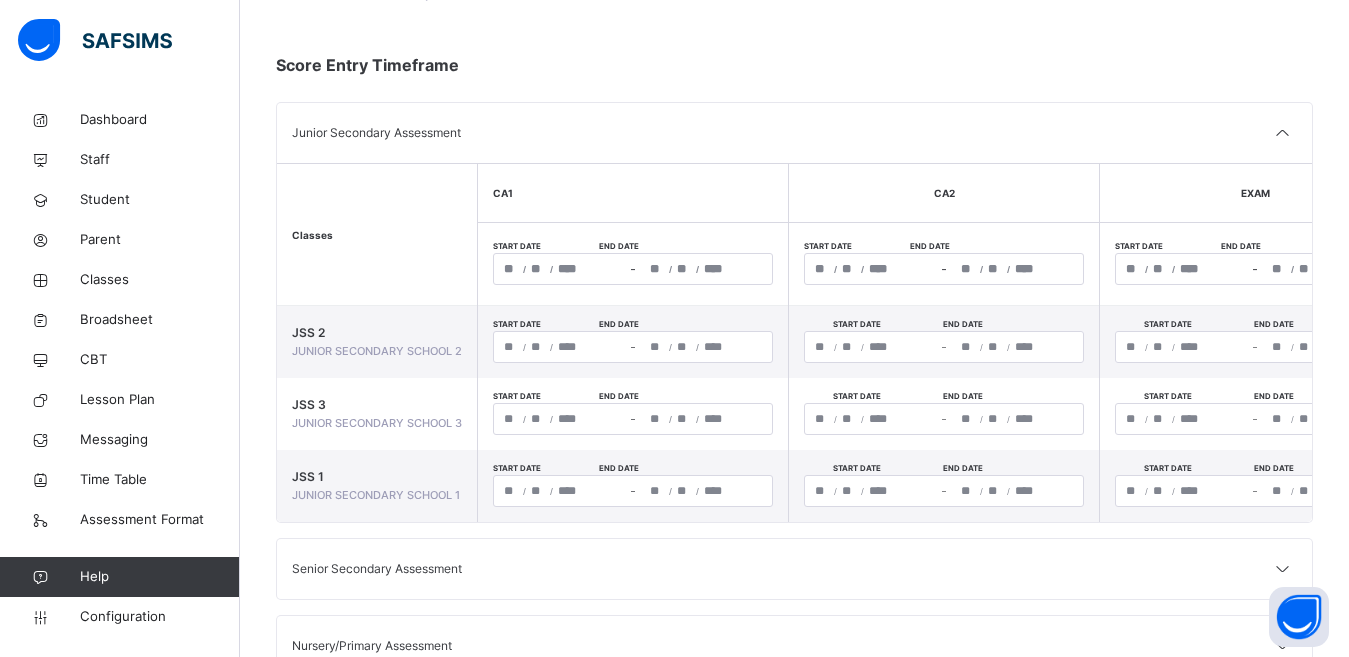 scroll, scrollTop: 148, scrollLeft: 0, axis: vertical 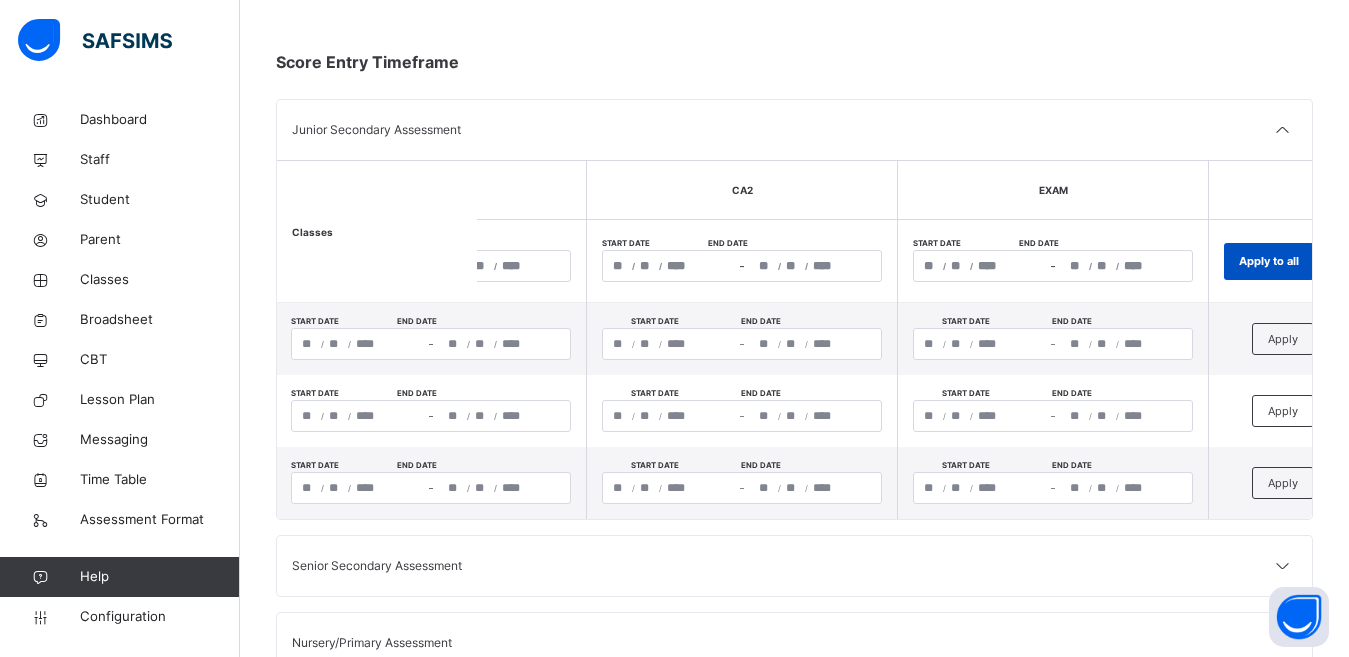 click on "Apply to all" at bounding box center (1269, 261) 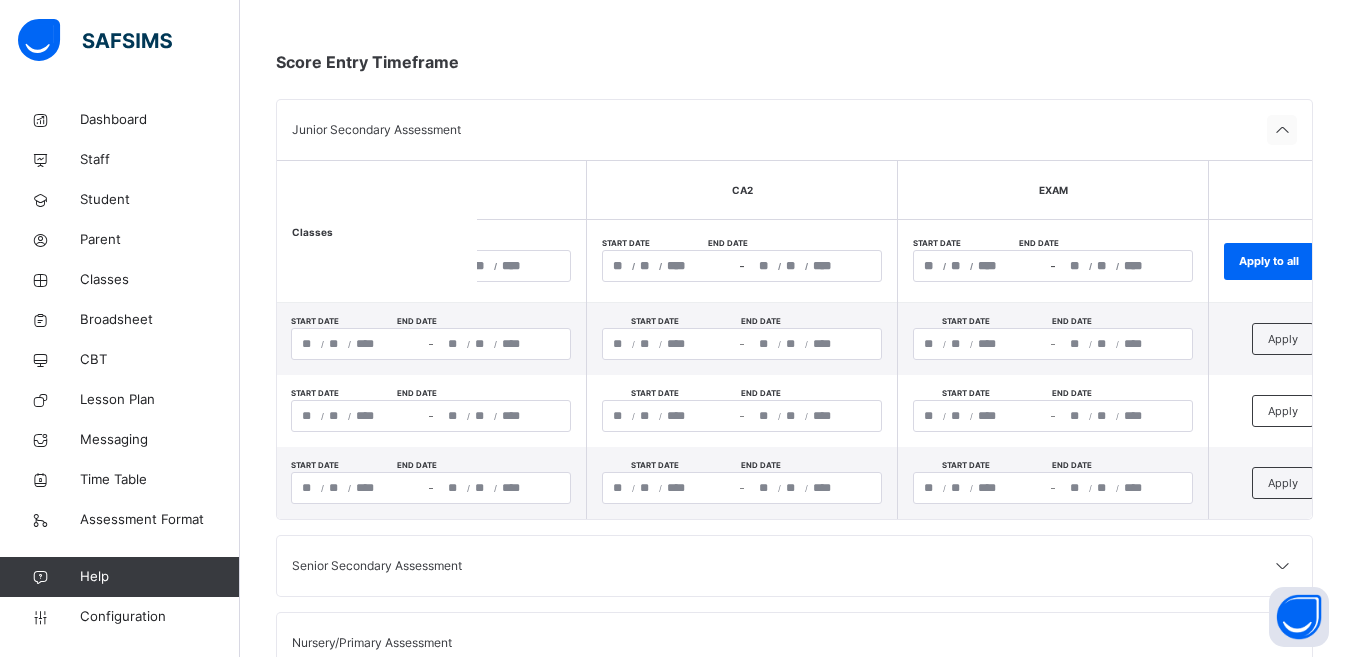 click at bounding box center (1282, 131) 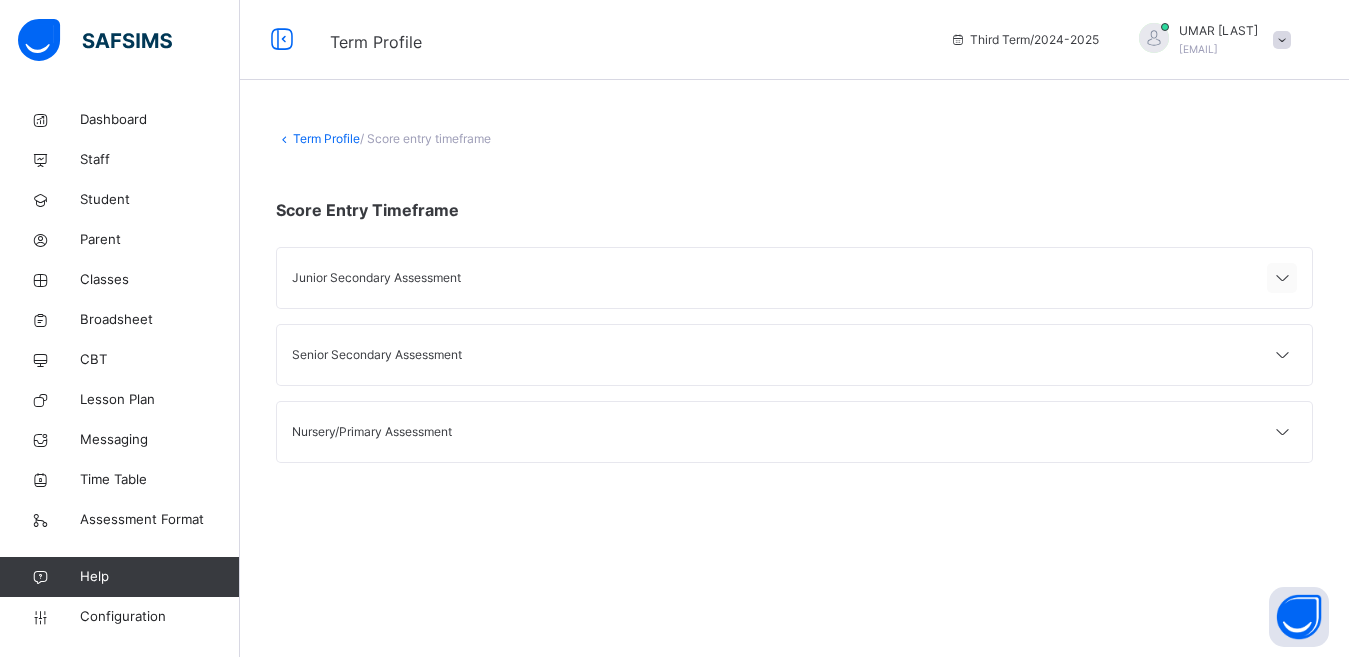 scroll, scrollTop: 0, scrollLeft: 0, axis: both 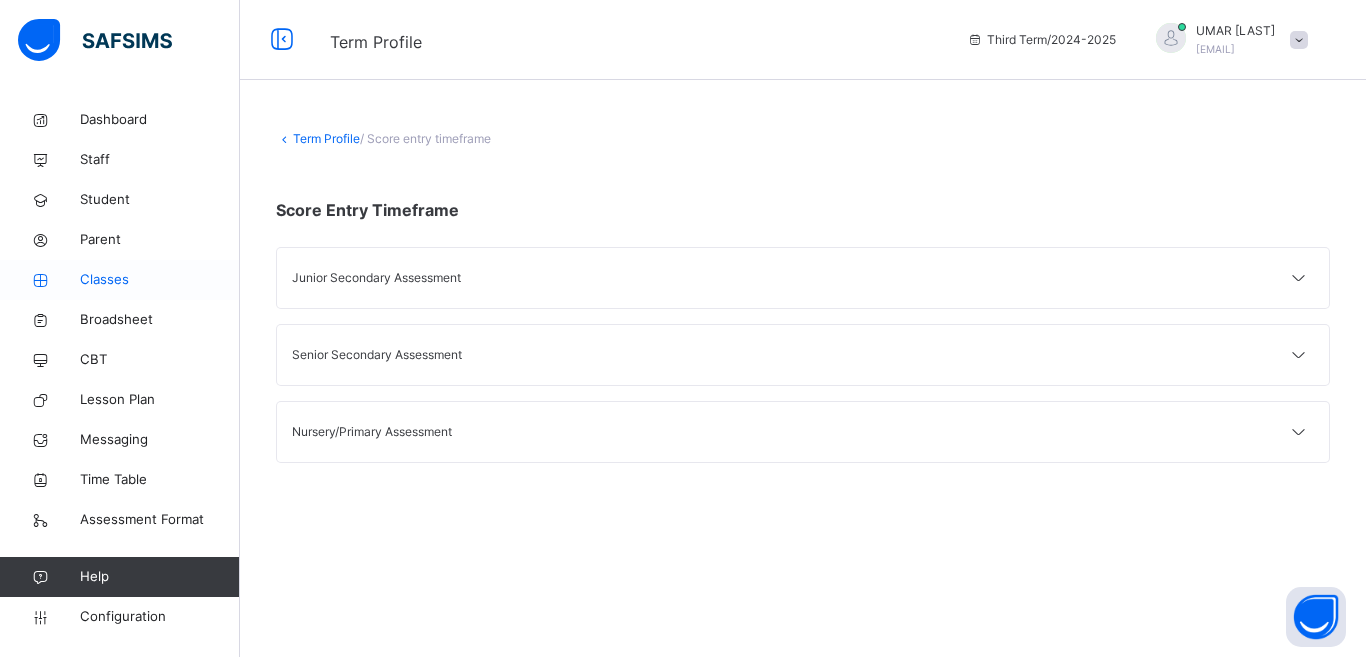 click on "Classes" at bounding box center [120, 280] 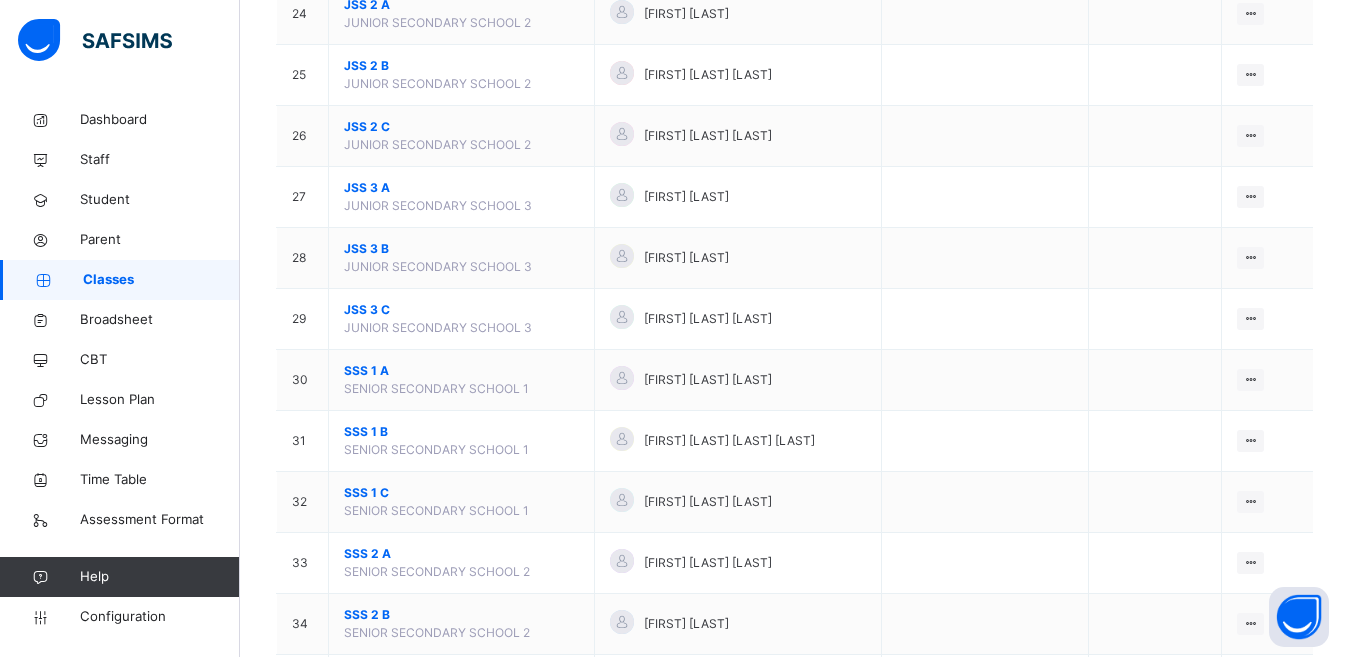 scroll, scrollTop: 1673, scrollLeft: 0, axis: vertical 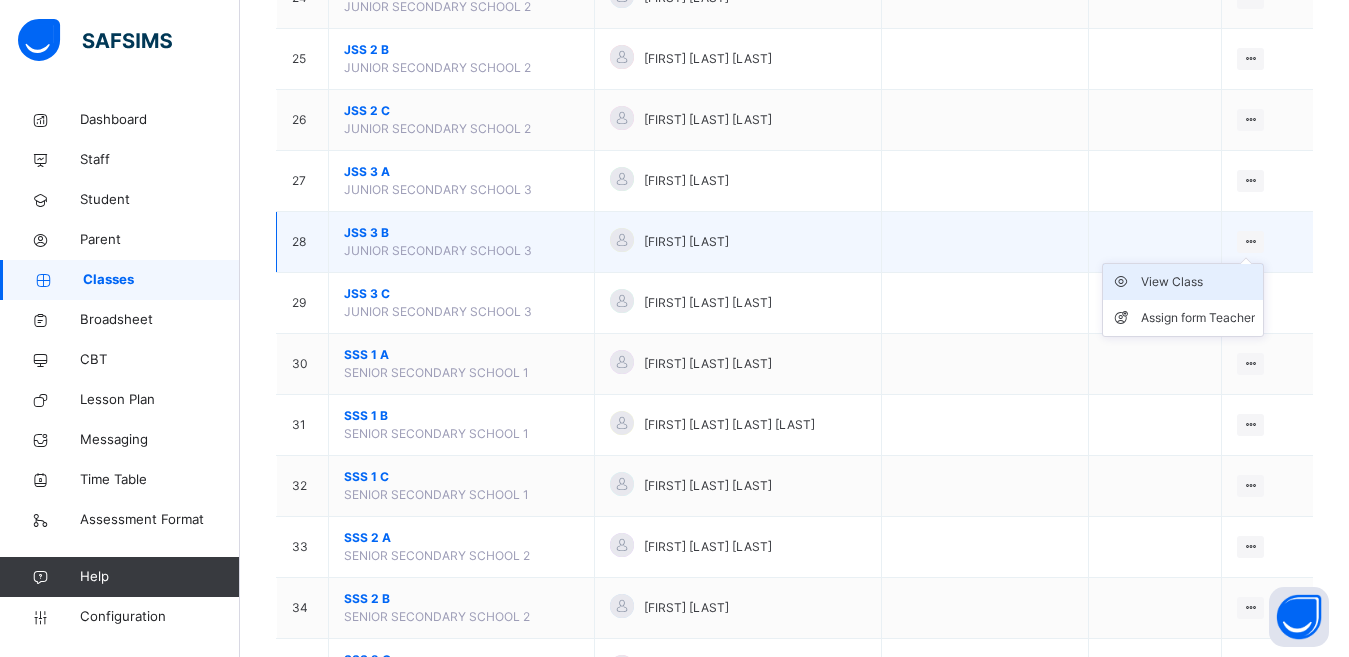 click on "View Class" at bounding box center (1198, 282) 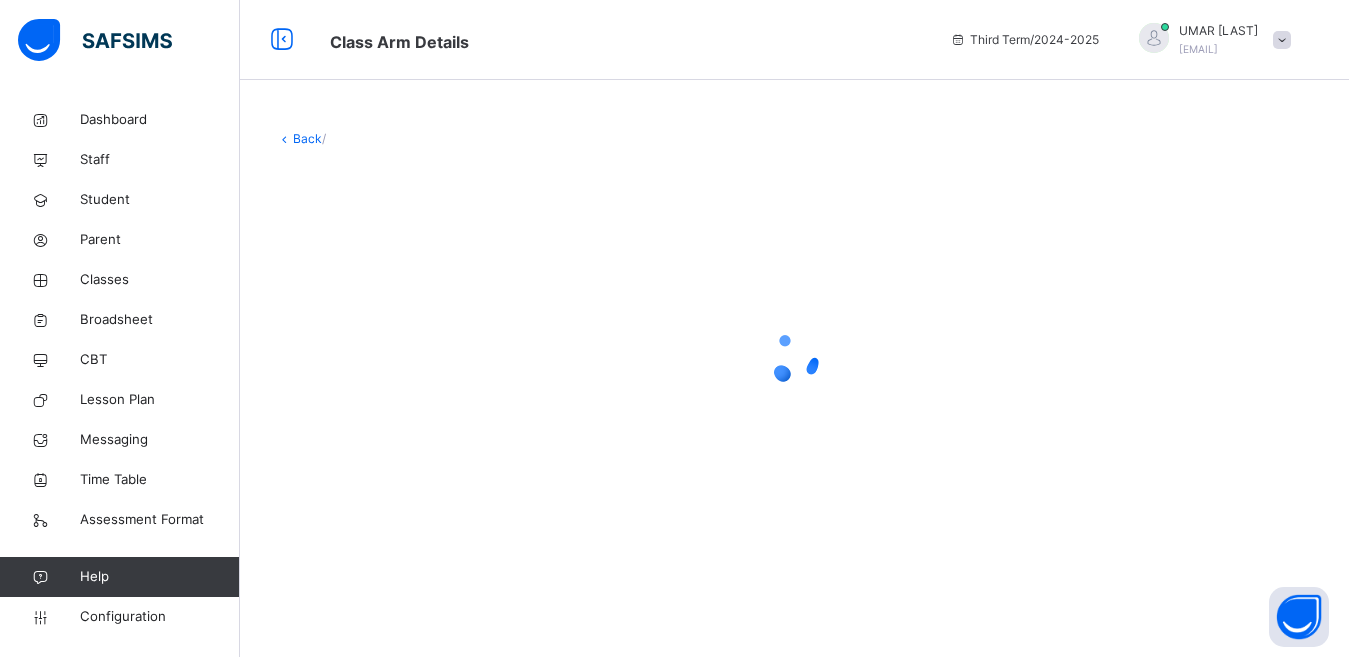 scroll, scrollTop: 0, scrollLeft: 0, axis: both 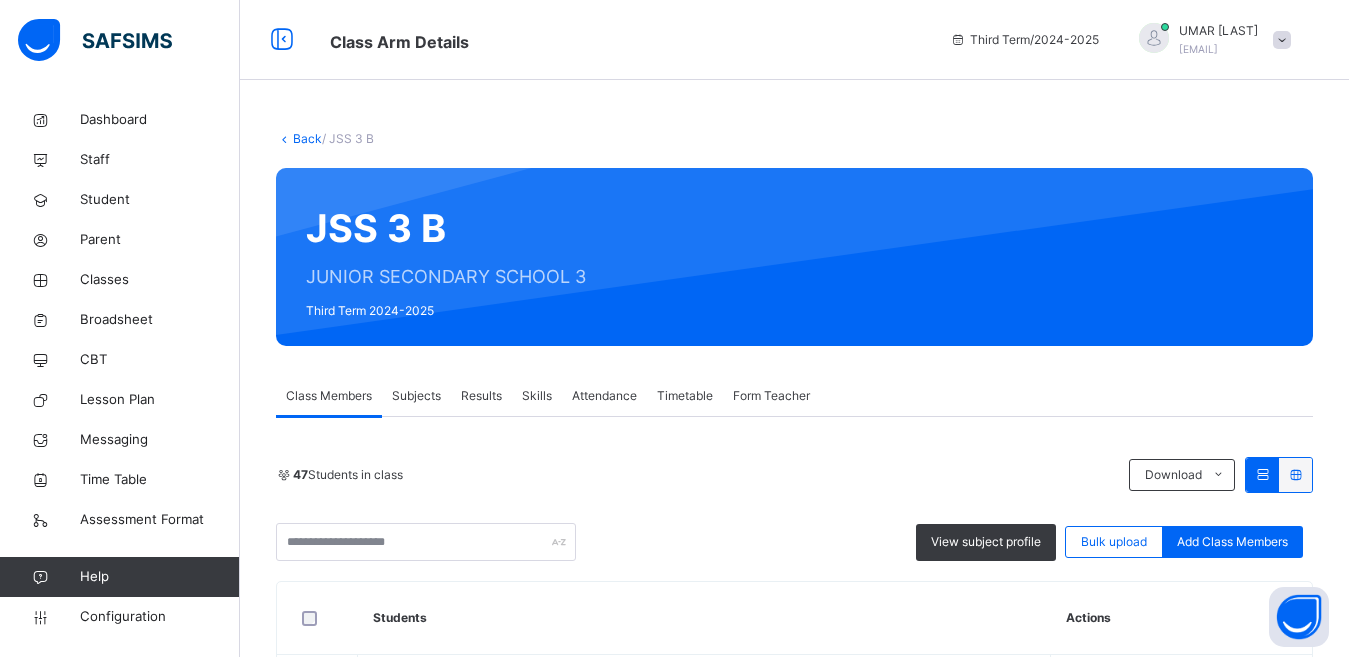 click on "Subjects" at bounding box center [416, 396] 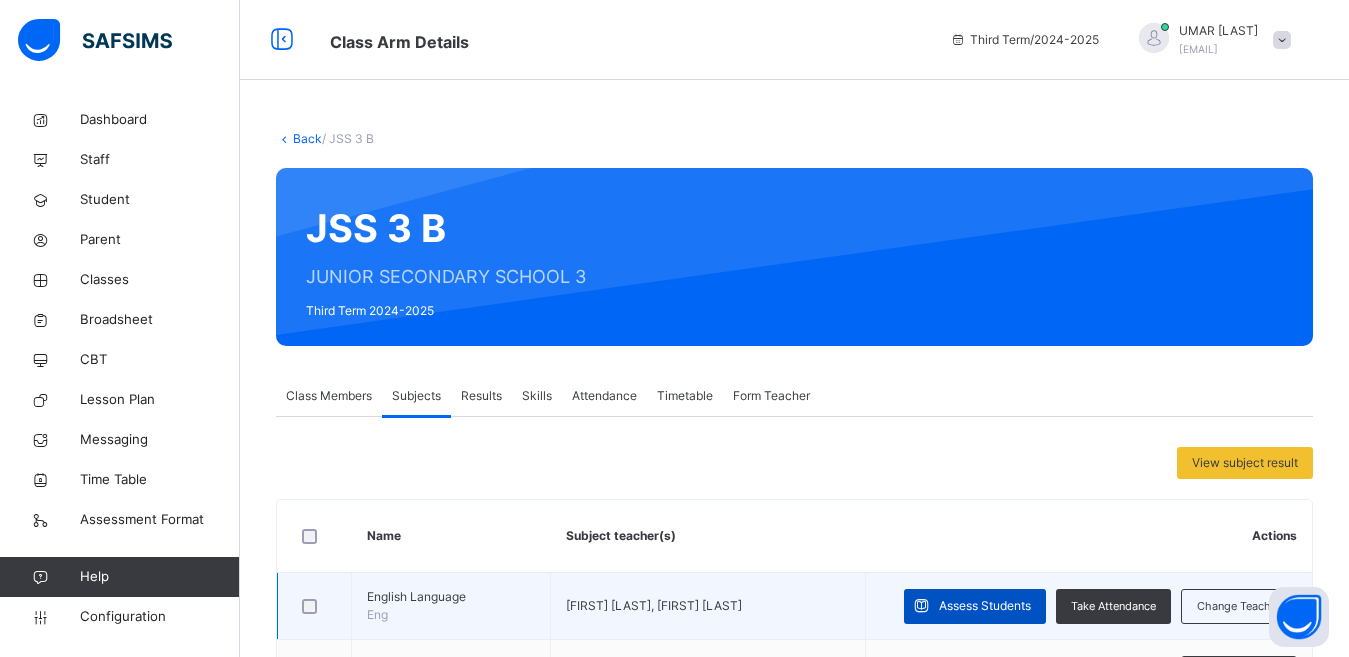 scroll, scrollTop: 392, scrollLeft: 0, axis: vertical 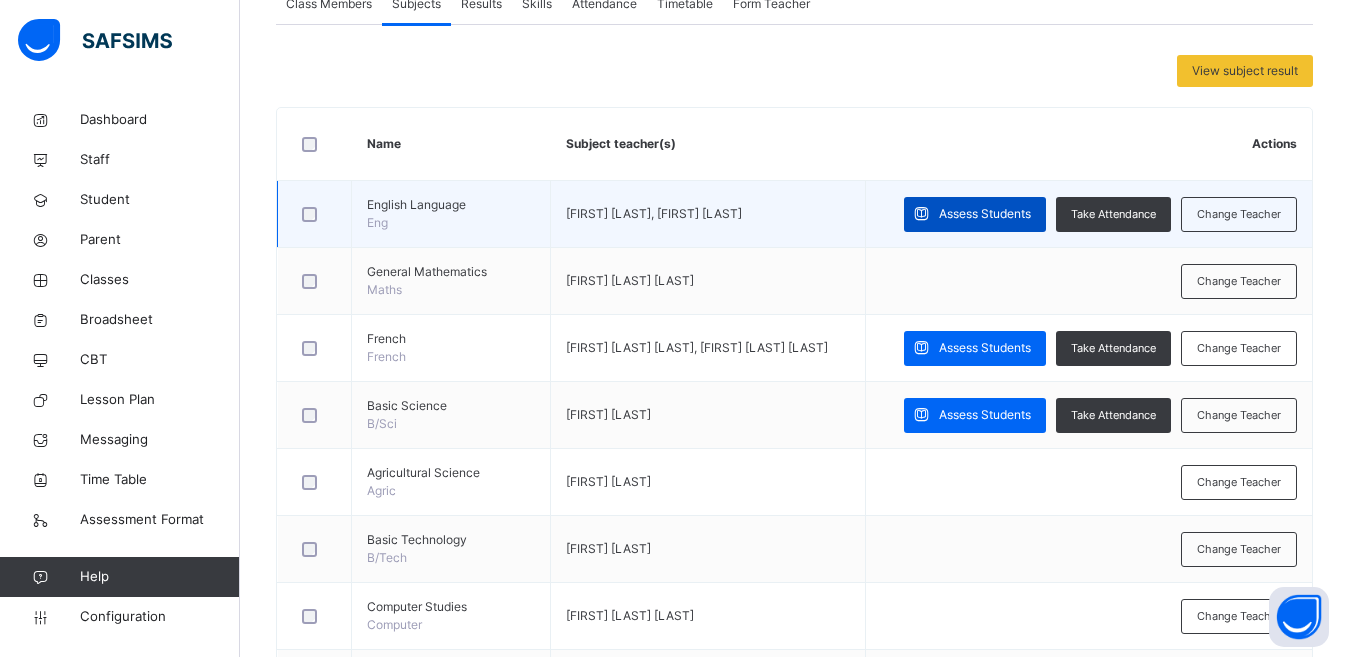 click on "Assess Students" at bounding box center [985, 214] 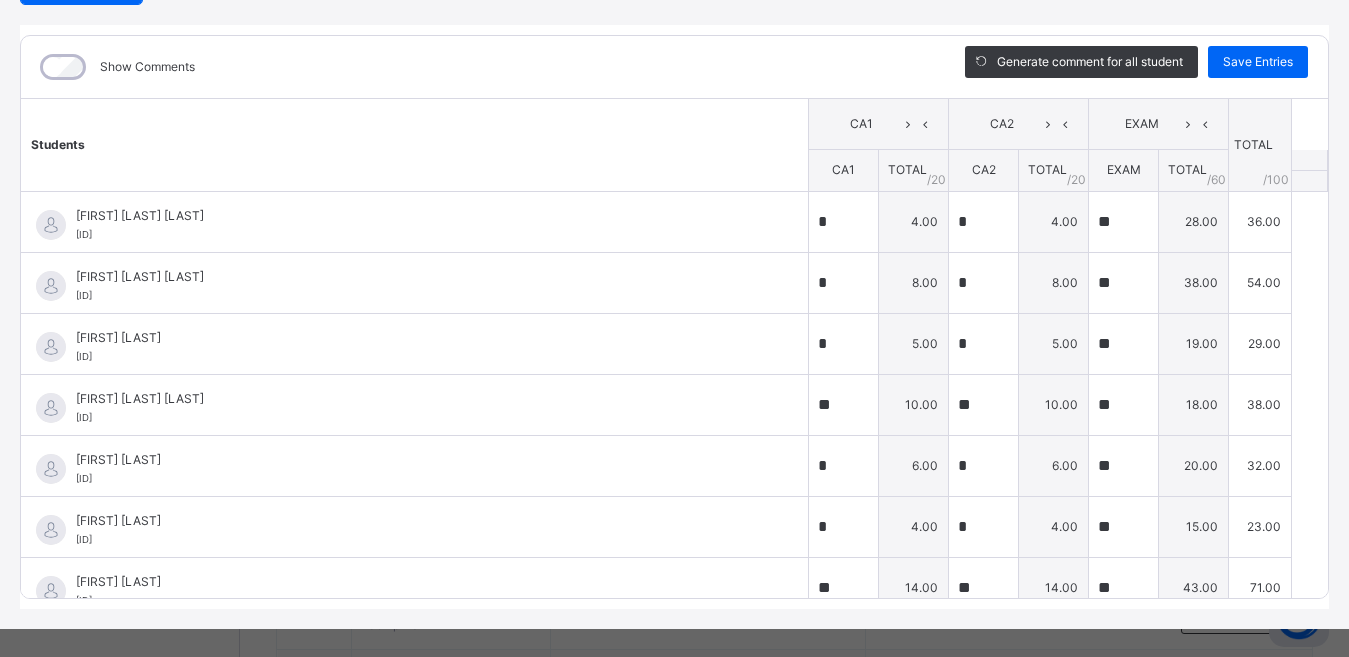 scroll, scrollTop: 254, scrollLeft: 0, axis: vertical 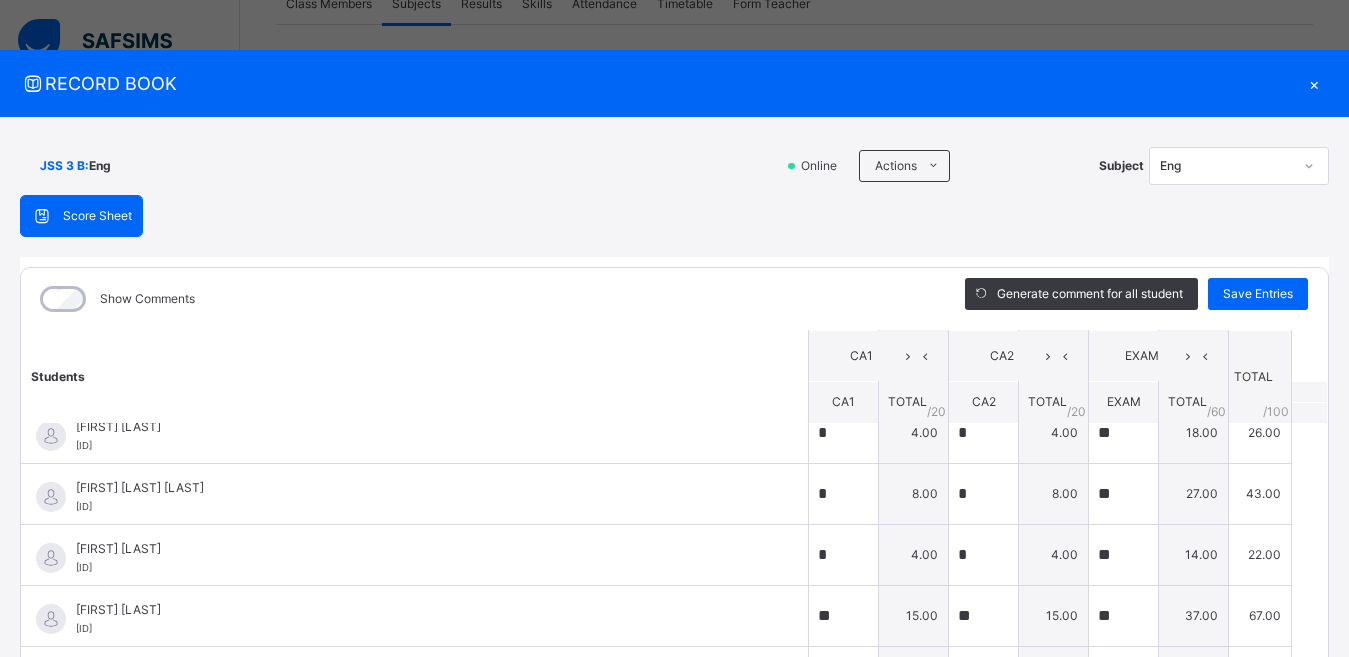 click on "×" at bounding box center [1314, 83] 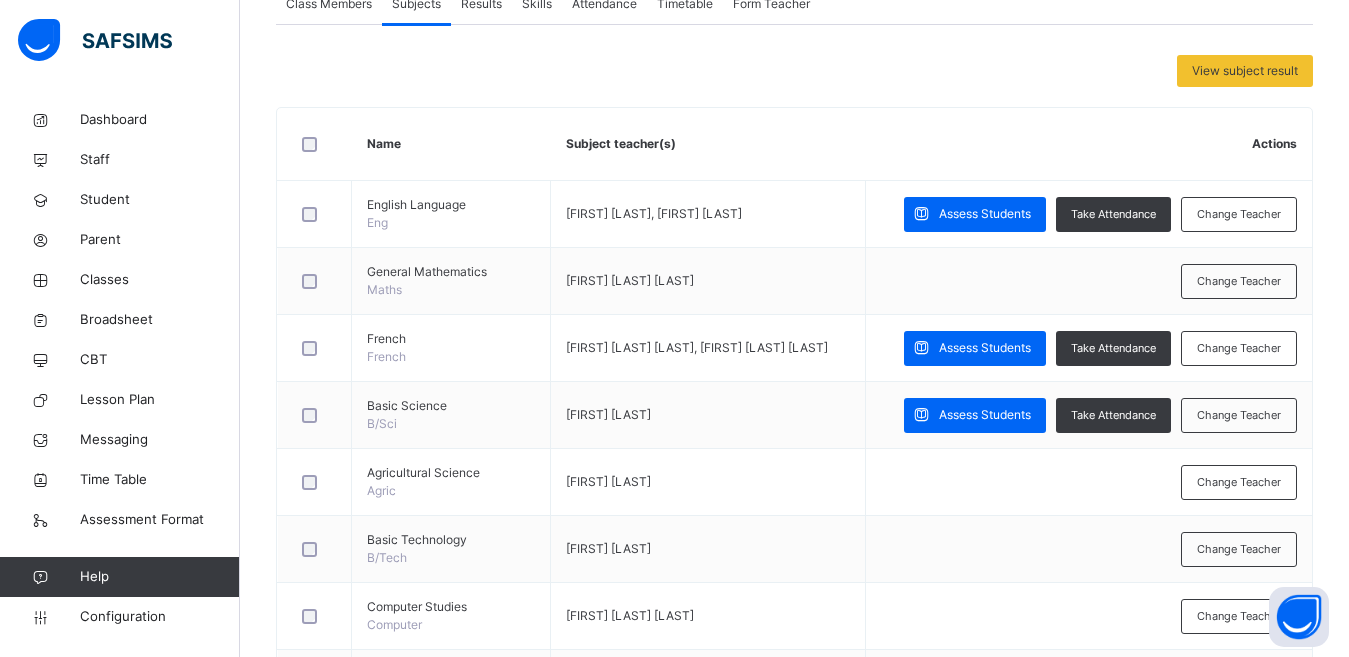 scroll, scrollTop: 0, scrollLeft: 0, axis: both 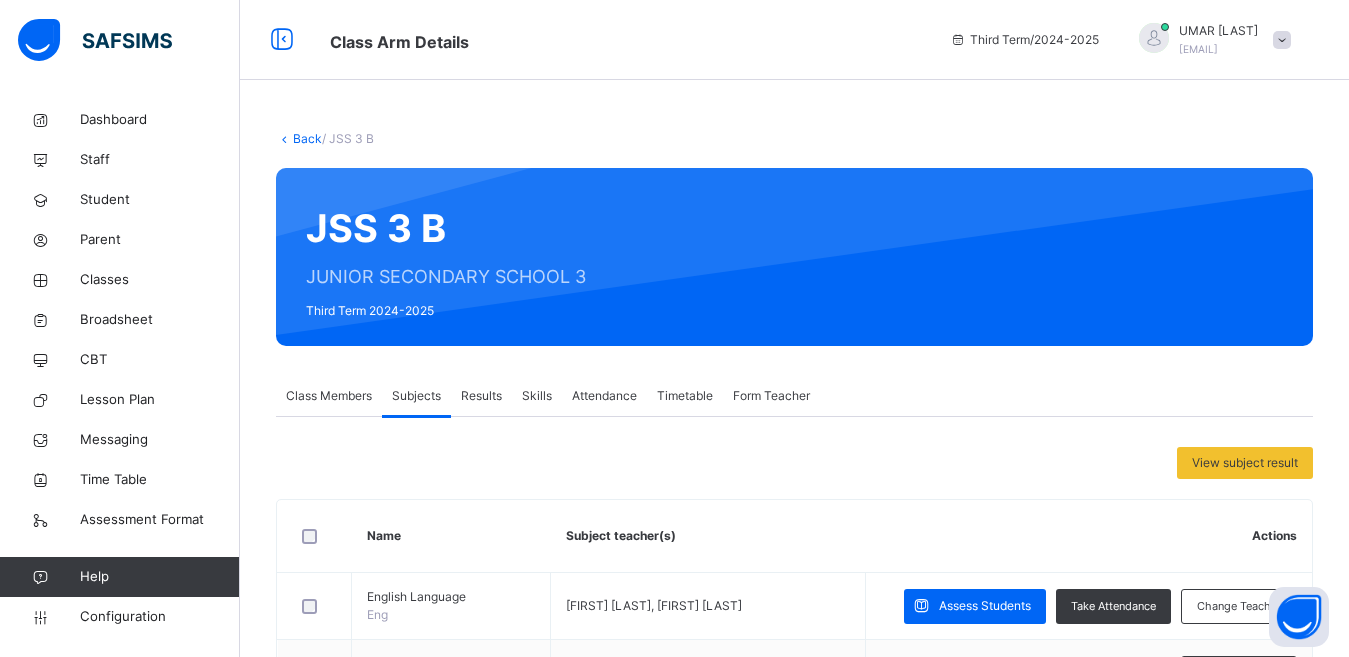 click on "Back" at bounding box center [307, 138] 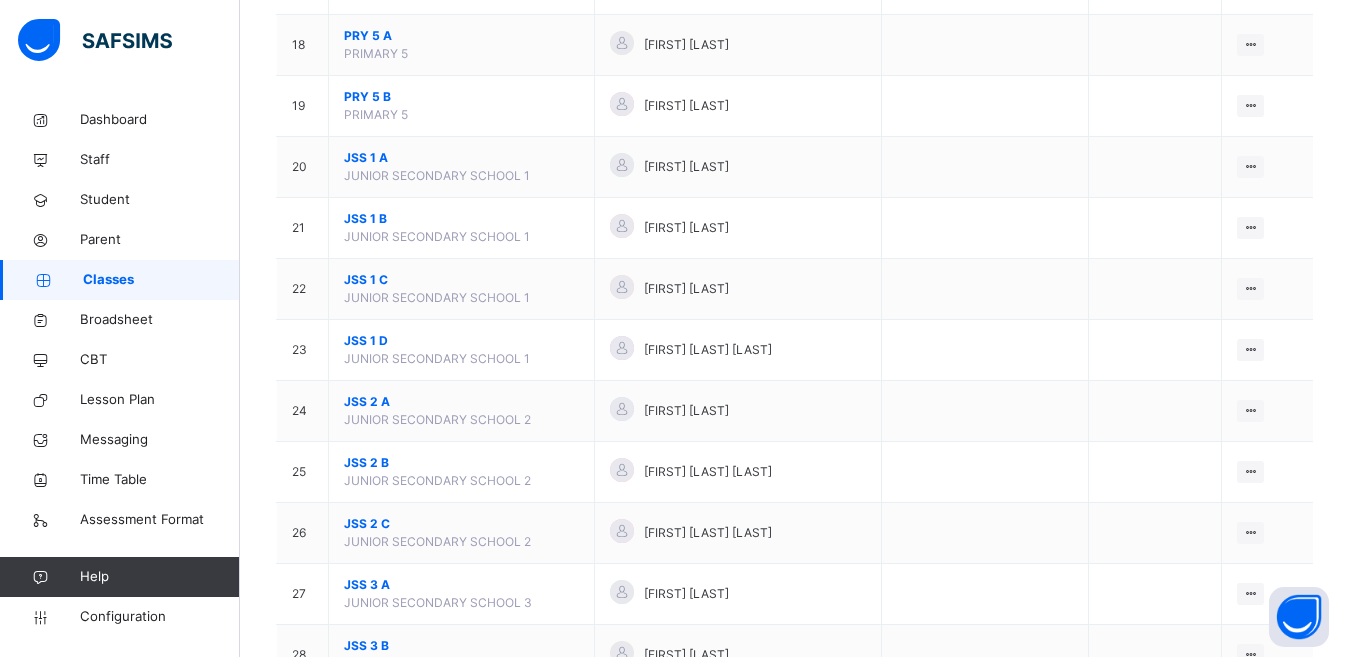 scroll, scrollTop: 1295, scrollLeft: 0, axis: vertical 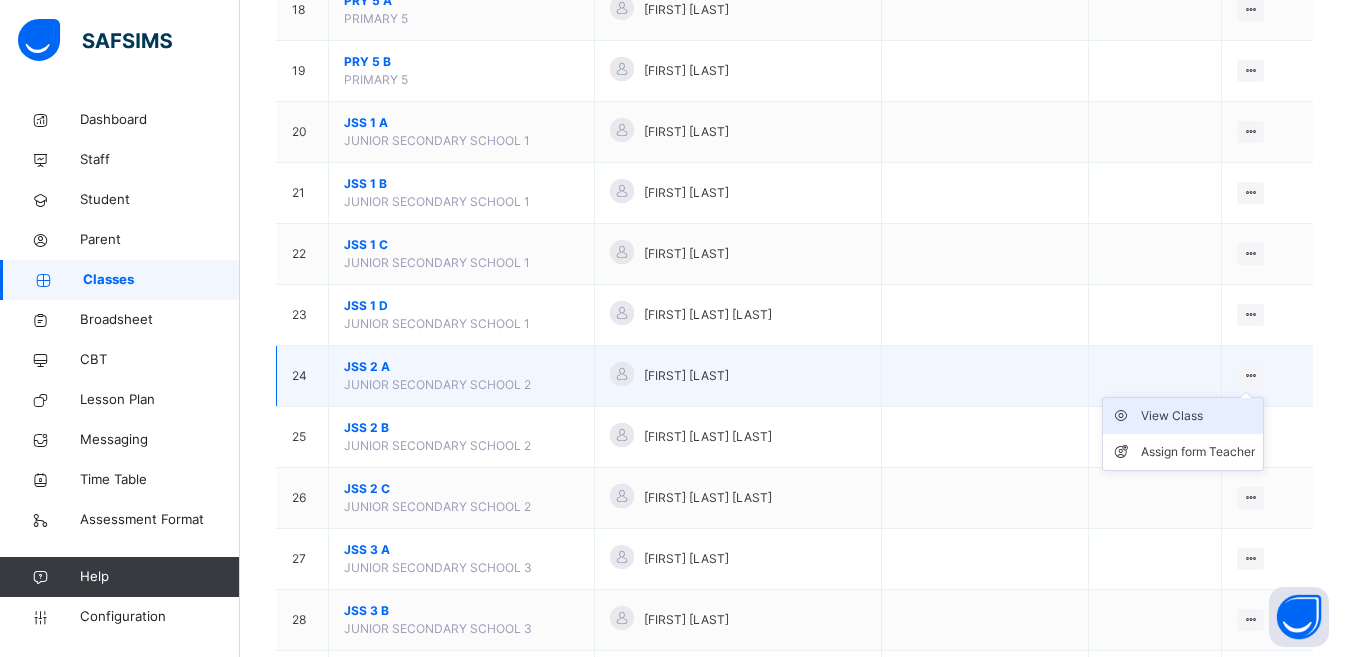 click on "View Class" at bounding box center [1198, 416] 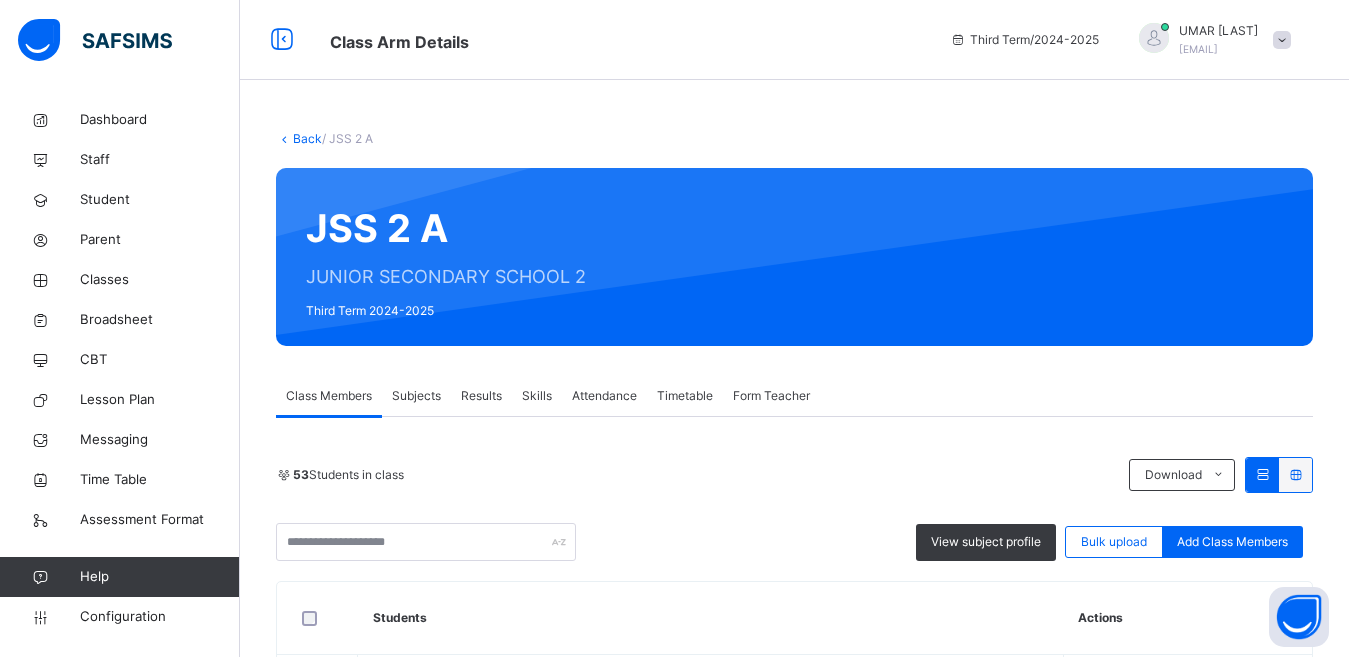 click on "Subjects" at bounding box center [416, 396] 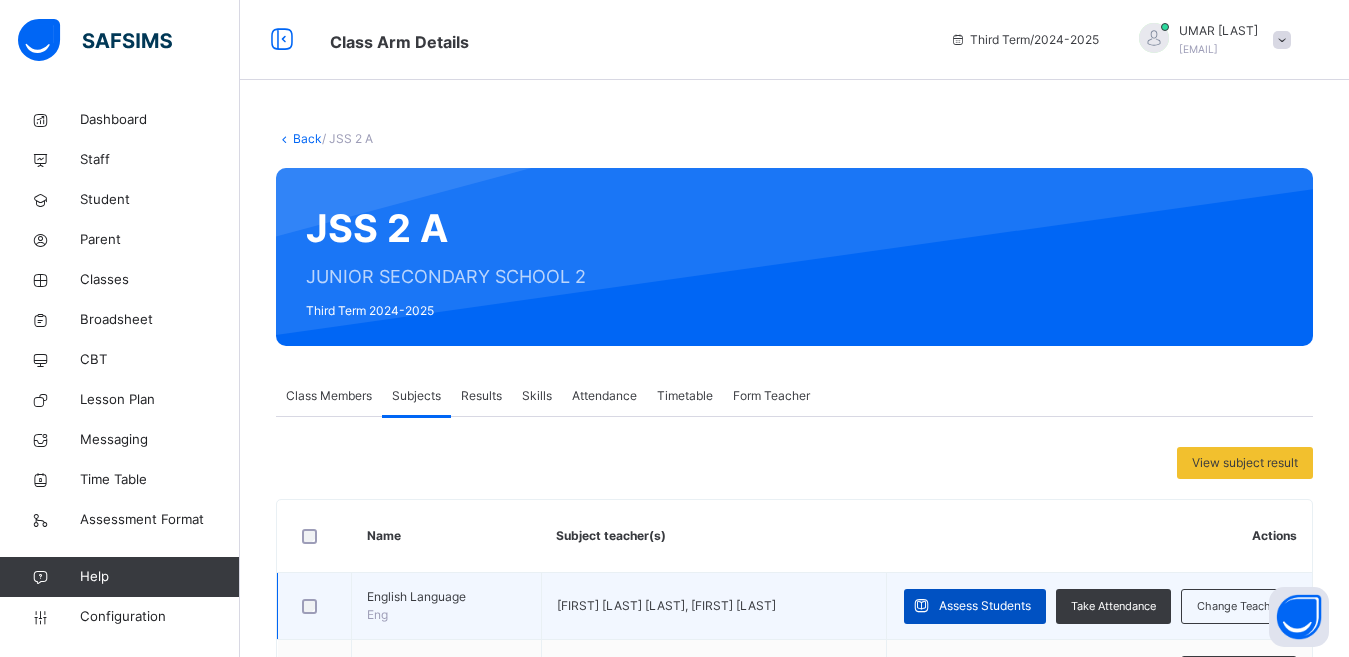 click on "Assess Students" at bounding box center (985, 606) 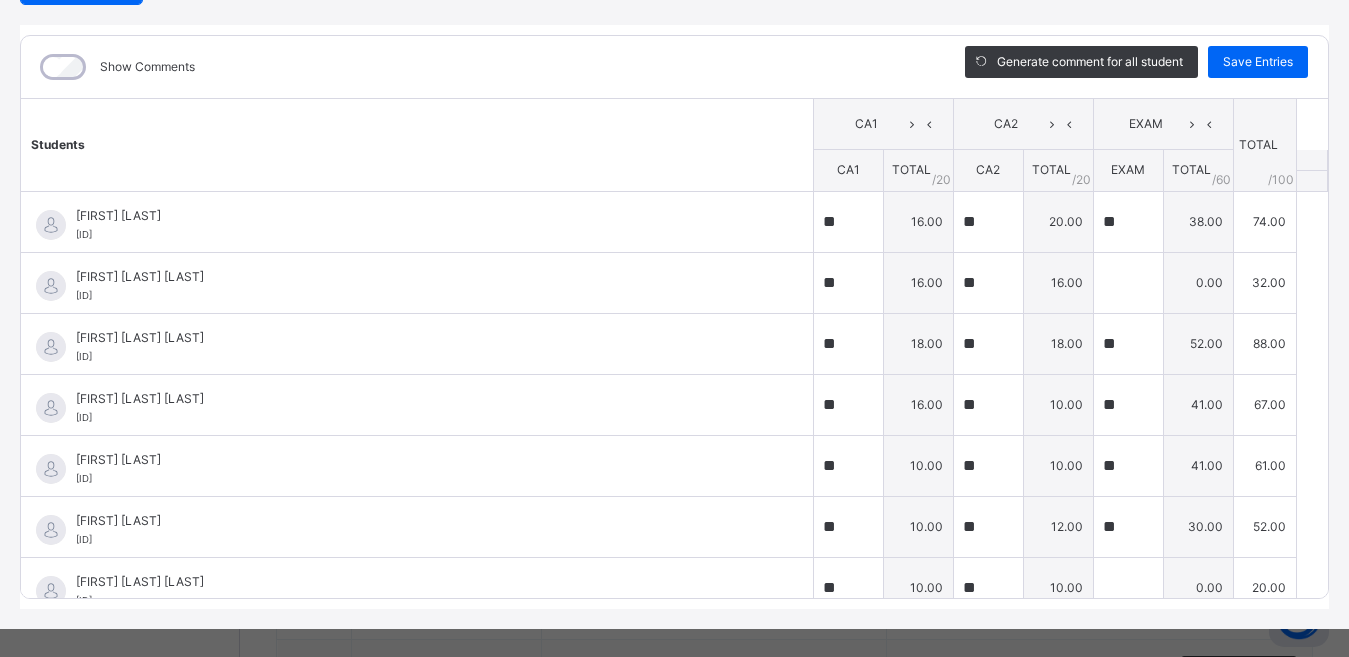 scroll, scrollTop: 254, scrollLeft: 0, axis: vertical 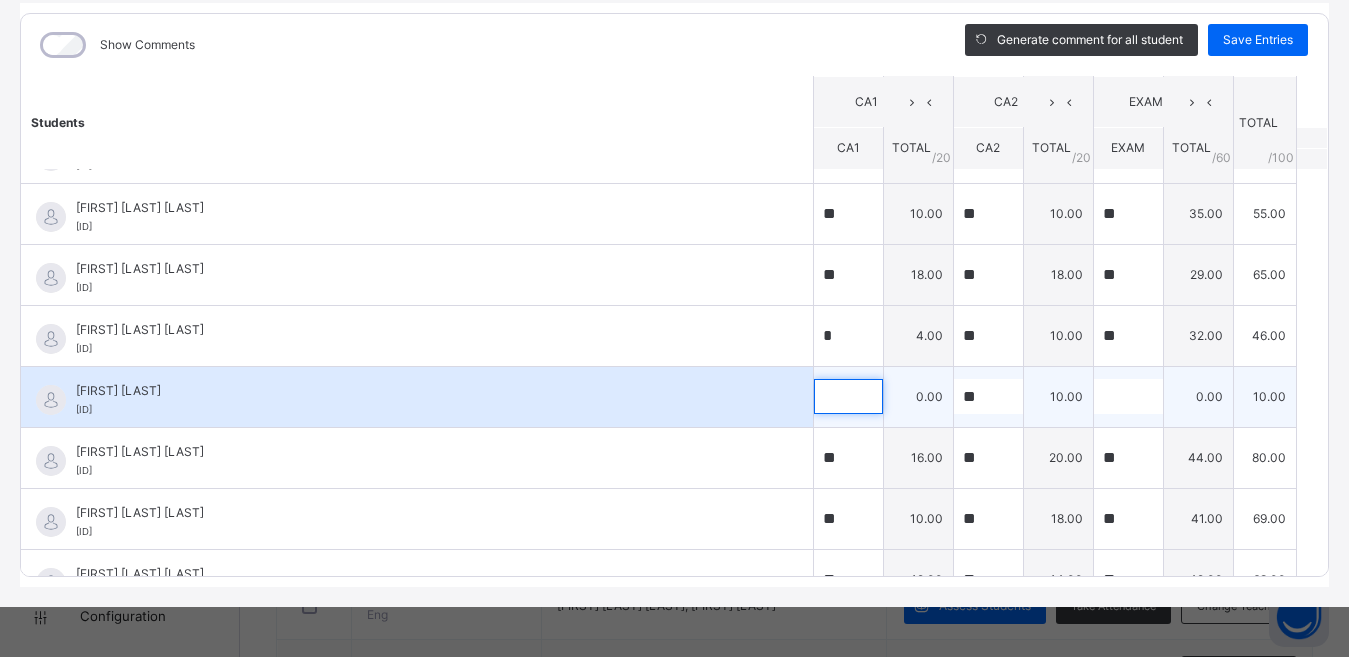 click at bounding box center [848, 396] 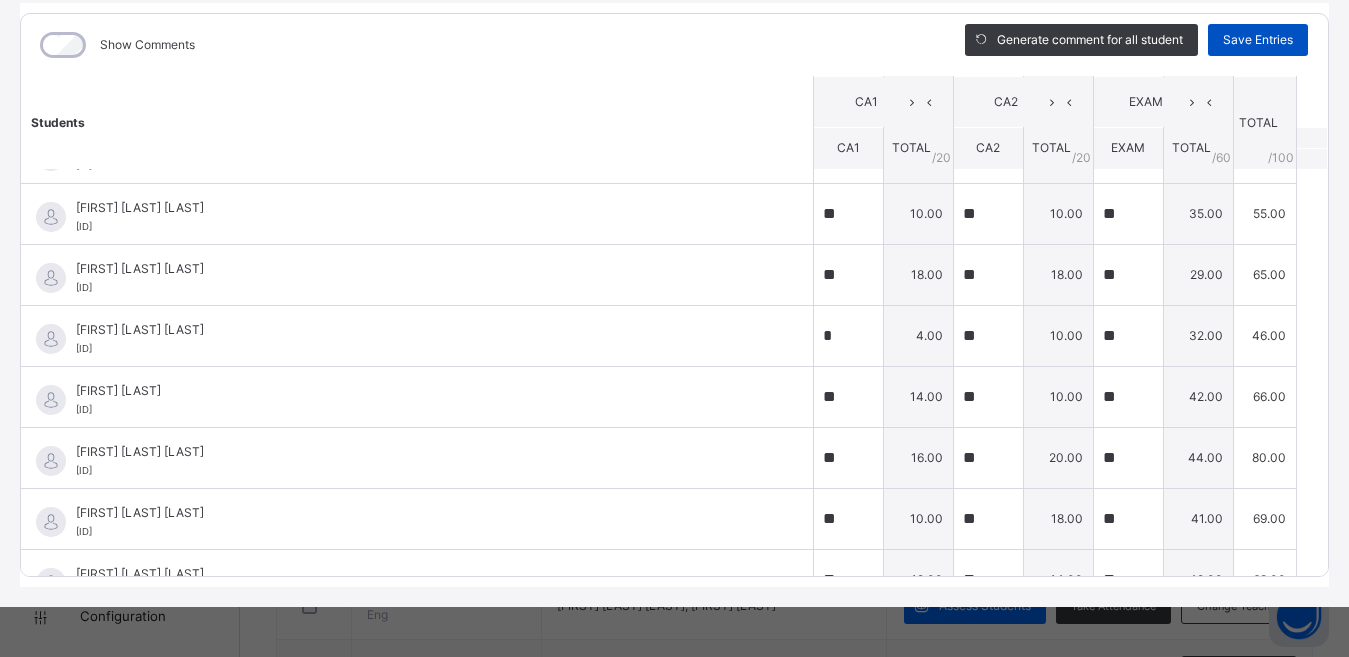 click on "Save Entries" at bounding box center (1258, 40) 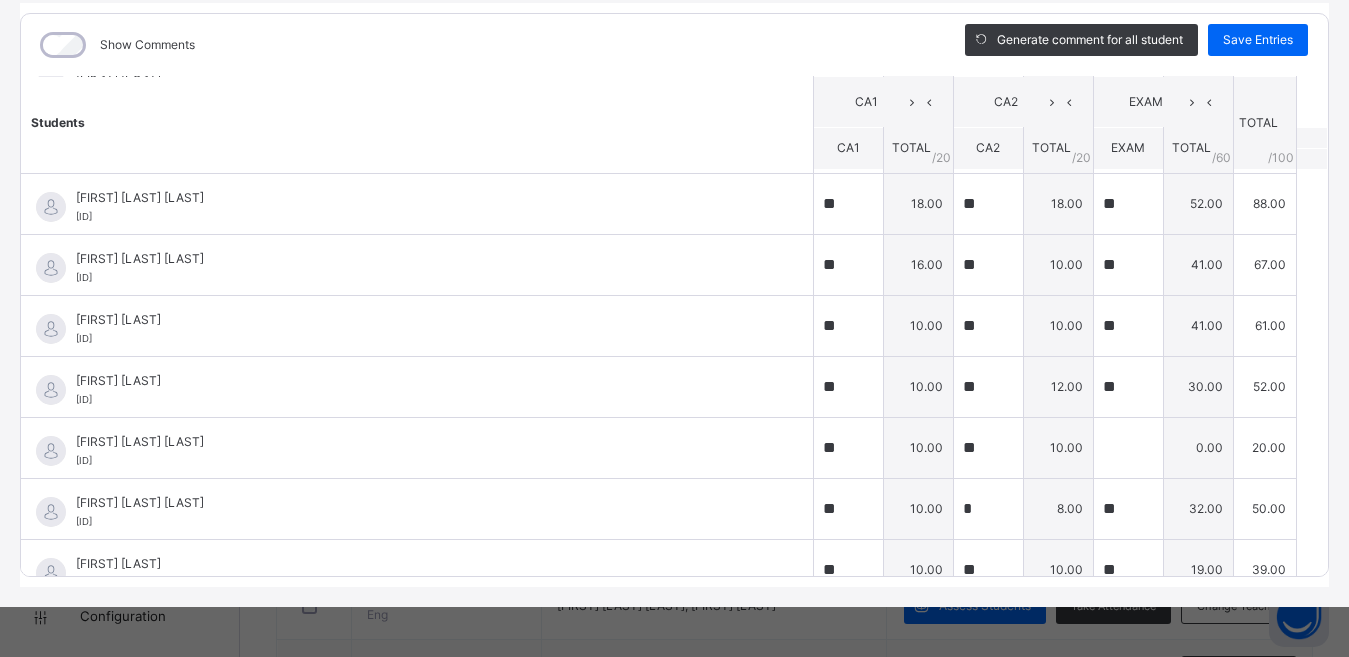 scroll, scrollTop: 120, scrollLeft: 0, axis: vertical 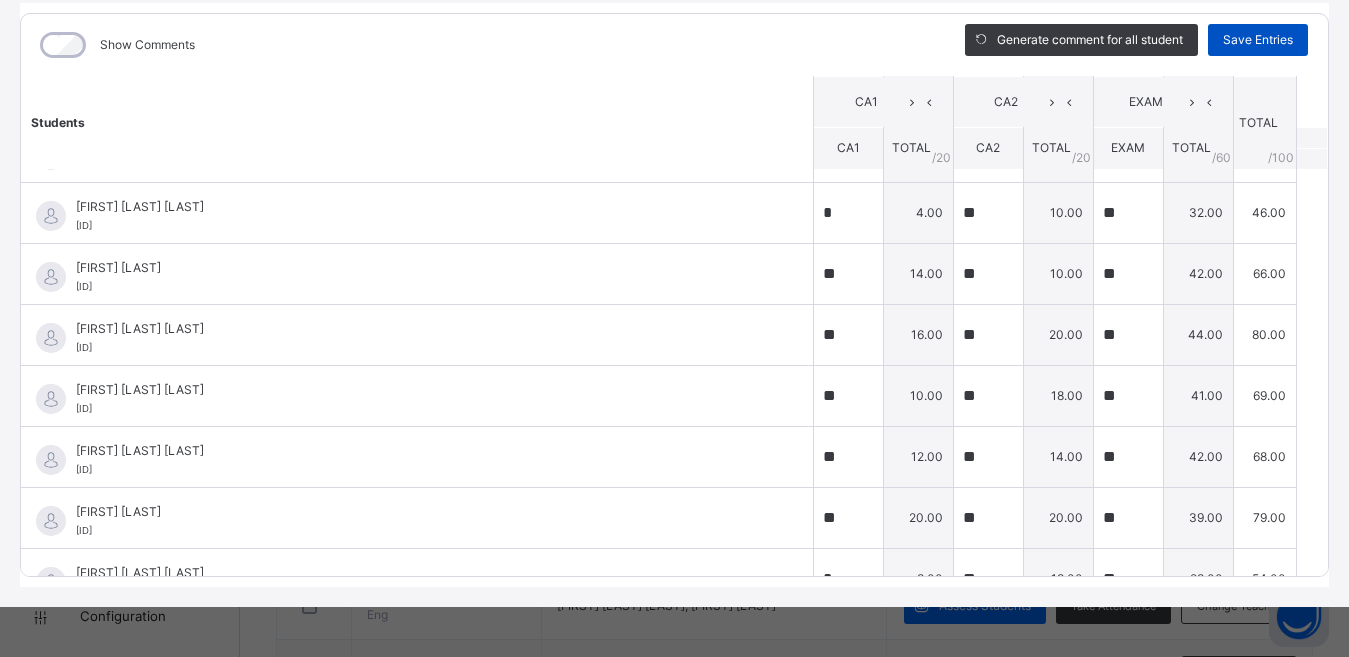 click on "Save Entries" at bounding box center [1258, 40] 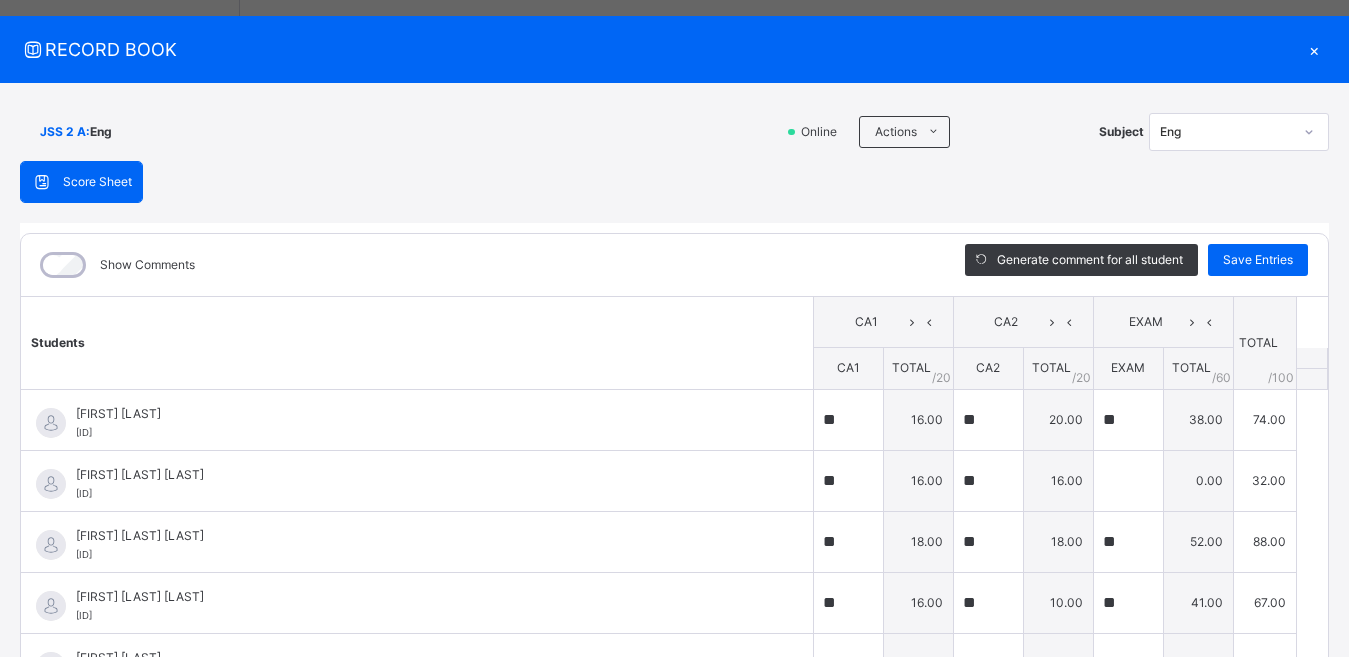 scroll, scrollTop: 0, scrollLeft: 0, axis: both 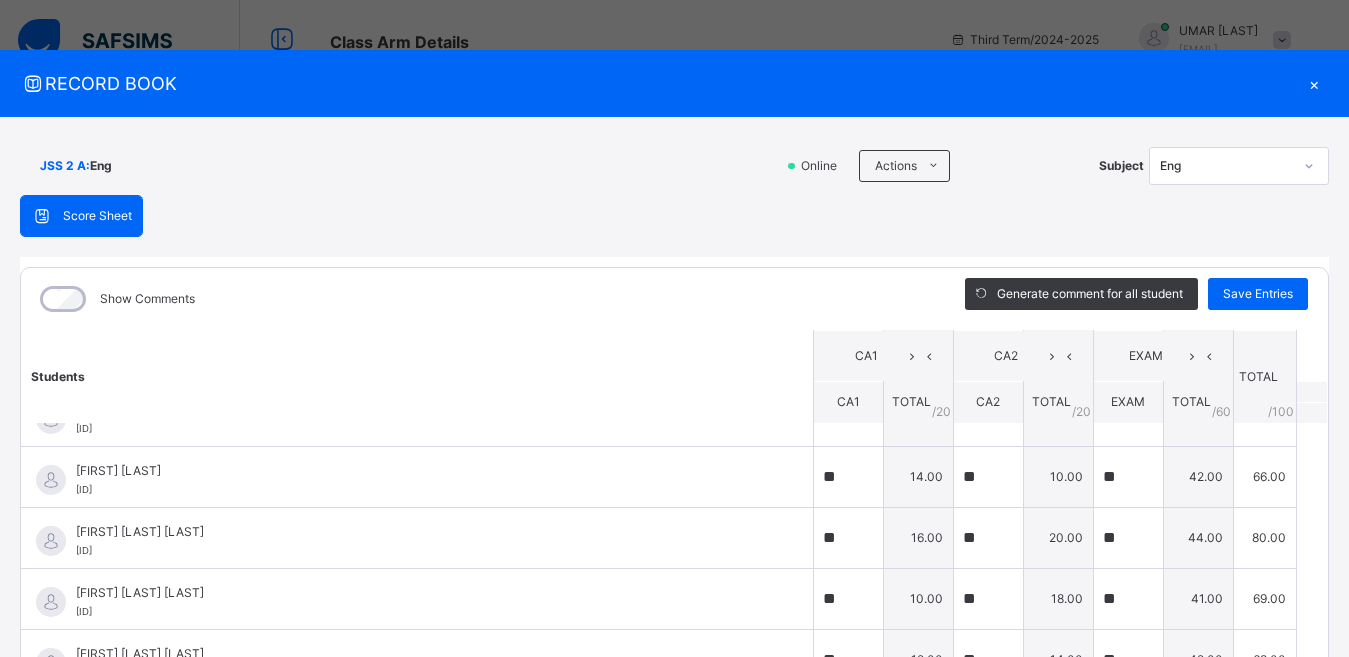 click on "×" at bounding box center (1314, 83) 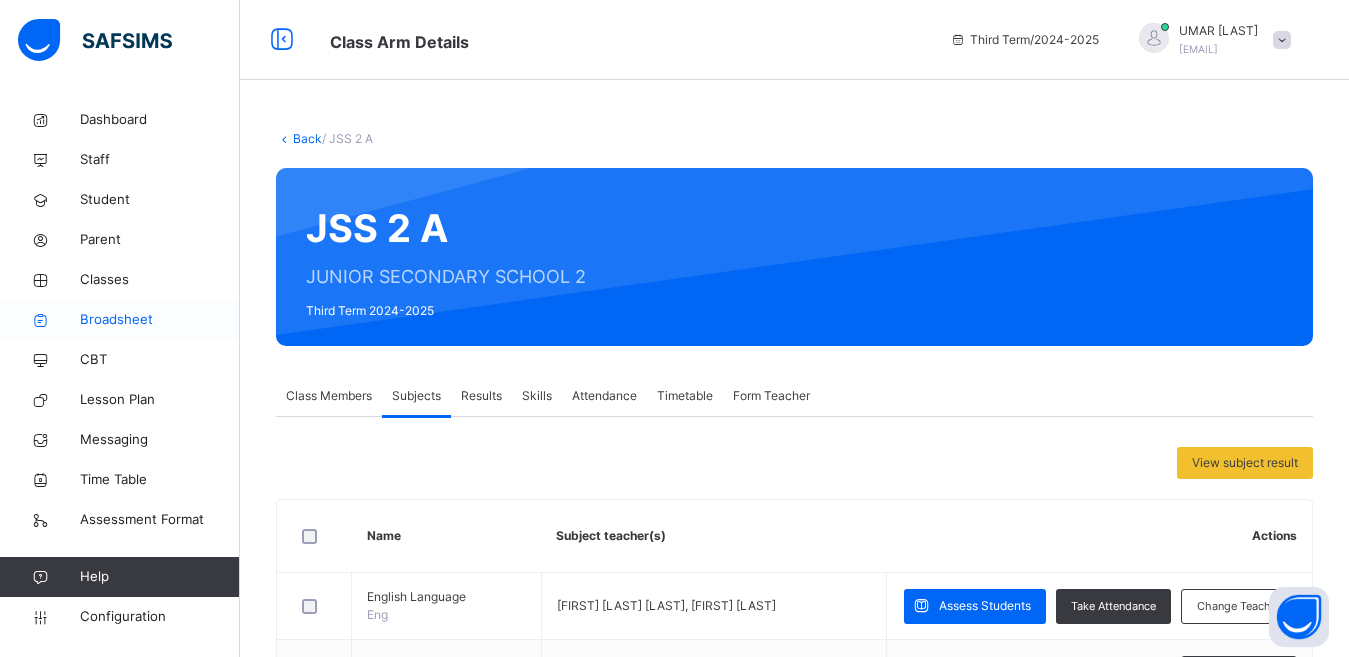 click on "Broadsheet" at bounding box center (160, 320) 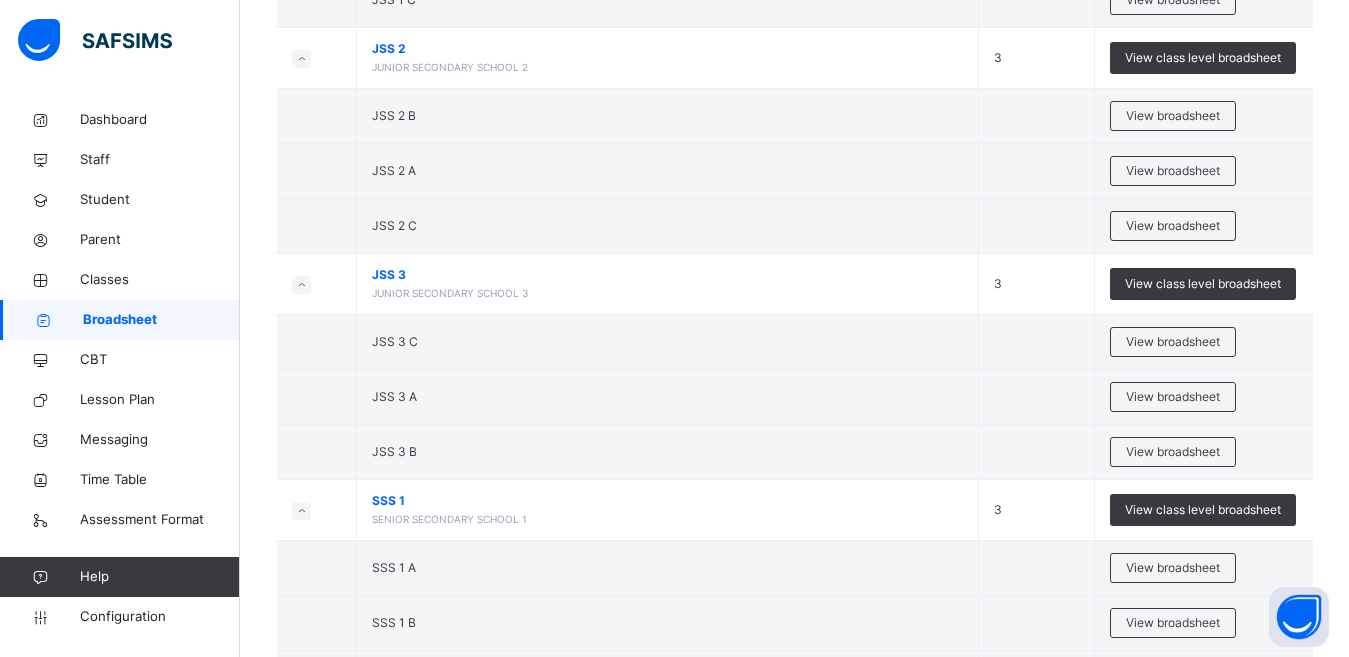scroll, scrollTop: 2066, scrollLeft: 0, axis: vertical 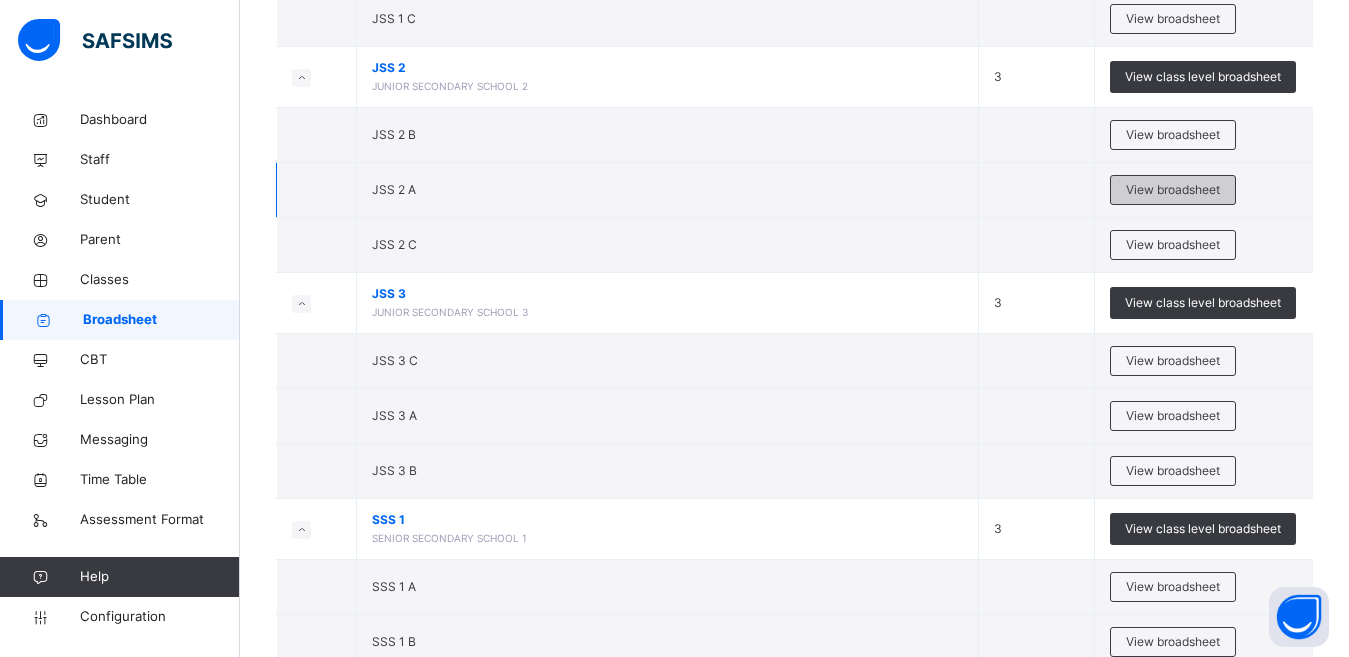 click on "View broadsheet" at bounding box center (1173, 190) 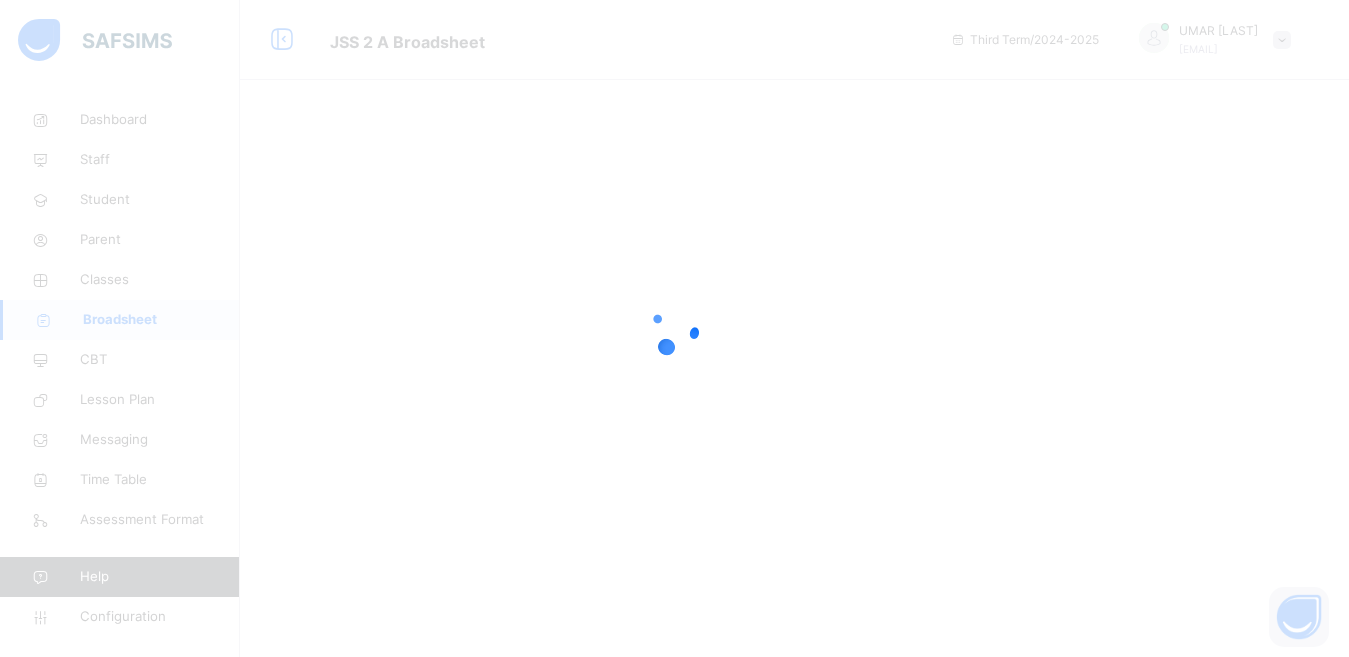 scroll, scrollTop: 0, scrollLeft: 0, axis: both 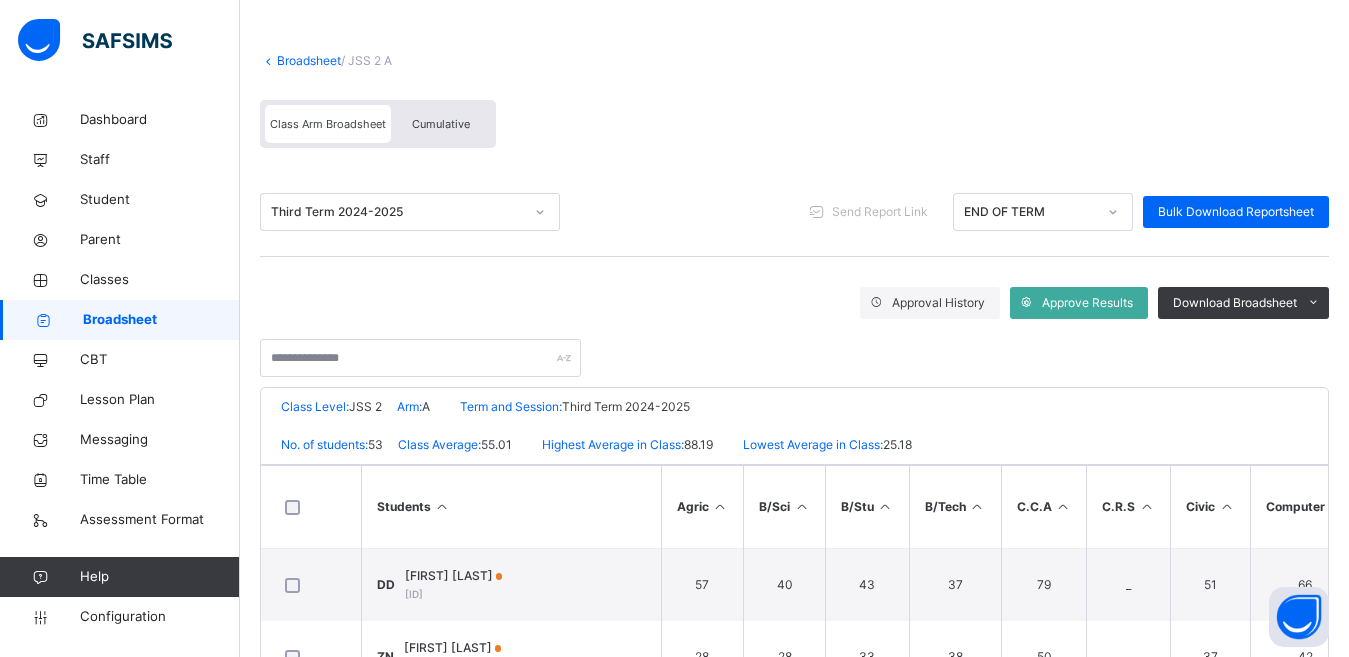 click on "Cumulative" at bounding box center (441, 124) 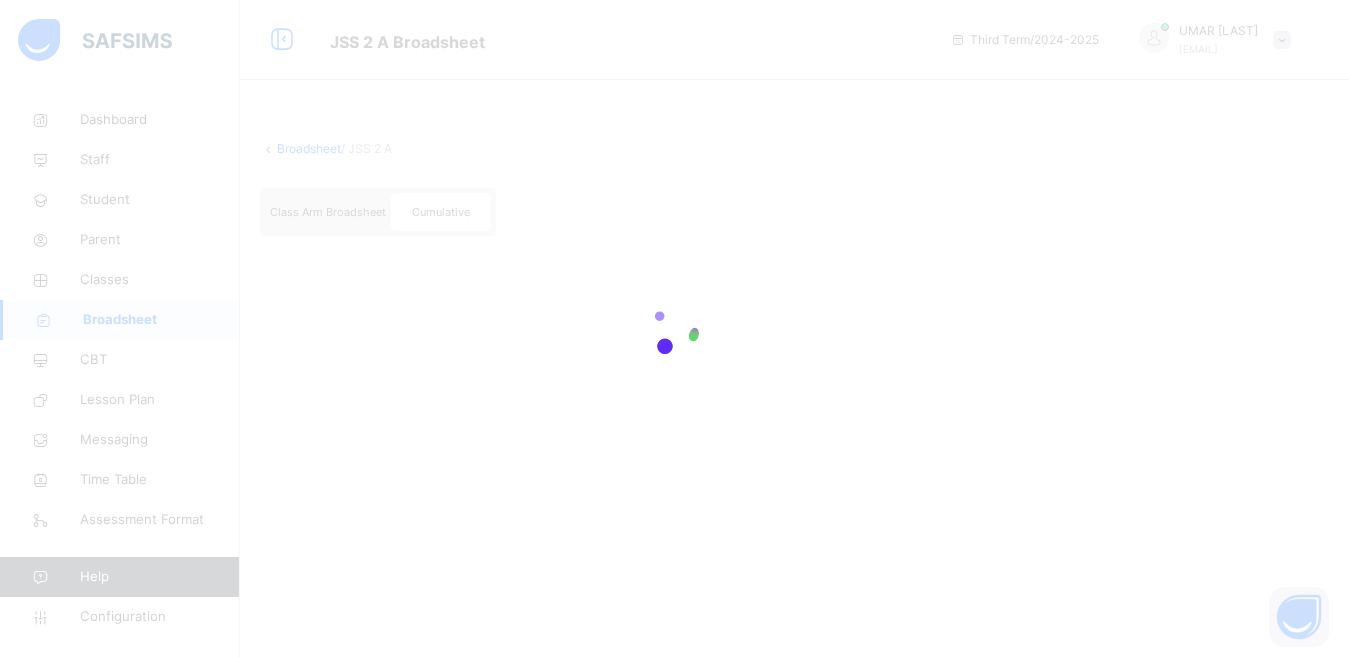 scroll, scrollTop: 0, scrollLeft: 0, axis: both 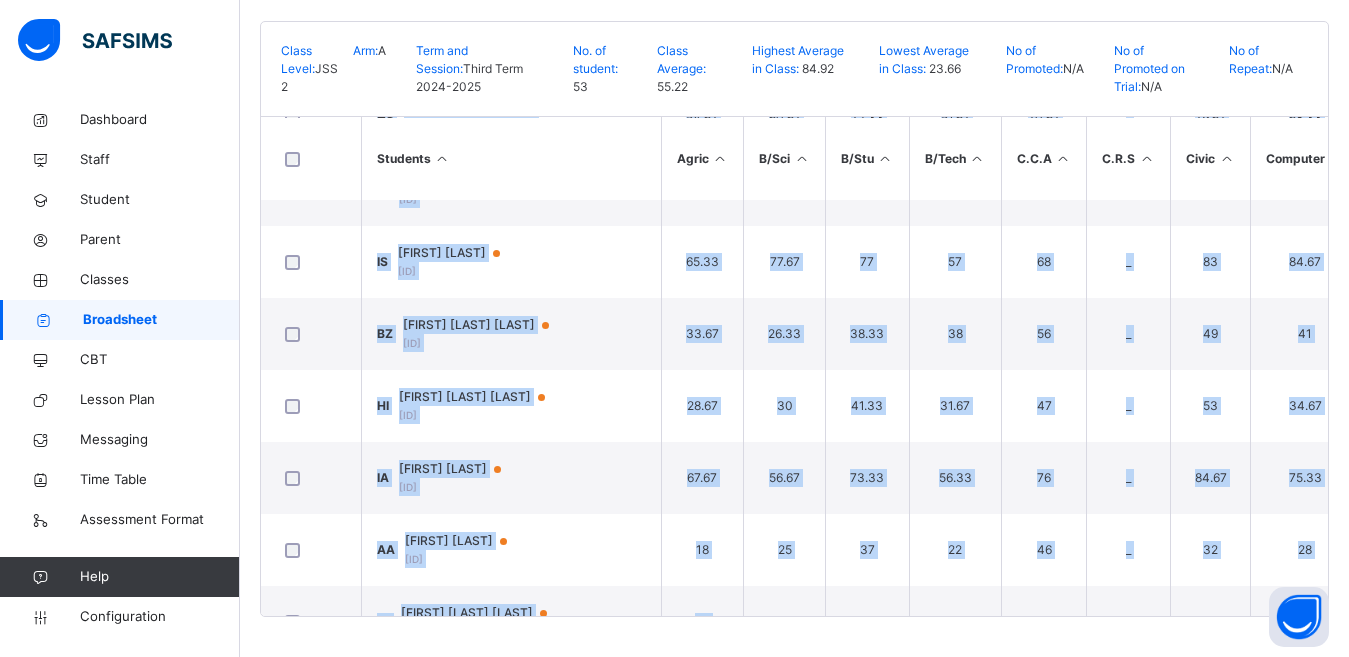 drag, startPoint x: 723, startPoint y: 616, endPoint x: 752, endPoint y: 609, distance: 29.832869 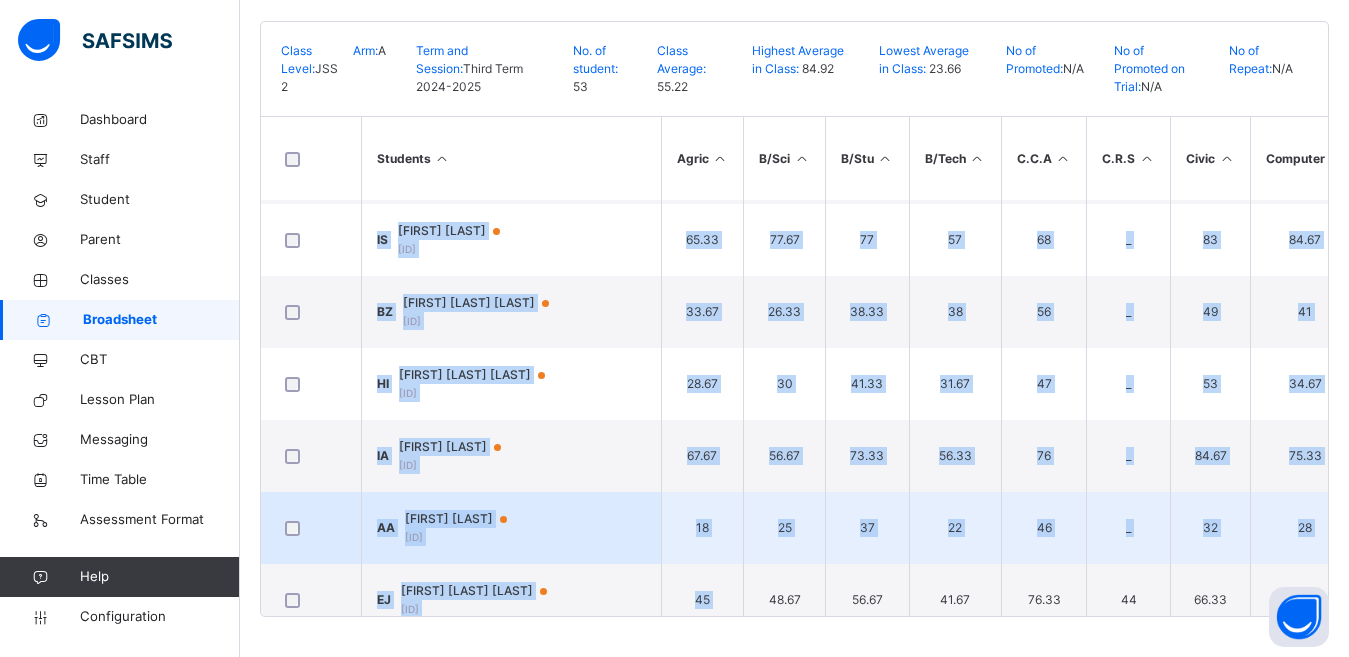 click on "22" at bounding box center [955, 528] 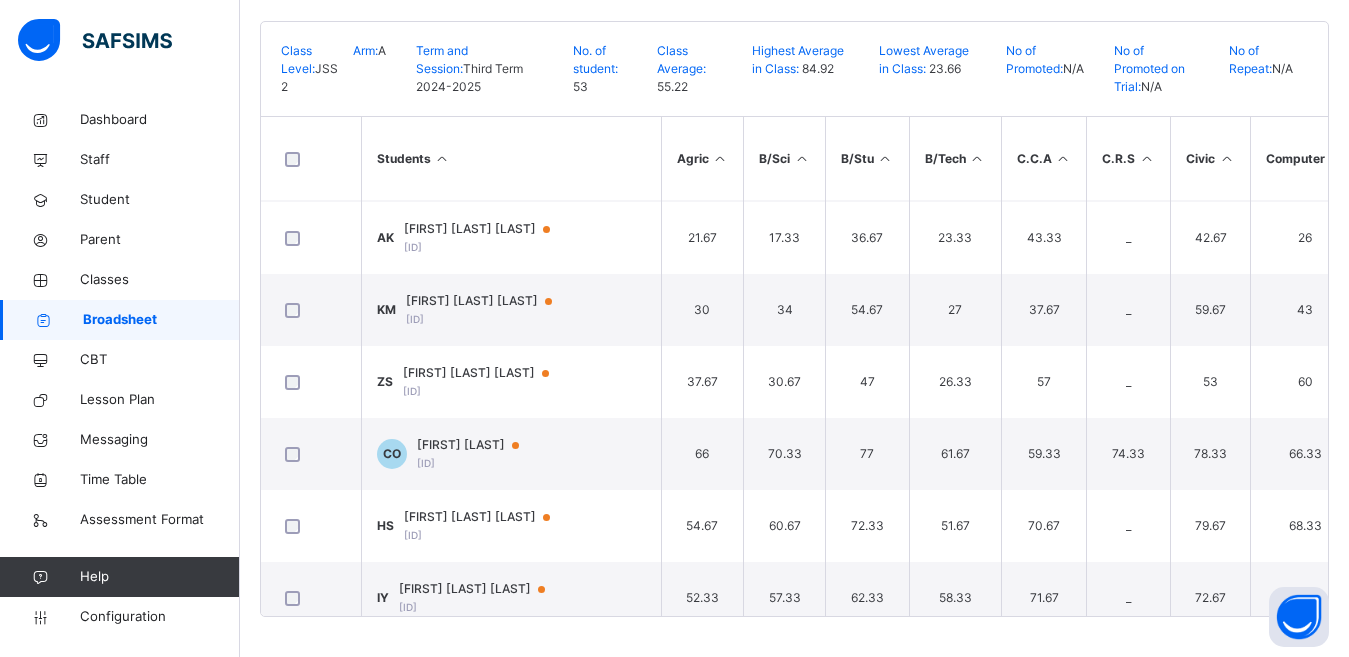 scroll, scrollTop: 1802, scrollLeft: 0, axis: vertical 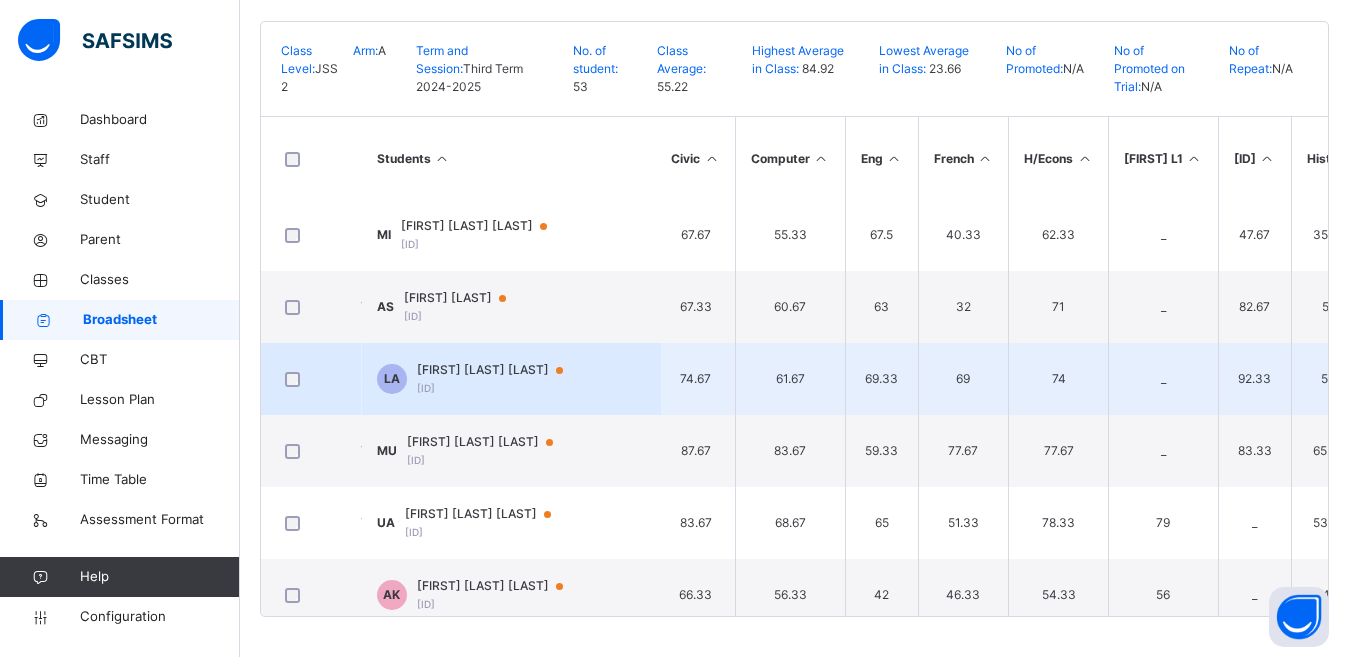 click on "[FIRST] [LAST] [LAST]" at bounding box center [499, 370] 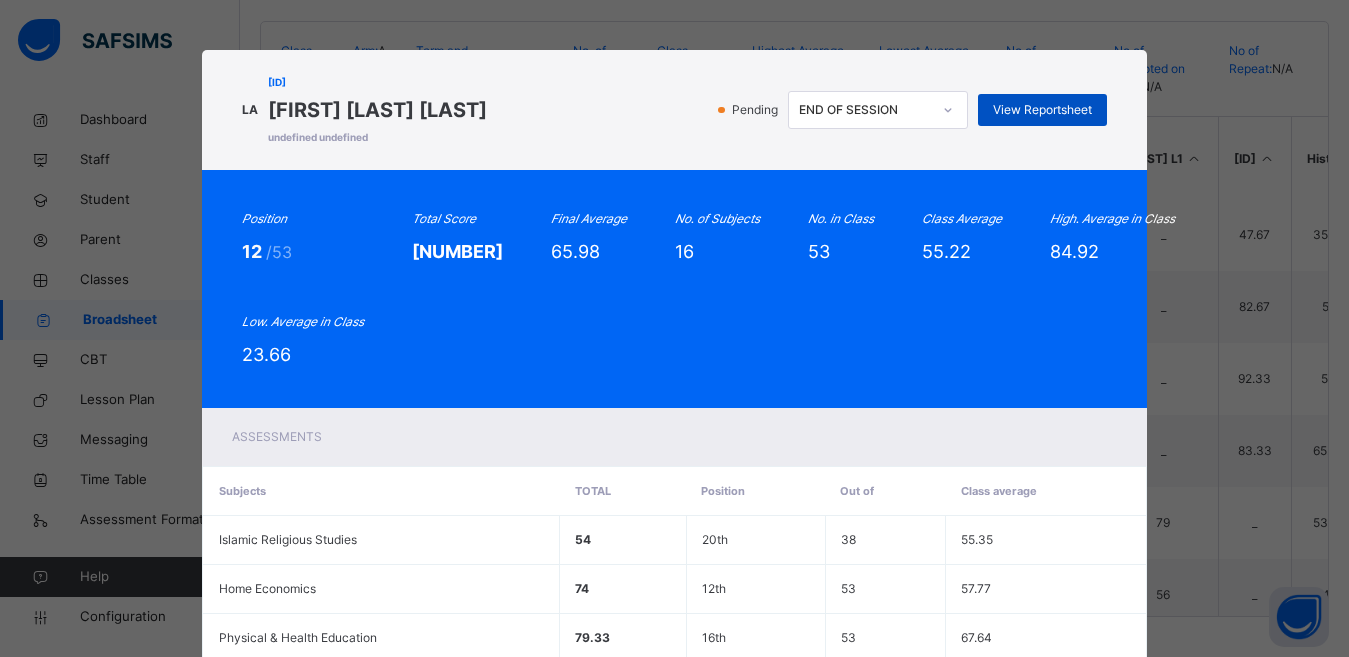 click on "View Reportsheet" at bounding box center (1042, 110) 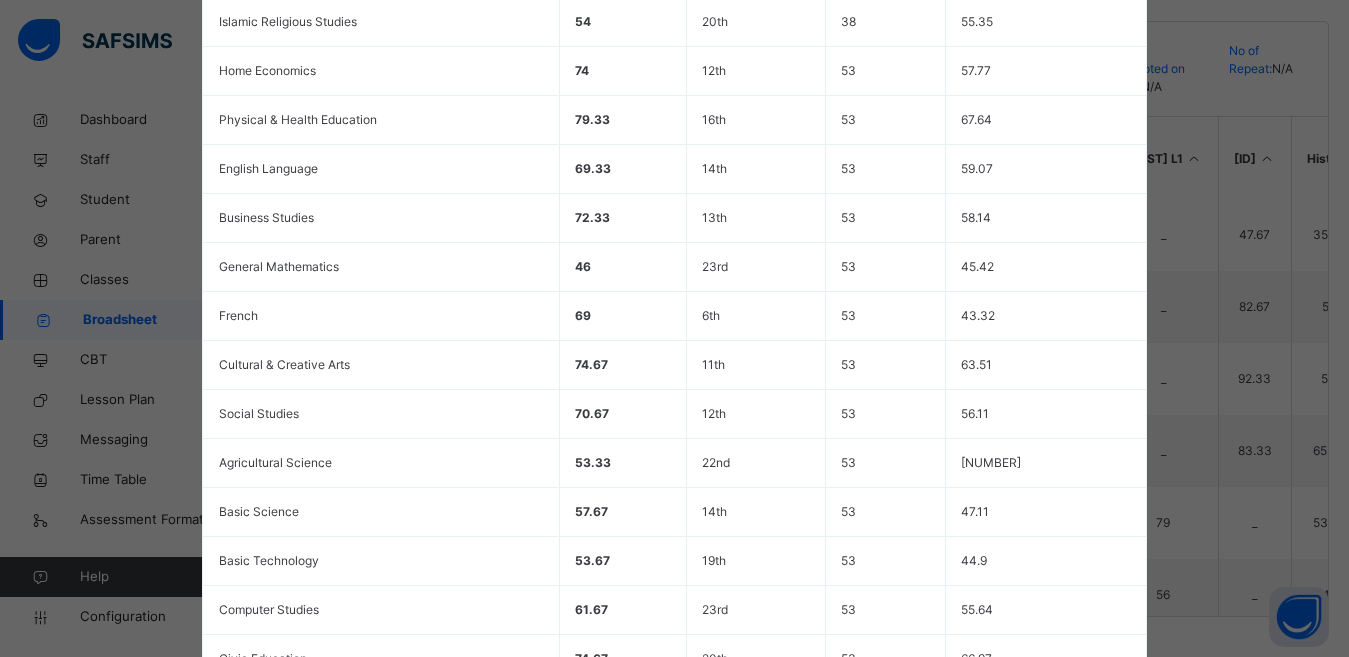 scroll, scrollTop: 828, scrollLeft: 0, axis: vertical 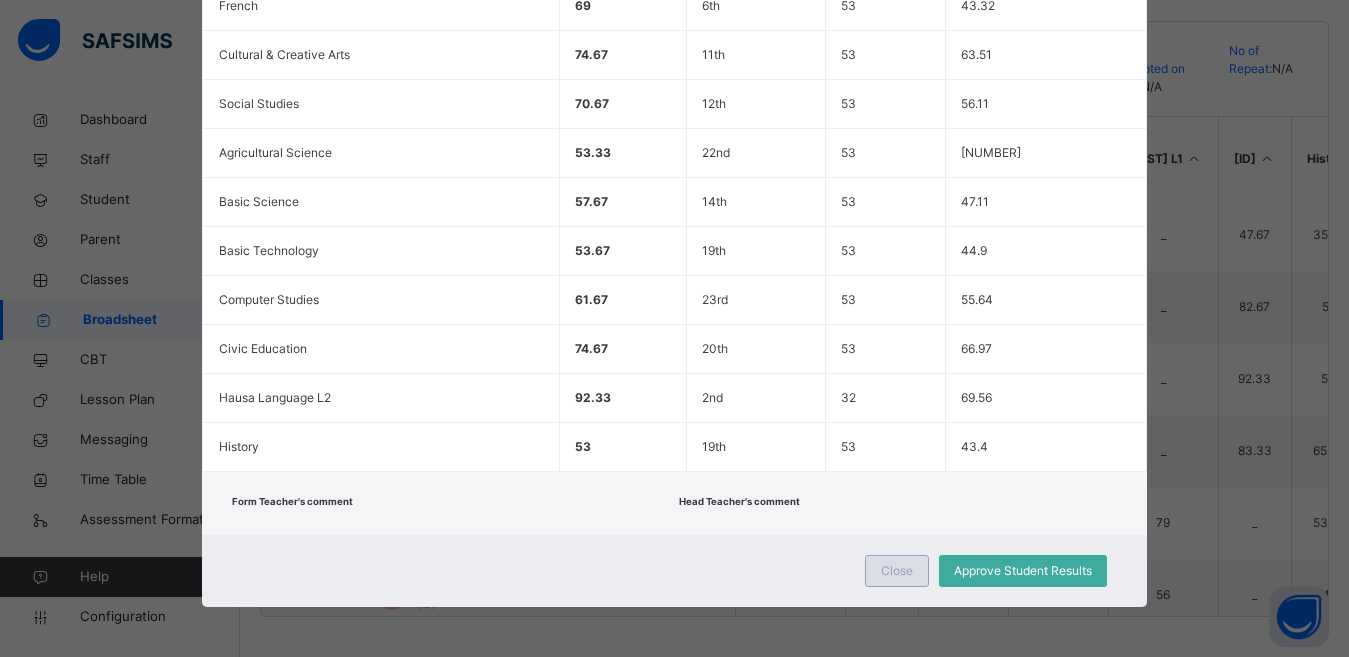 click on "Close" at bounding box center (897, 571) 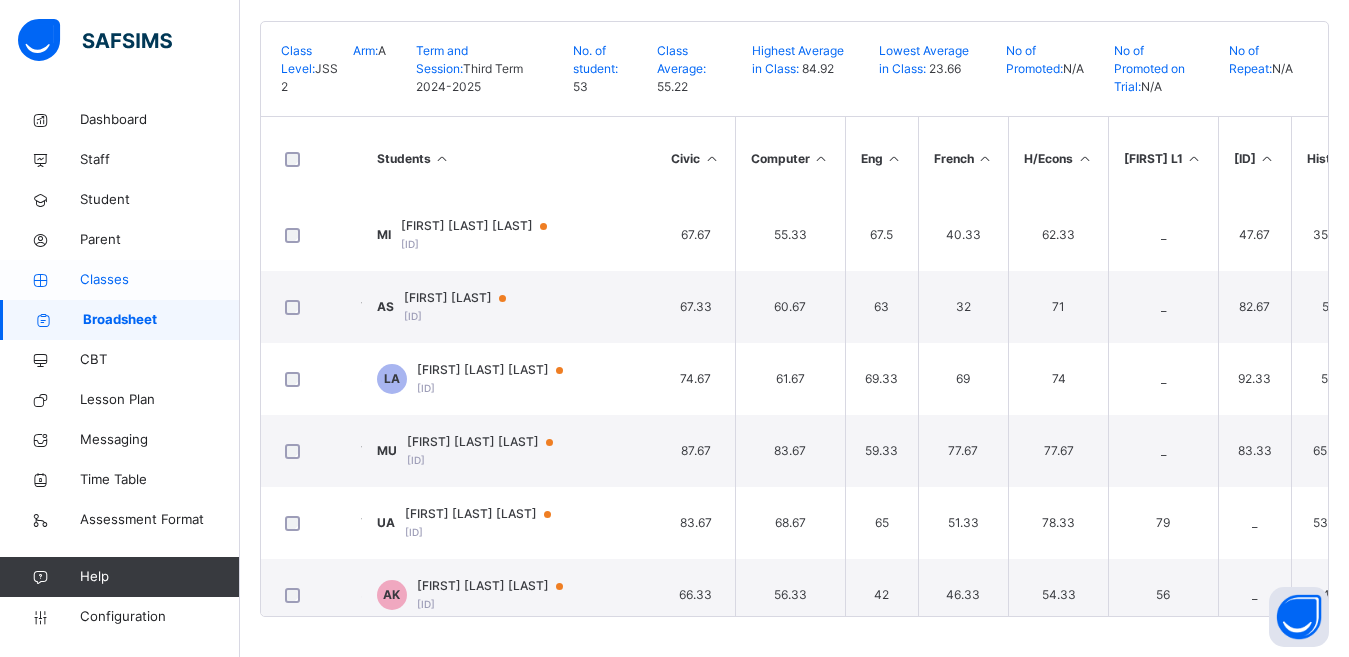 click on "Classes" at bounding box center [160, 280] 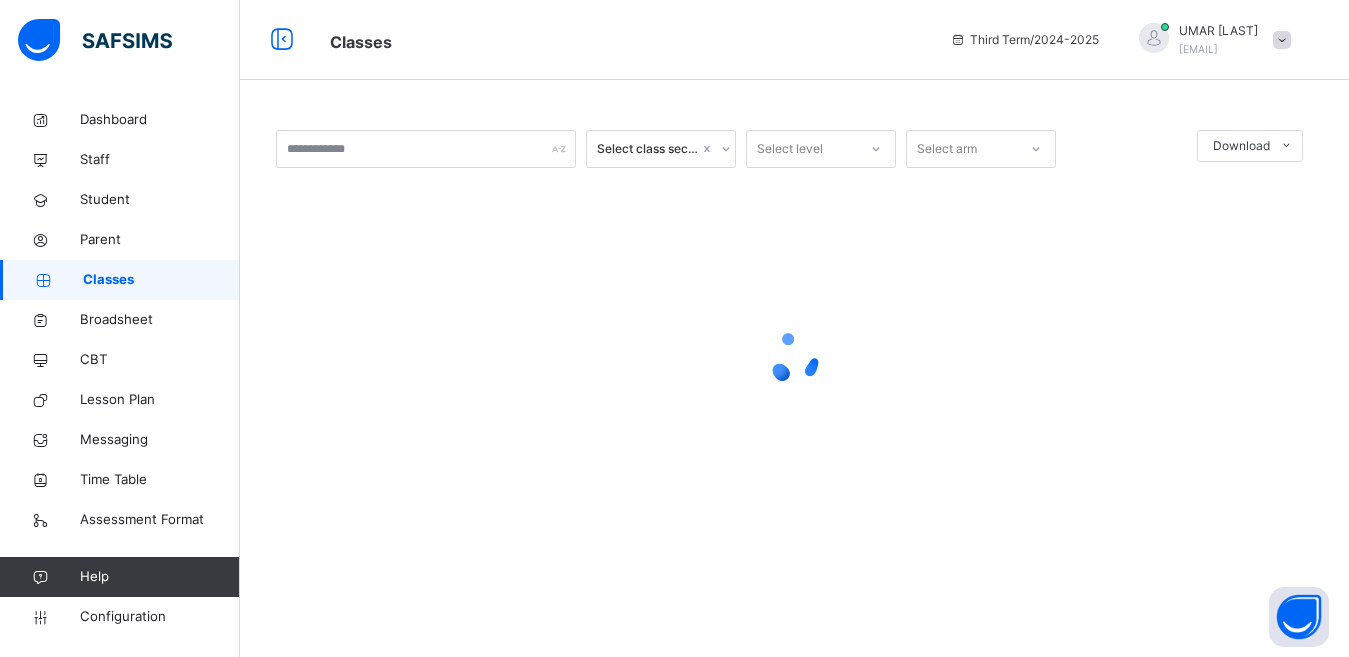 scroll, scrollTop: 0, scrollLeft: 0, axis: both 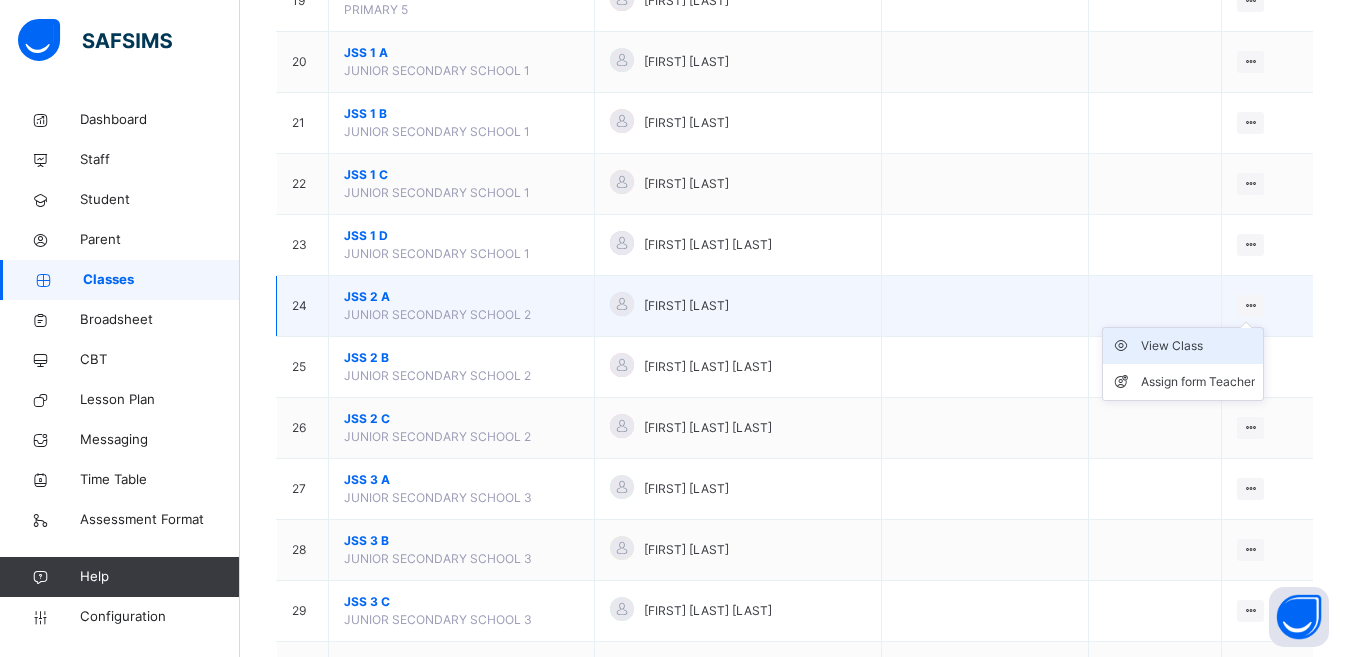 click on "View Class" at bounding box center [1198, 346] 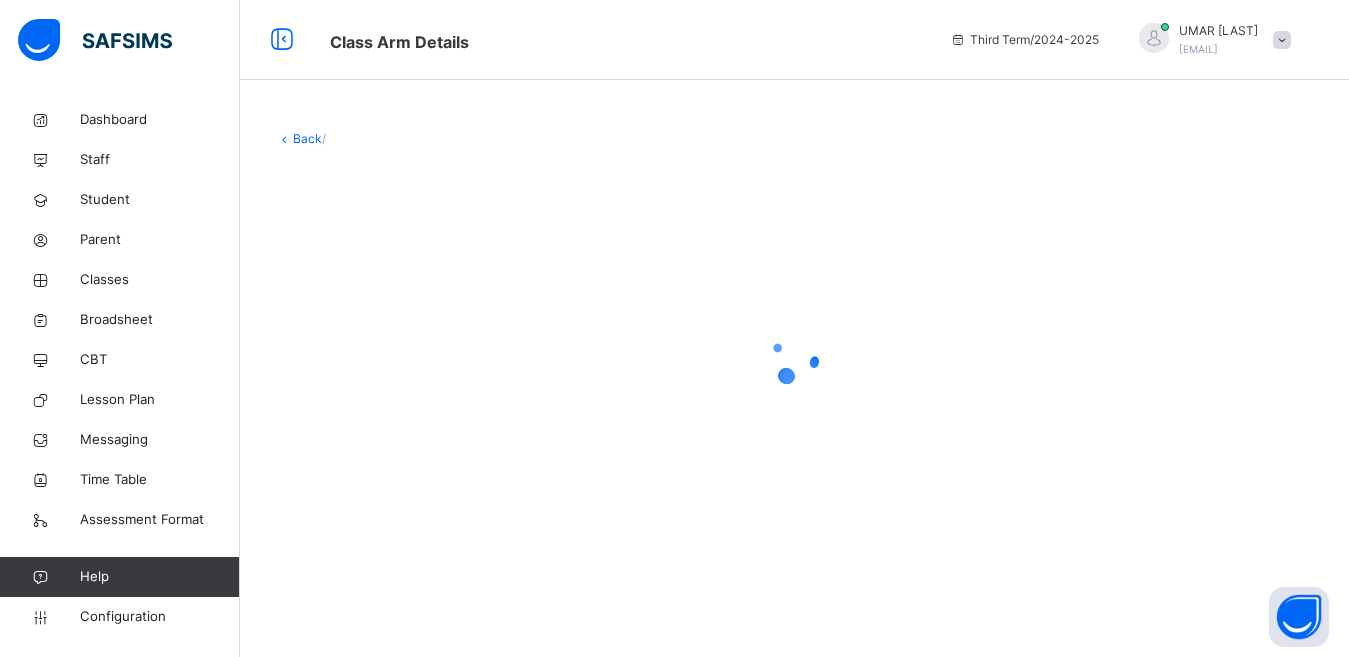 scroll, scrollTop: 0, scrollLeft: 0, axis: both 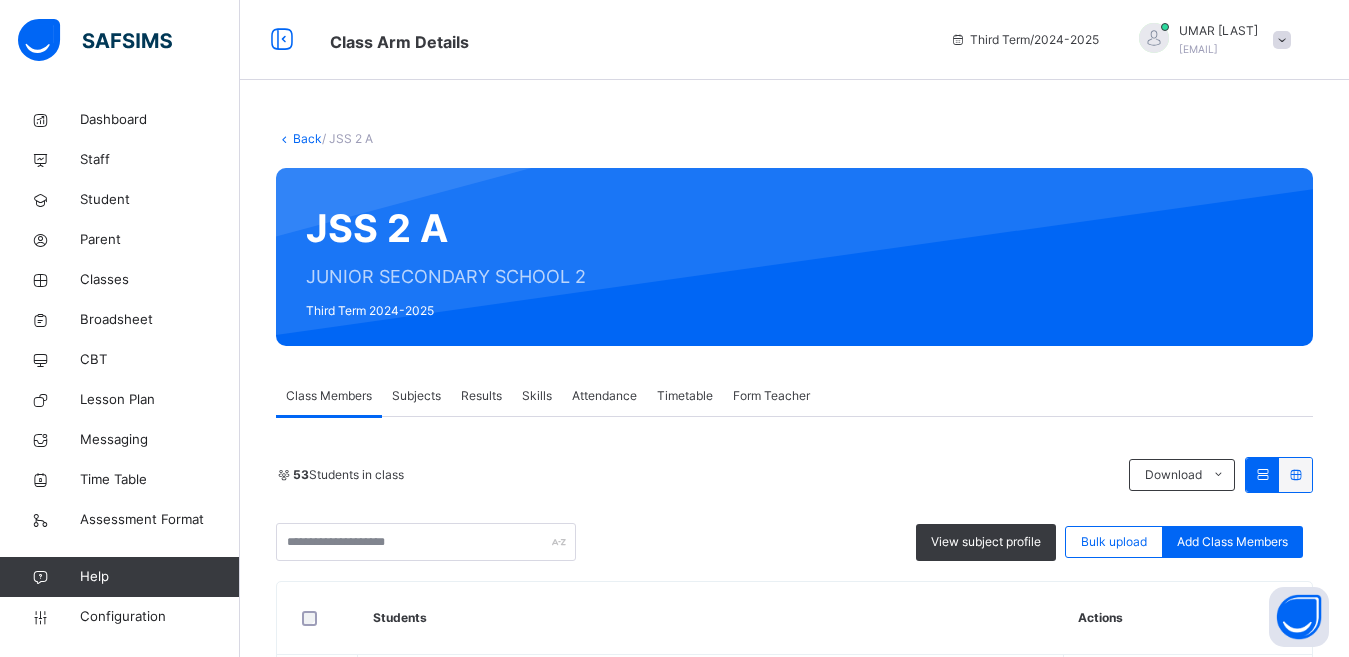 click on "Subjects" at bounding box center (416, 396) 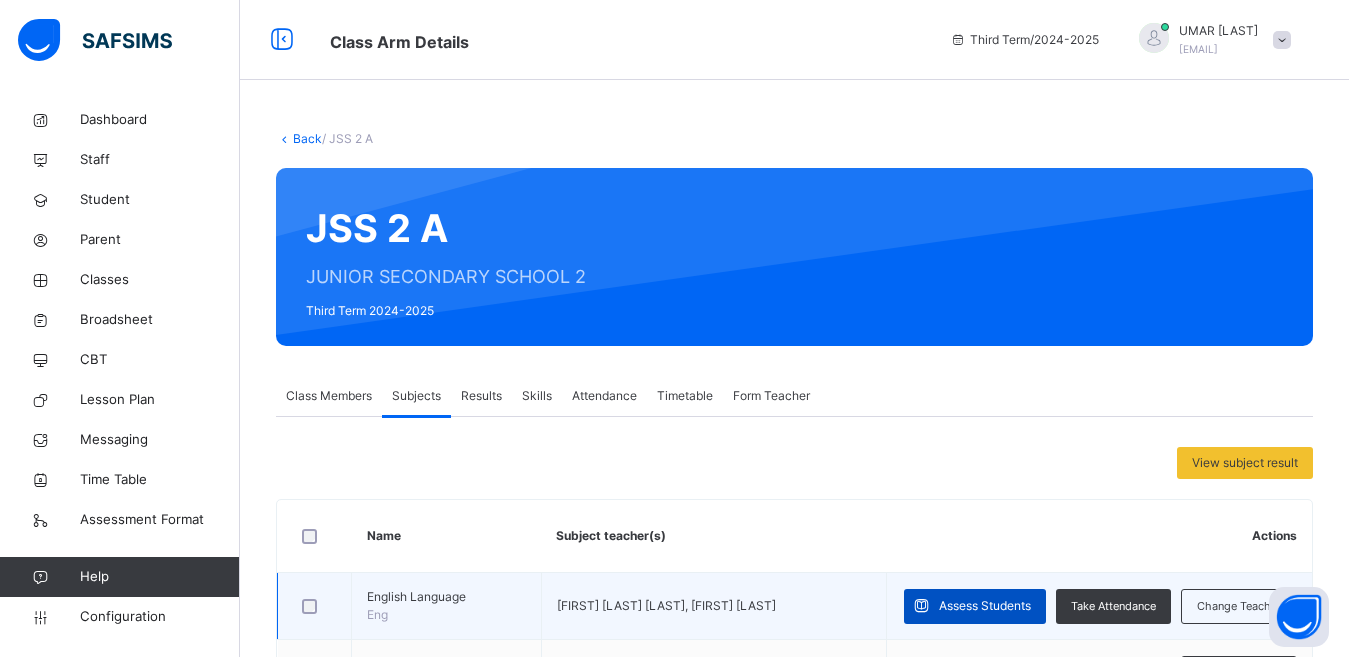 scroll, scrollTop: 143, scrollLeft: 0, axis: vertical 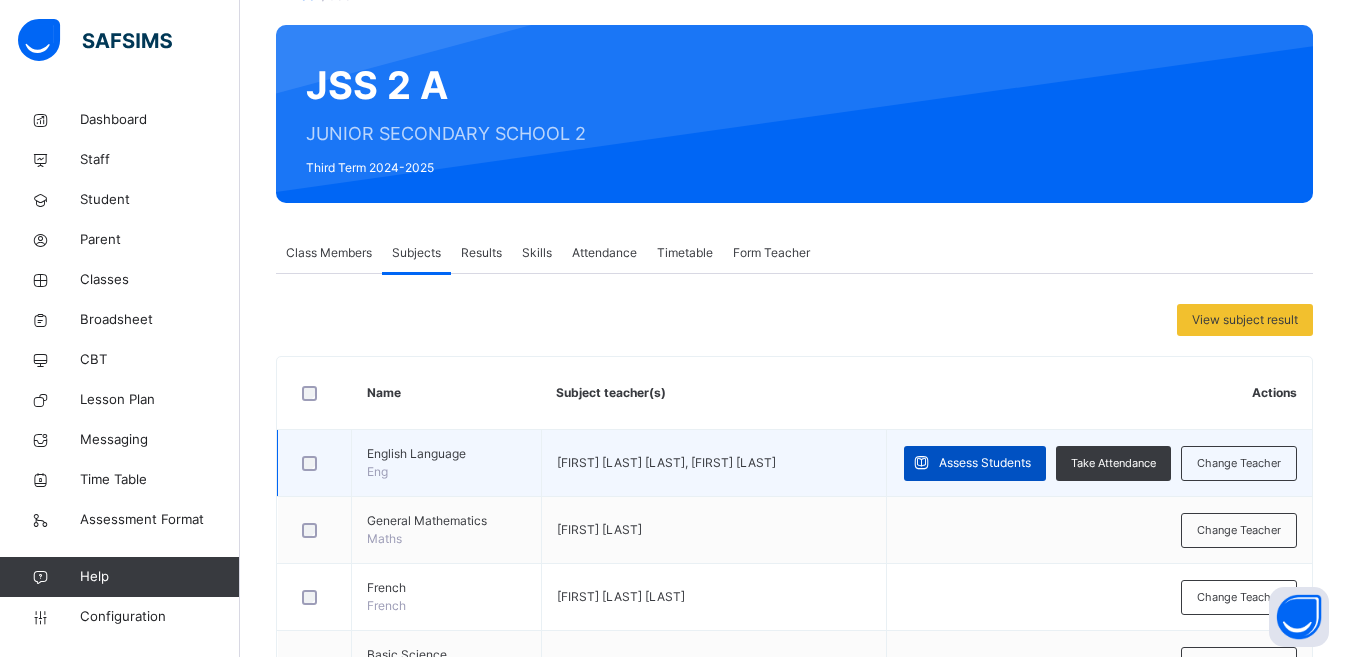 click on "Assess Students" at bounding box center [985, 463] 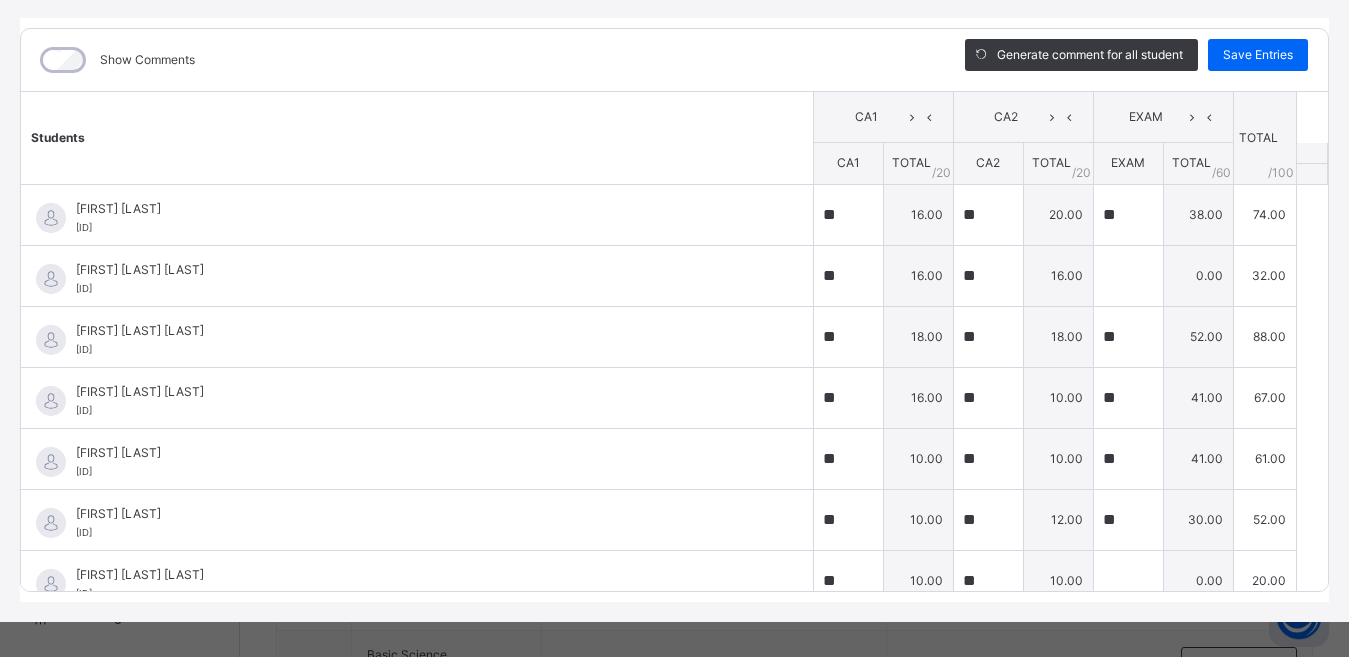 scroll, scrollTop: 243, scrollLeft: 0, axis: vertical 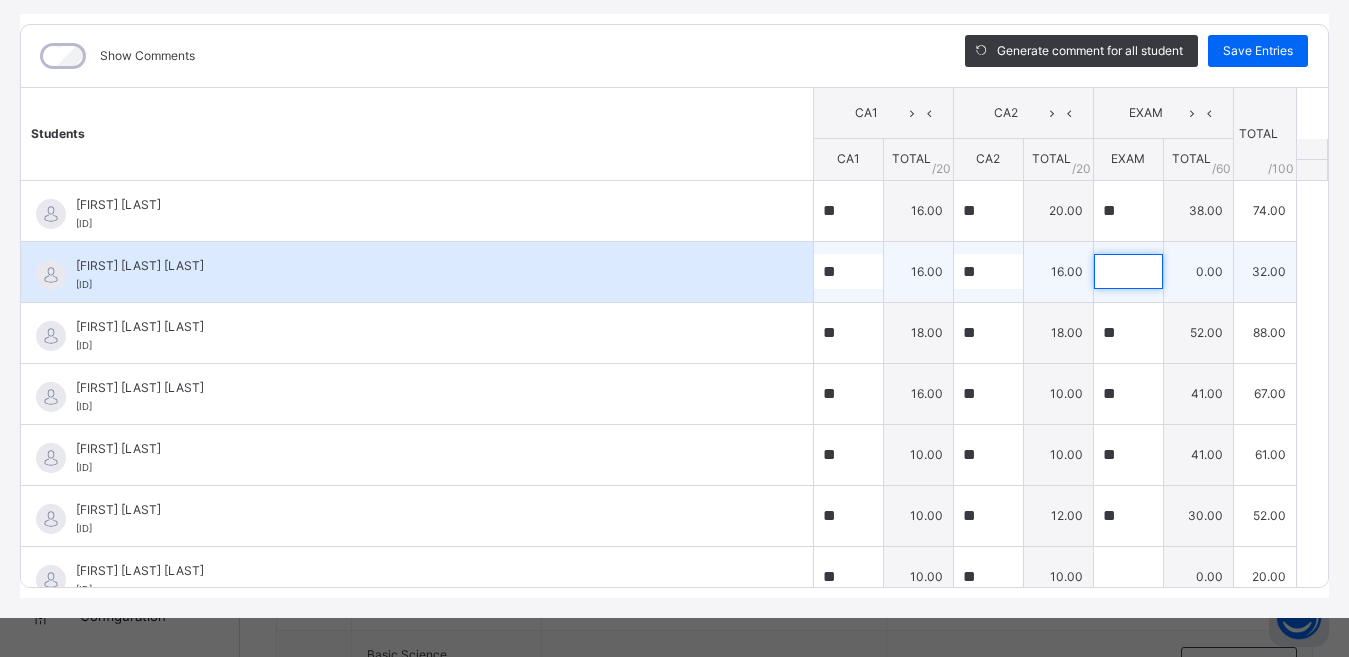 click at bounding box center [1128, 271] 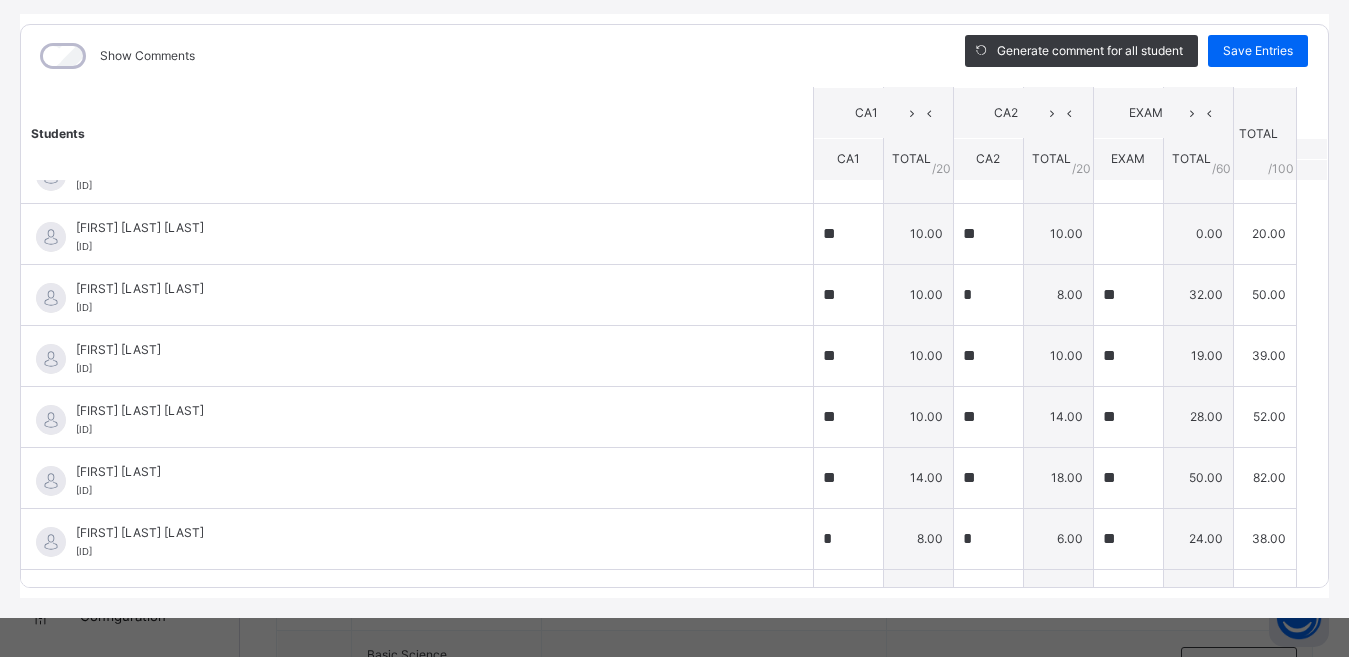 scroll, scrollTop: 349, scrollLeft: 0, axis: vertical 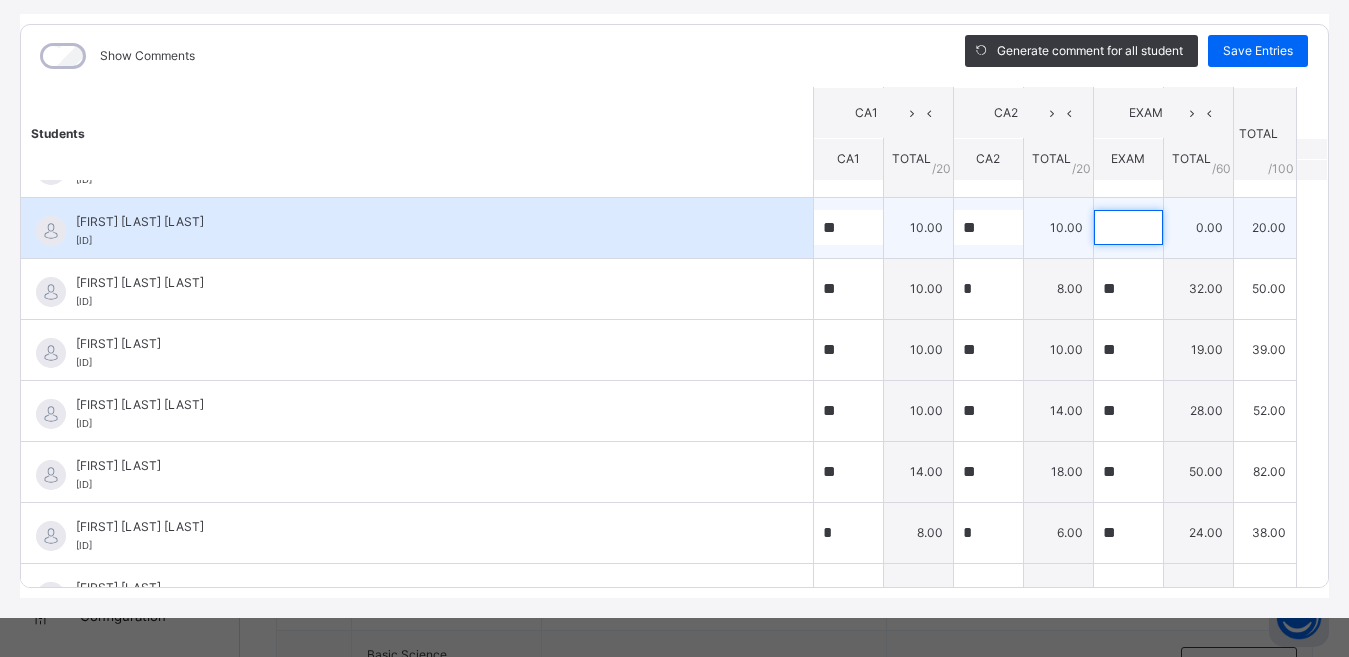 click at bounding box center [1128, 227] 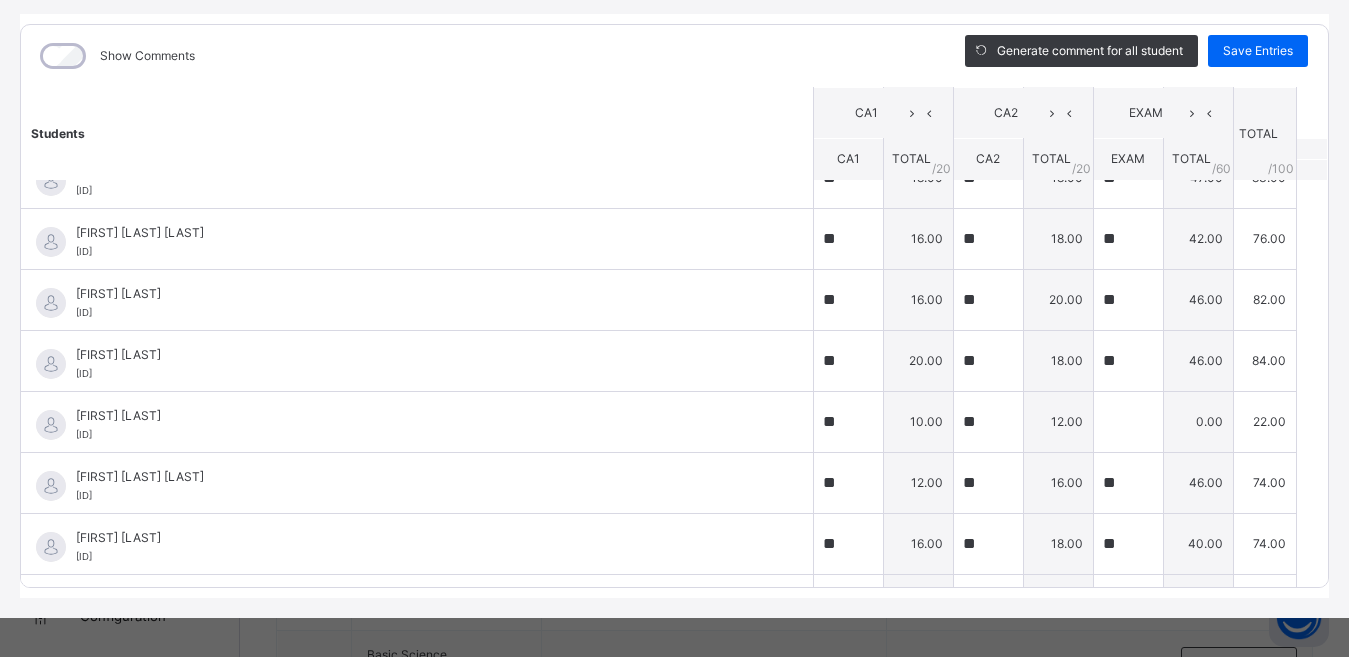scroll, scrollTop: 1135, scrollLeft: 0, axis: vertical 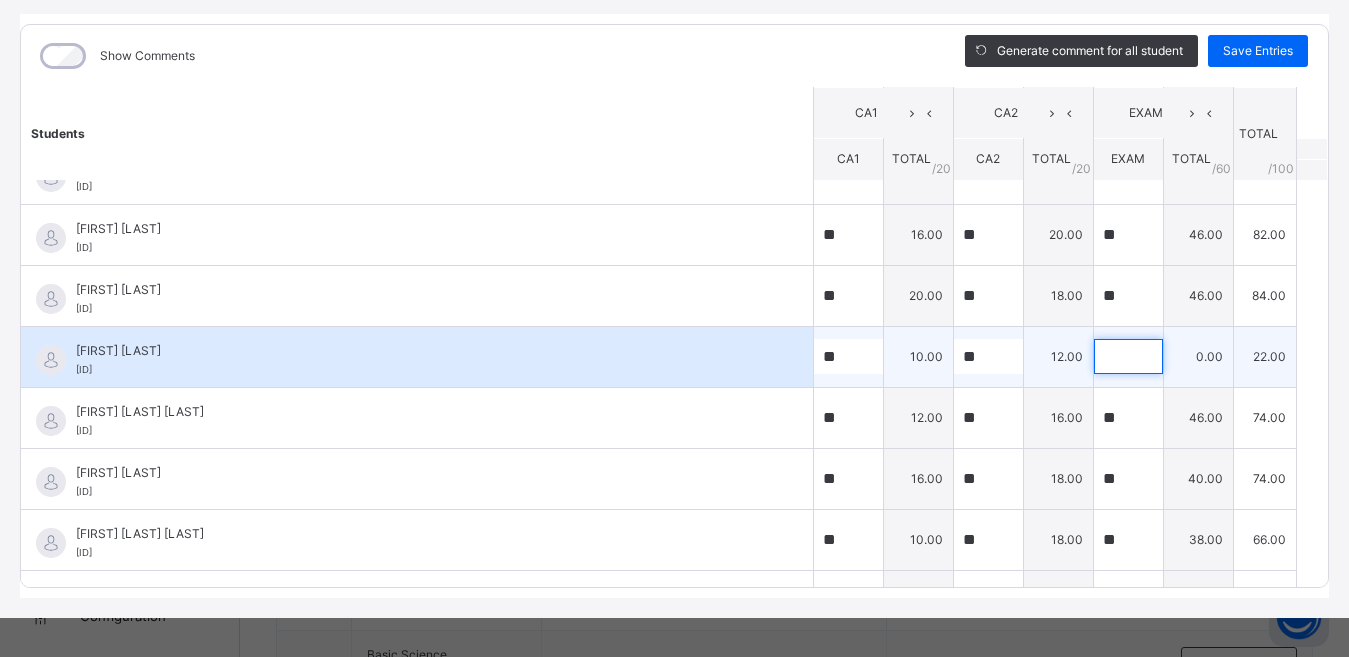 click at bounding box center [1128, 356] 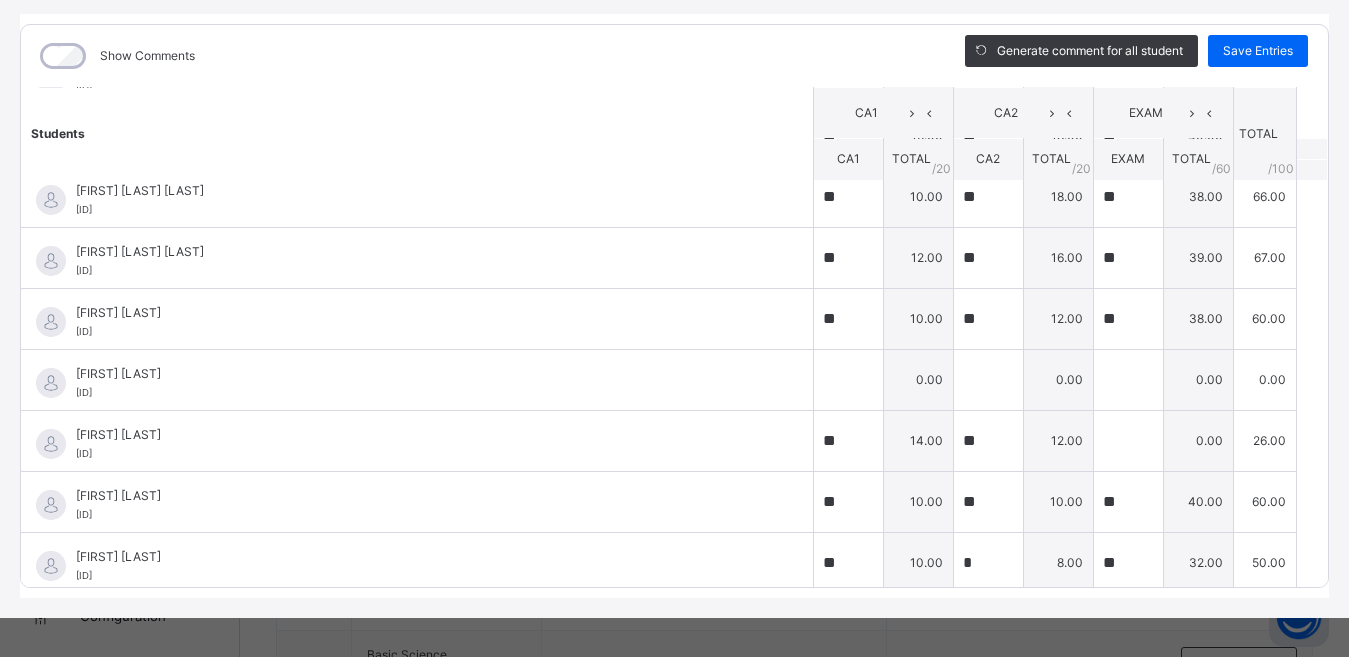 scroll, scrollTop: 1492, scrollLeft: 0, axis: vertical 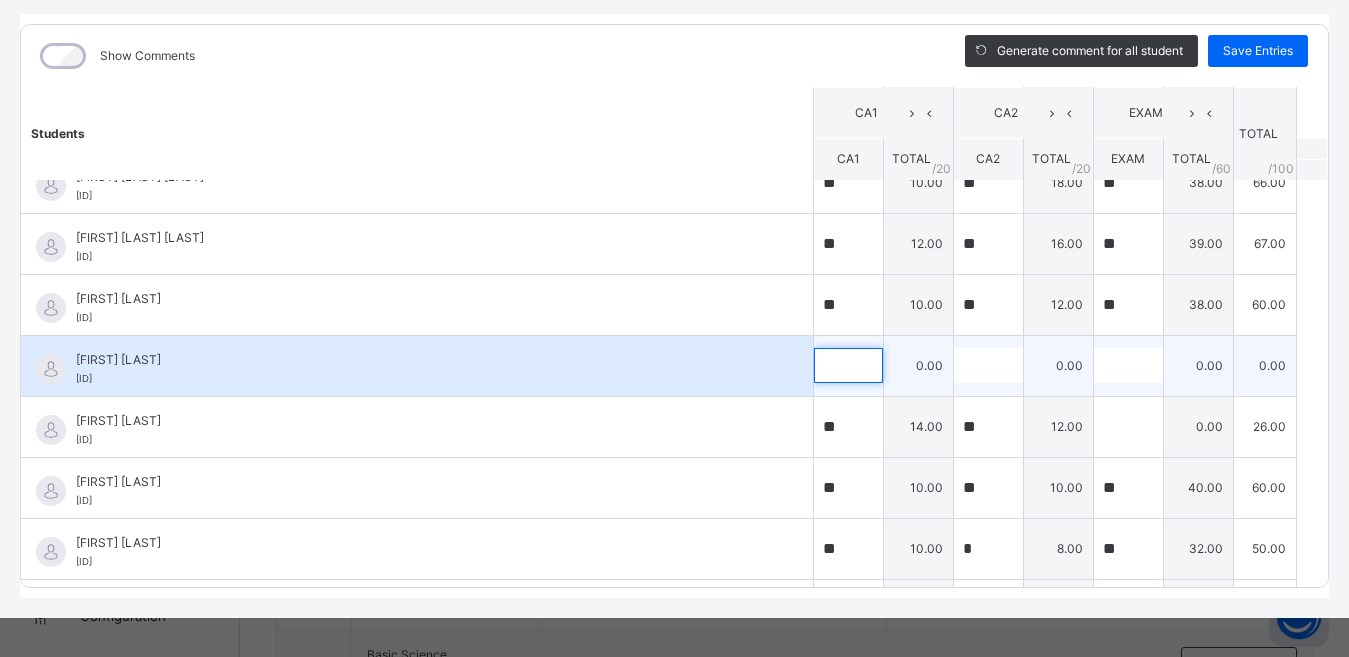 click at bounding box center (848, 365) 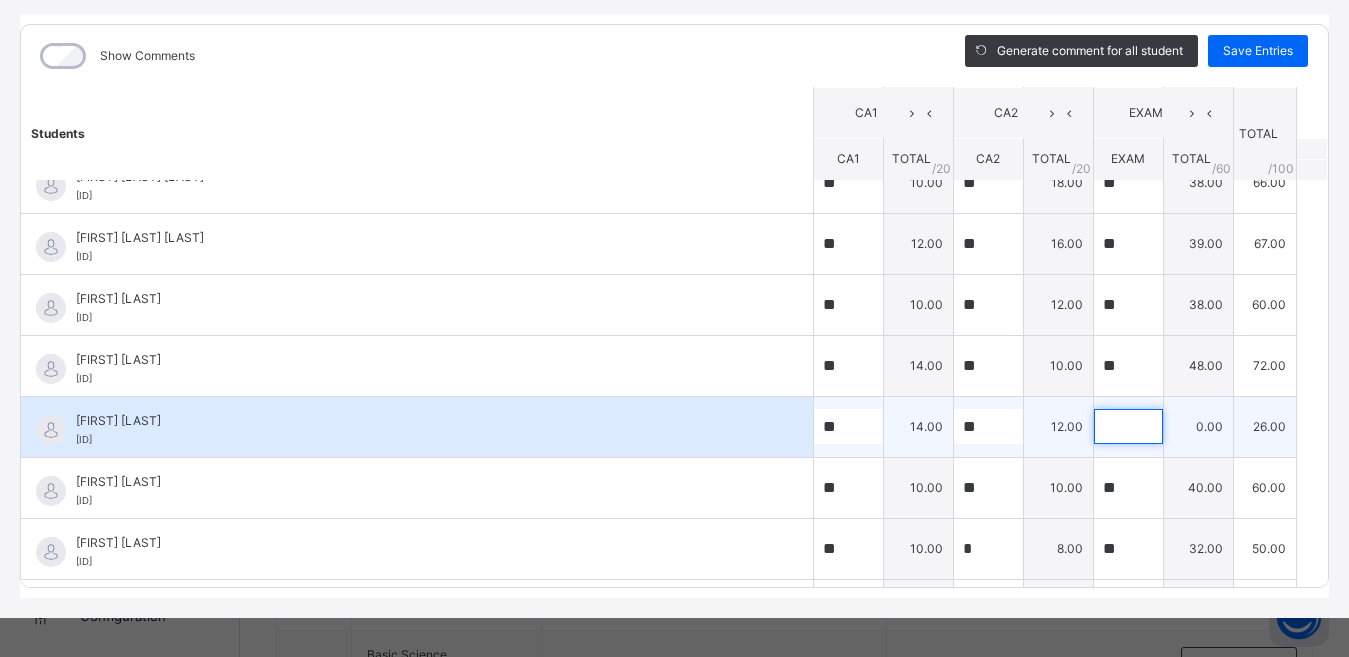 click at bounding box center (1128, 426) 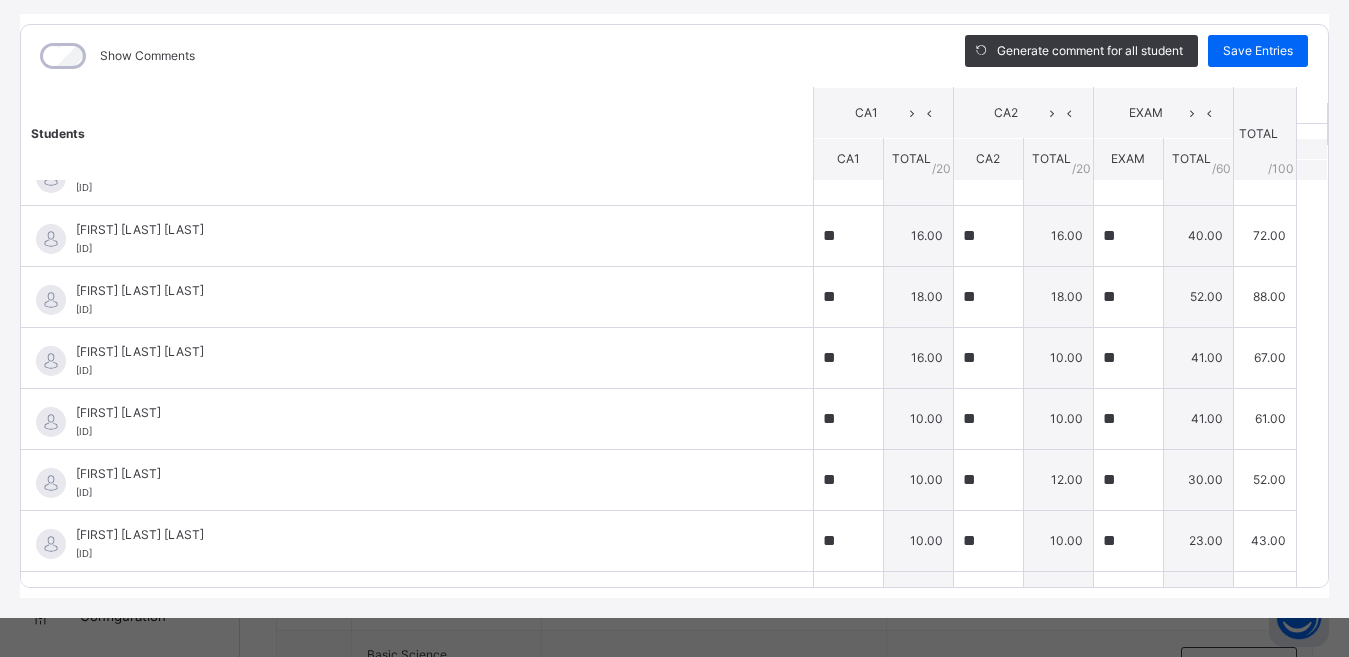 scroll, scrollTop: 0, scrollLeft: 0, axis: both 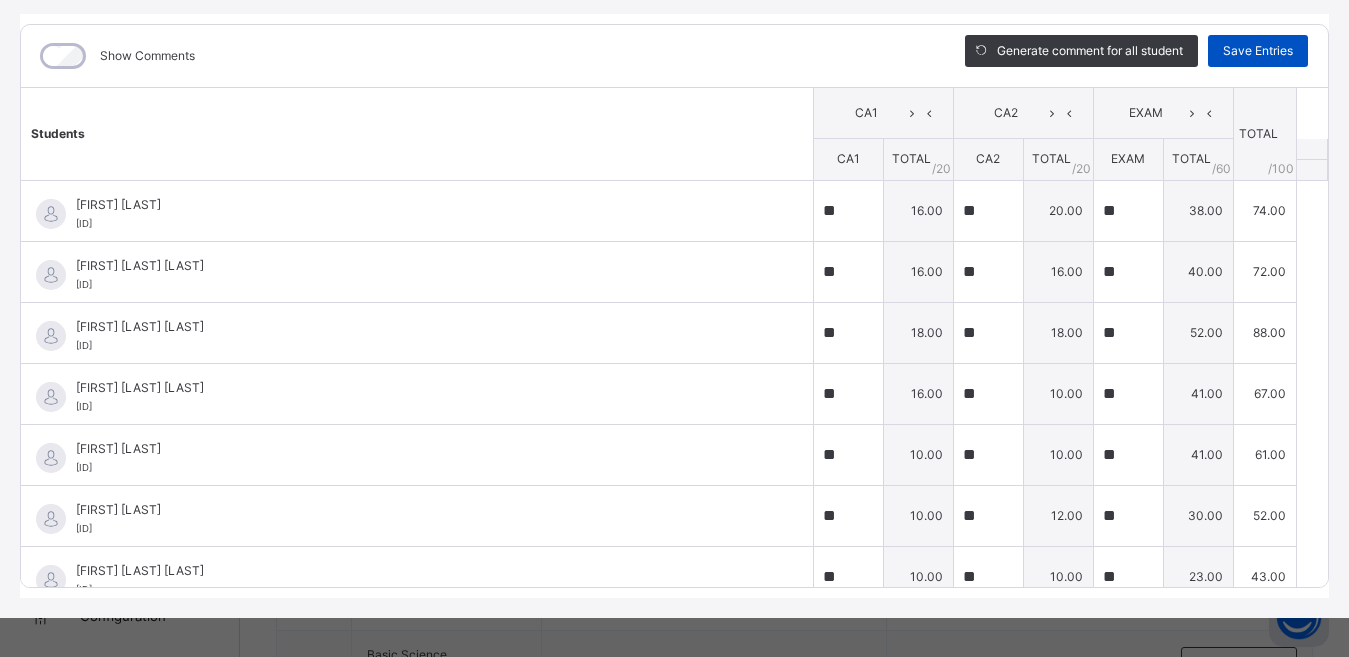 click on "Save Entries" at bounding box center [1258, 51] 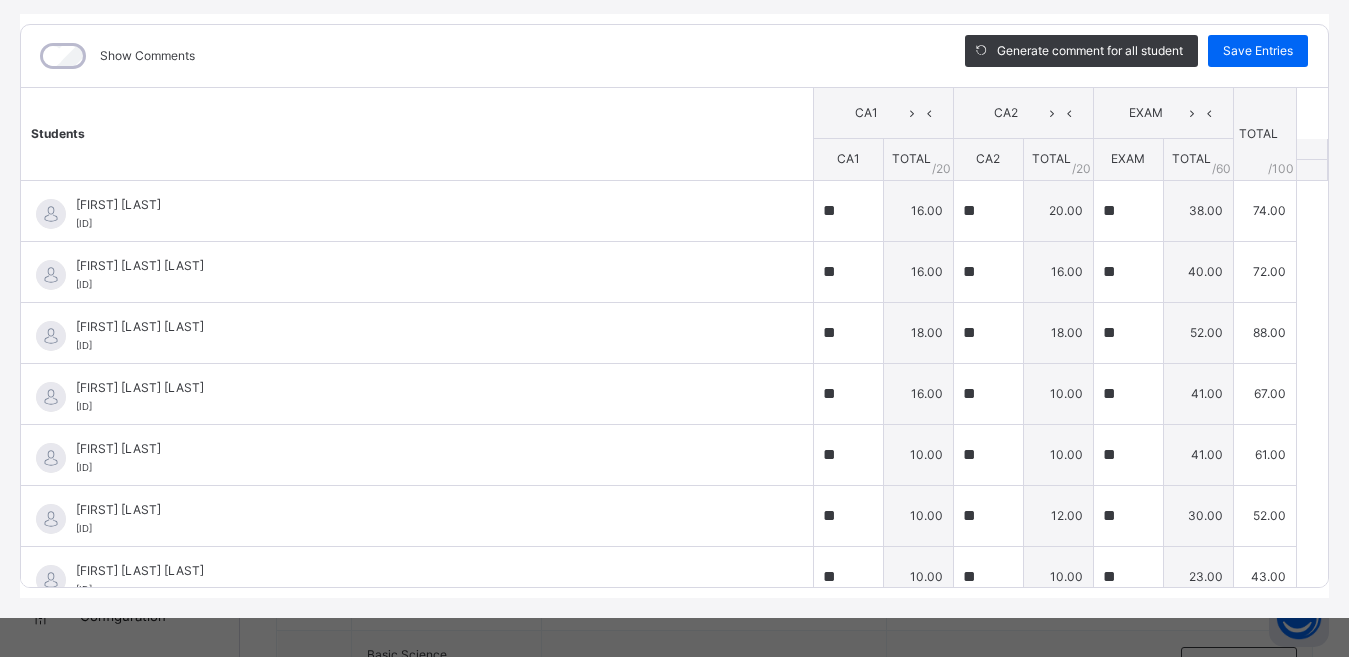 scroll, scrollTop: 70, scrollLeft: 0, axis: vertical 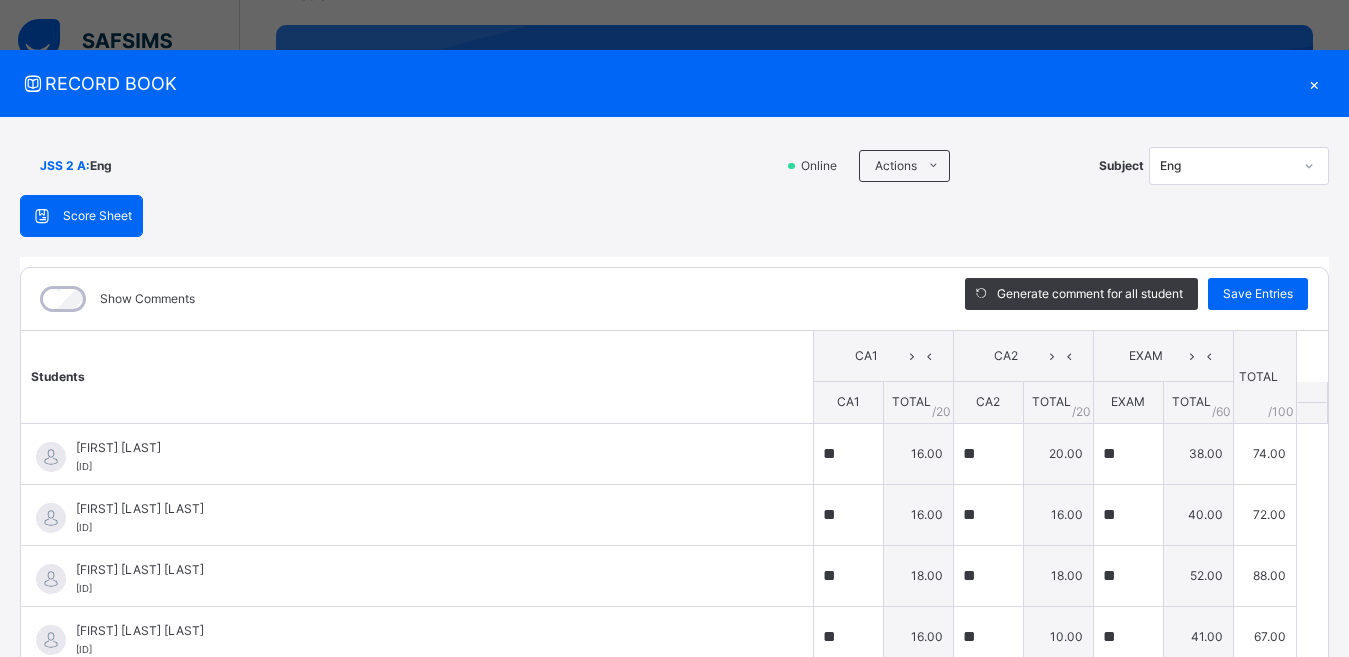 click on "×" at bounding box center (1314, 83) 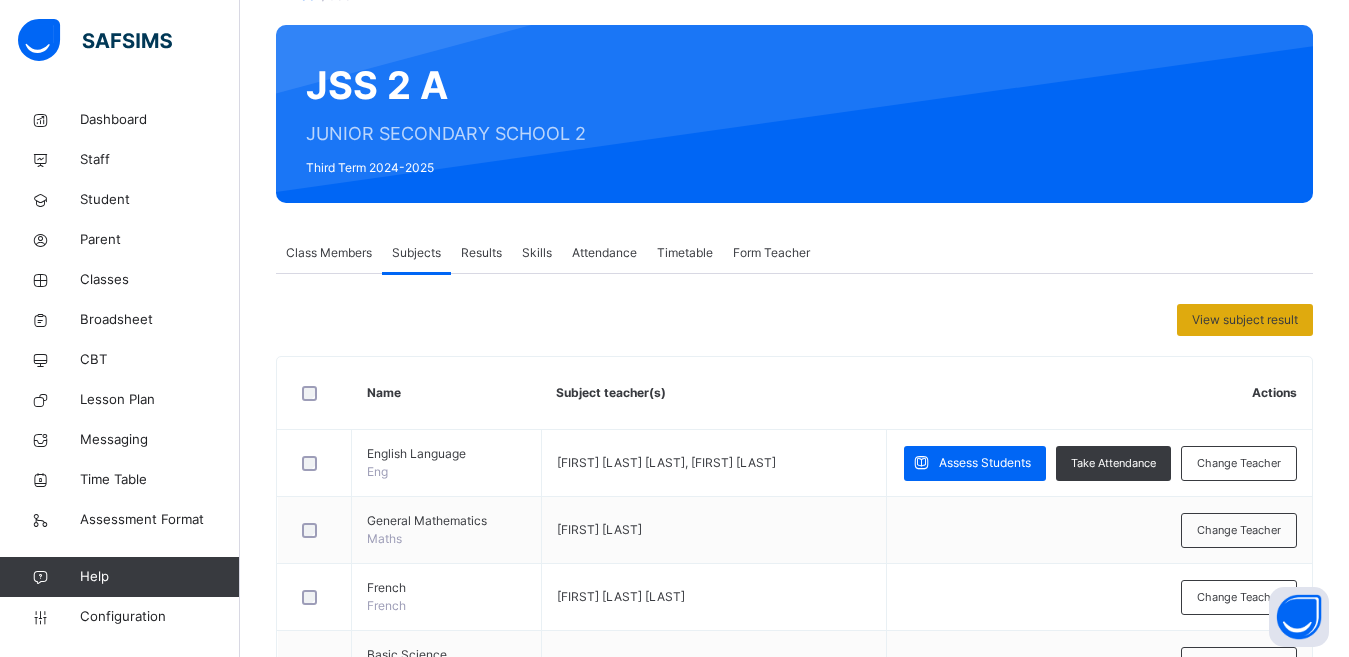 click on "View subject result" at bounding box center [1245, 320] 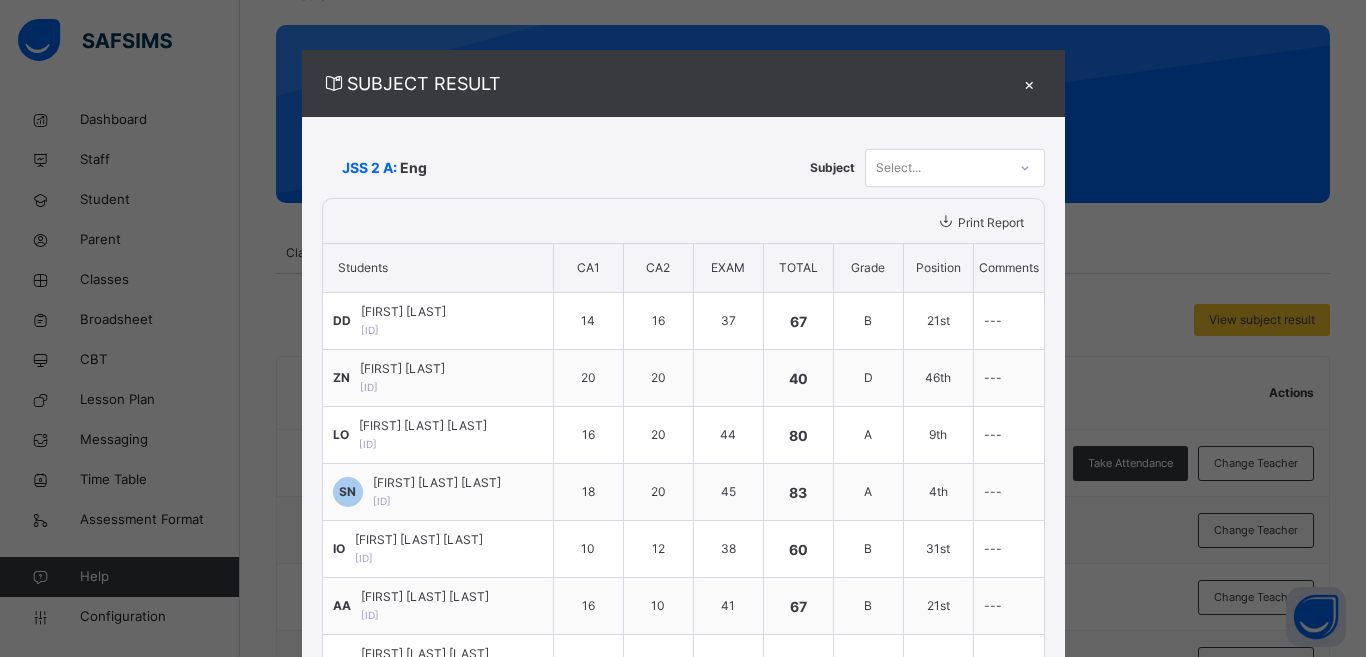 click on "Print Report" at bounding box center (991, 222) 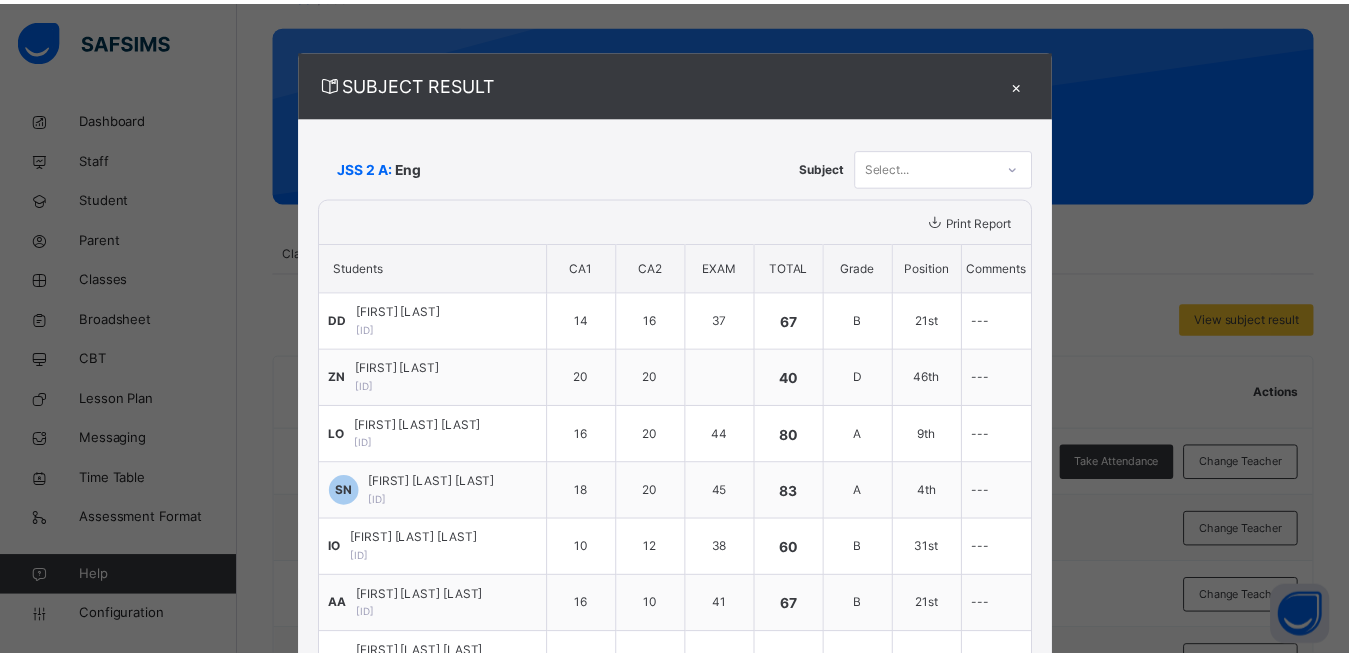 scroll, scrollTop: 0, scrollLeft: 0, axis: both 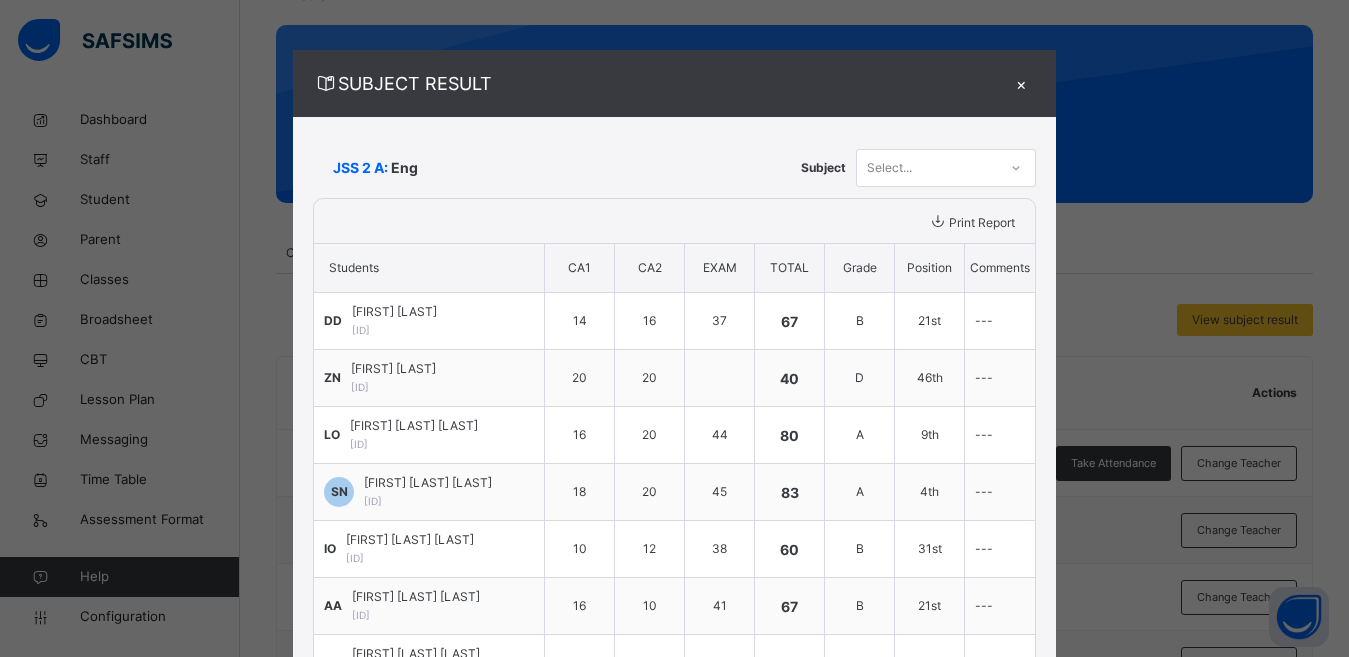 drag, startPoint x: 1055, startPoint y: 85, endPoint x: 1277, endPoint y: 87, distance: 222.009 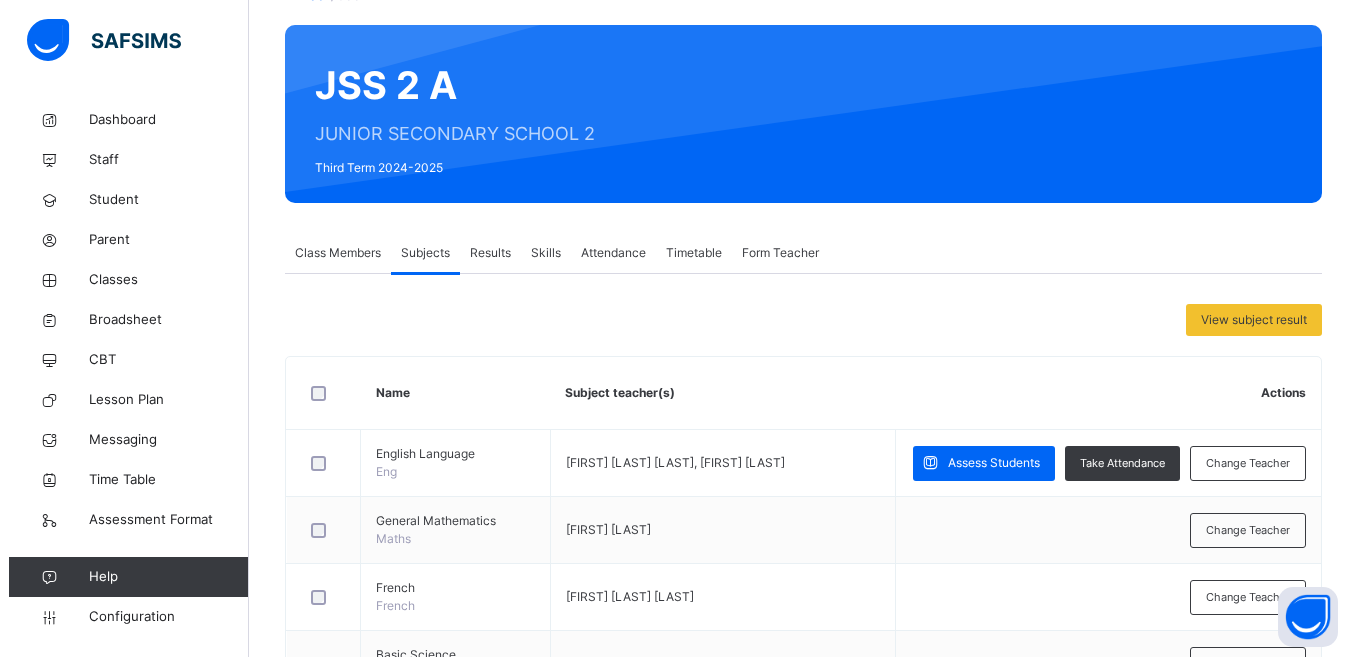 scroll, scrollTop: 0, scrollLeft: 0, axis: both 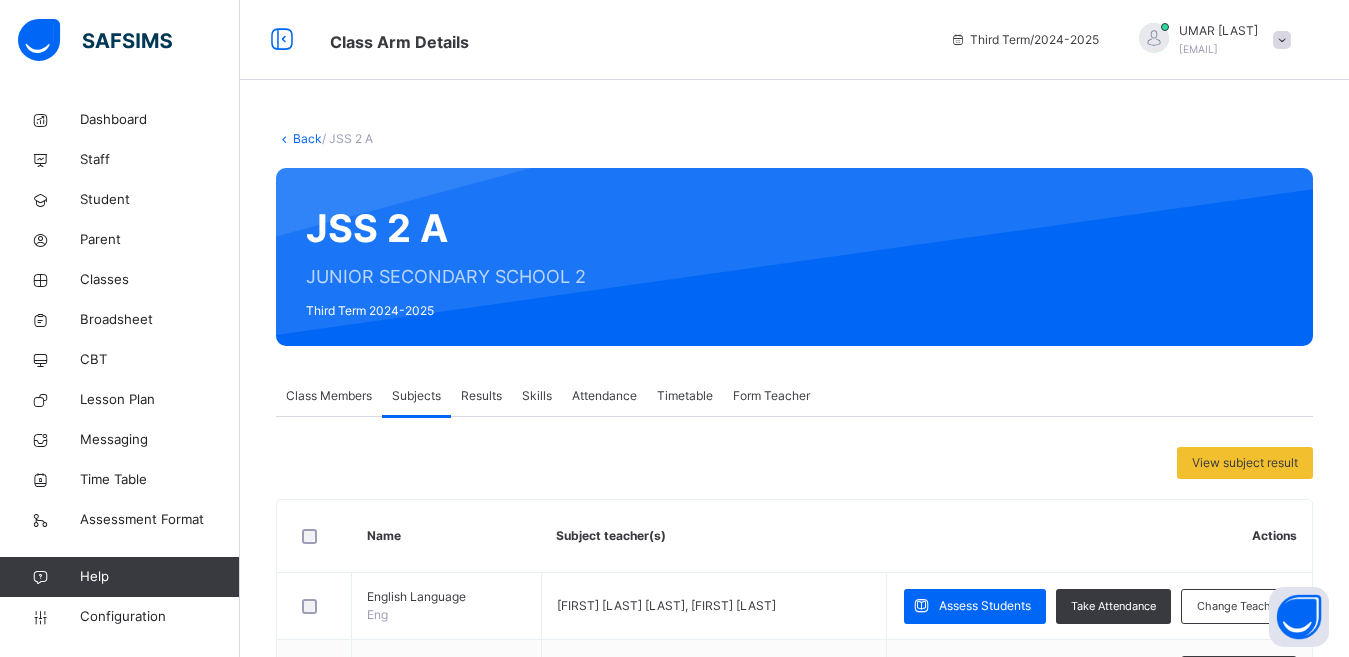 click at bounding box center [1154, 38] 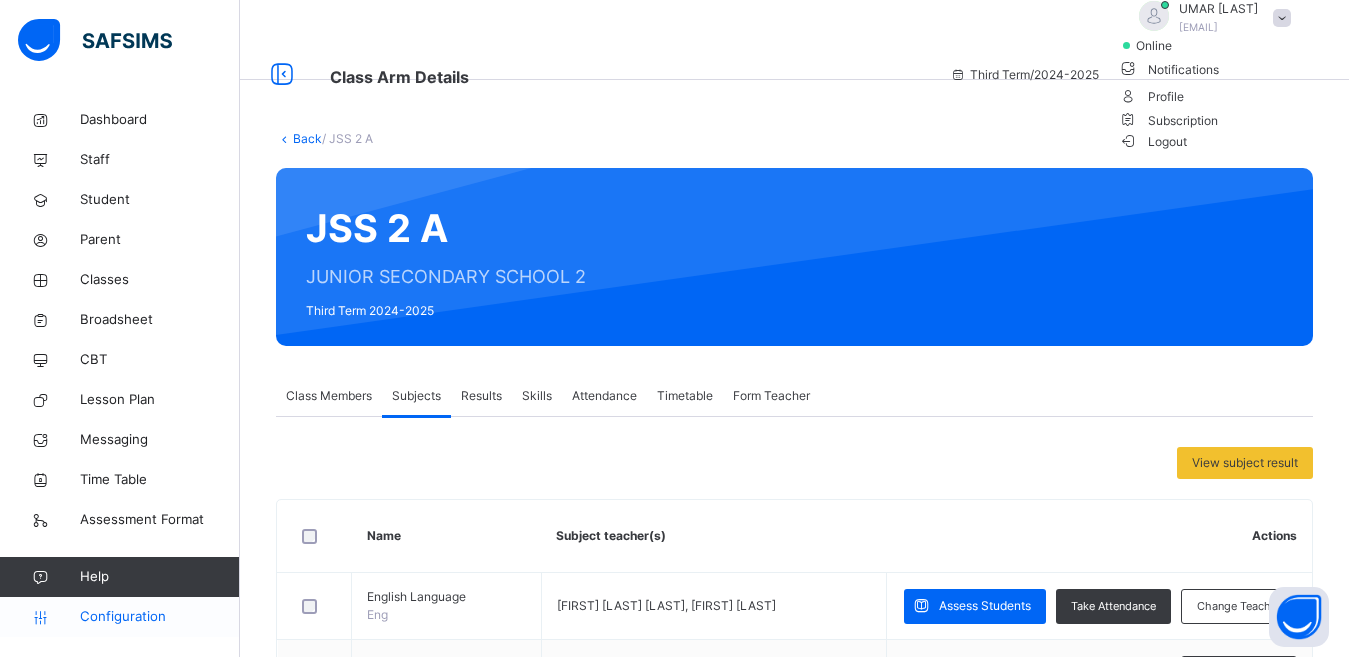 click on "Configuration" at bounding box center [159, 617] 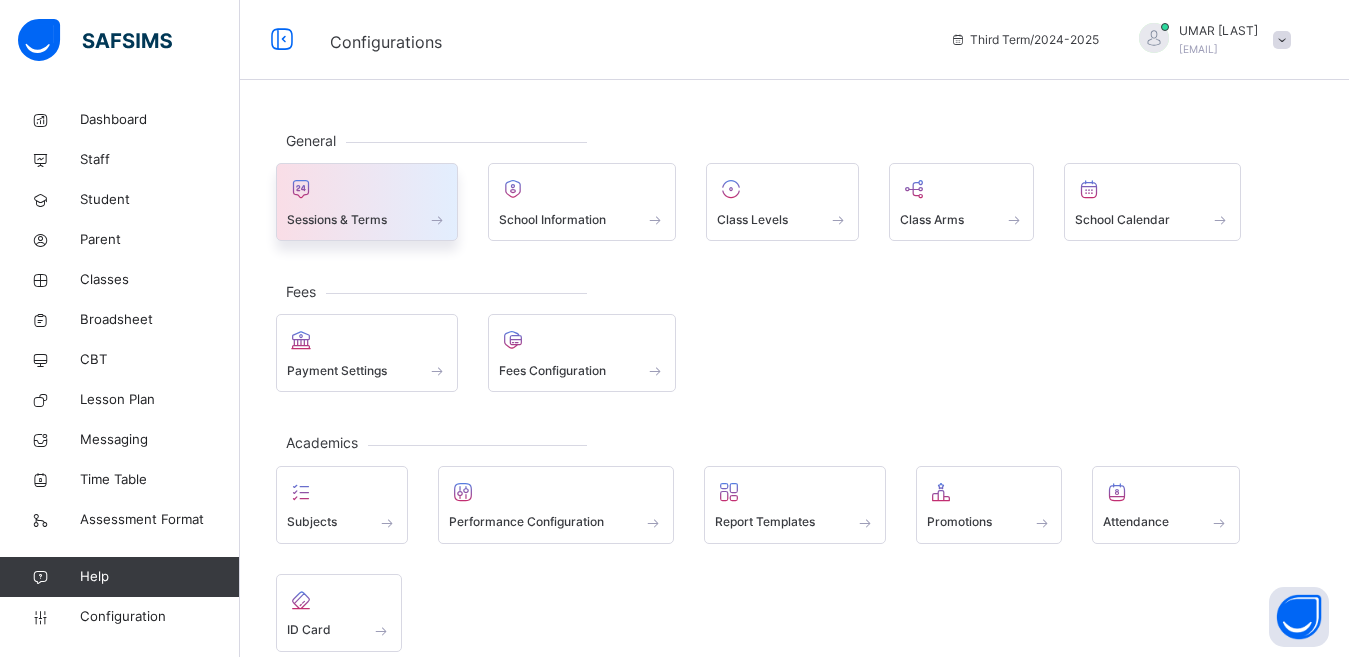 click on "Sessions & Terms" at bounding box center [367, 219] 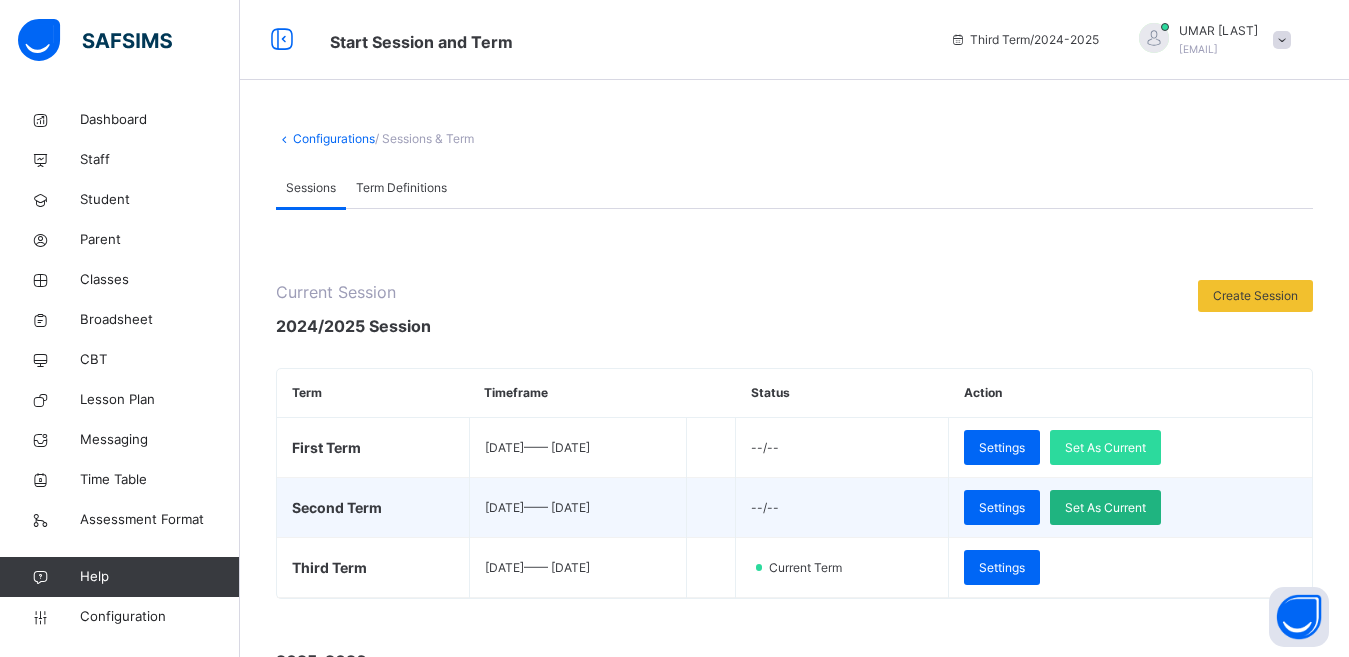 click on "Set As Current" at bounding box center [1105, 508] 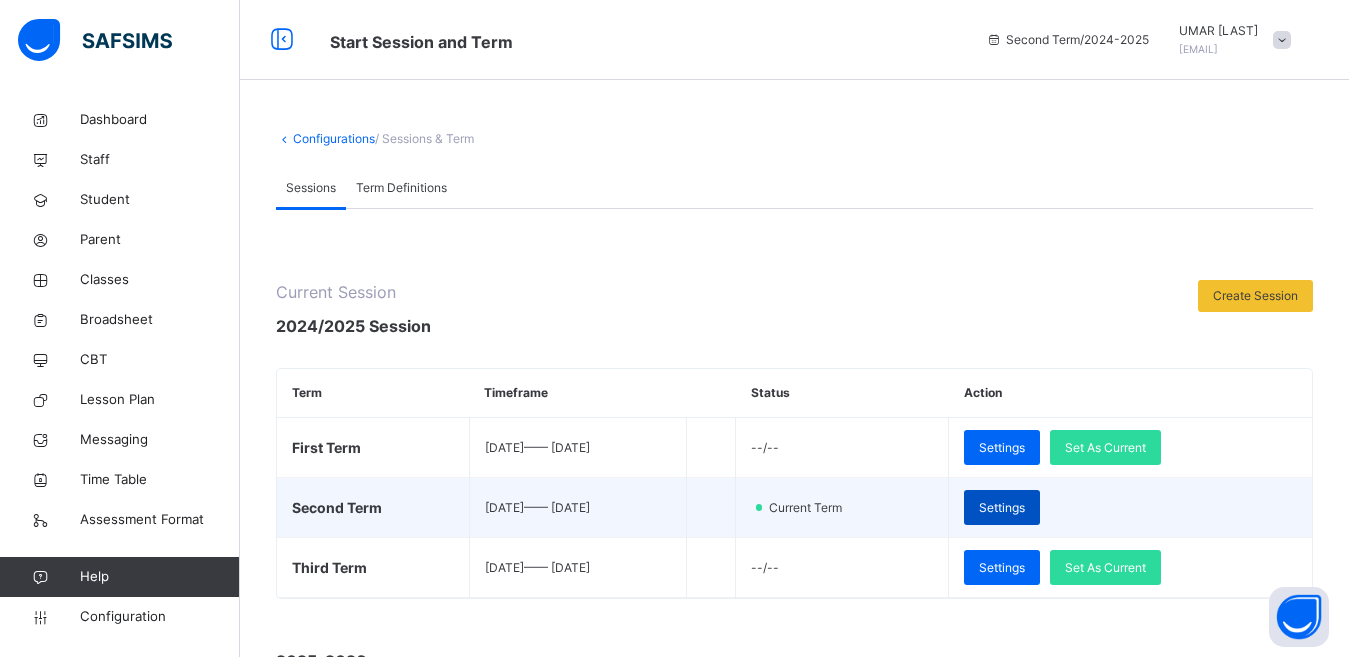 click on "Settings" at bounding box center [1002, 508] 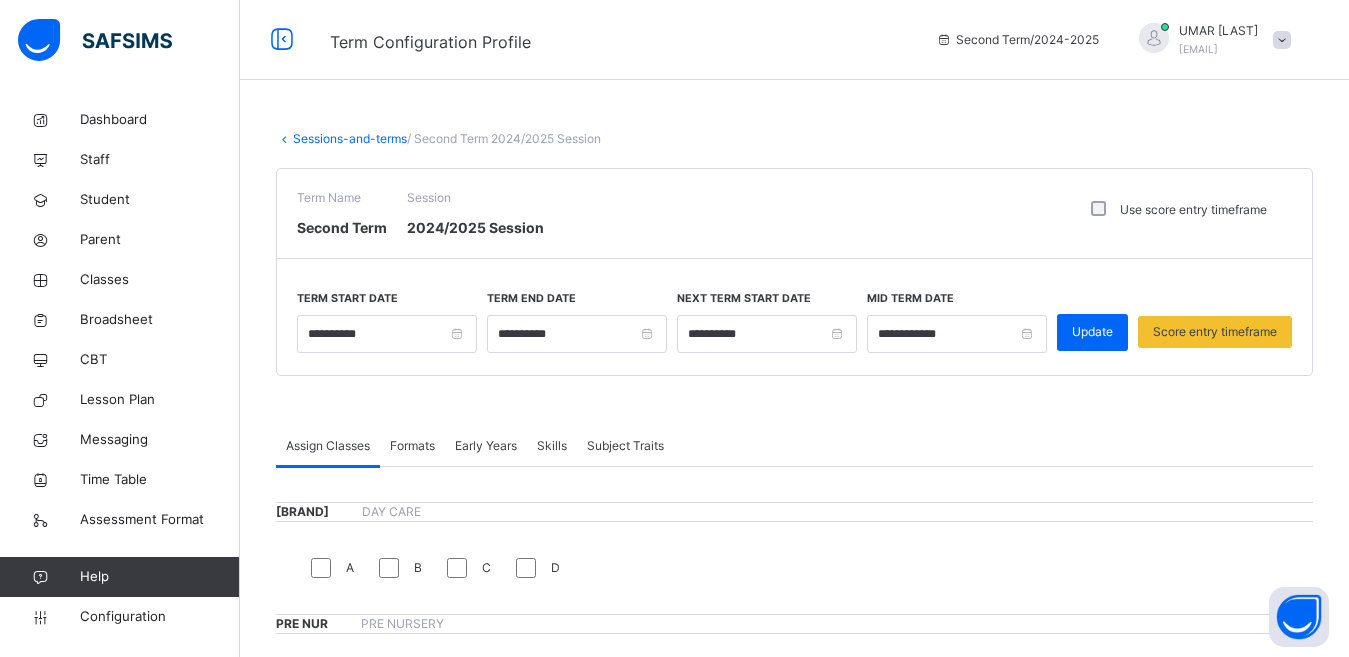 click at bounding box center (1154, 38) 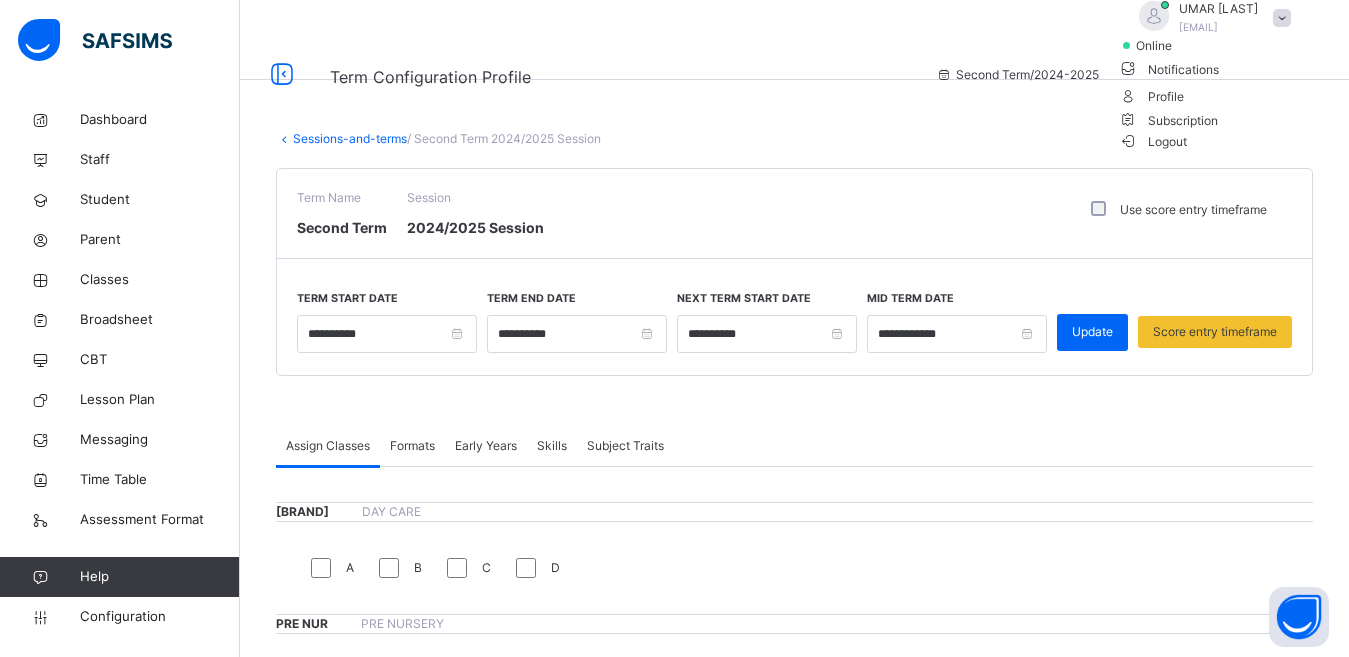 click on "Logout" at bounding box center (1153, 141) 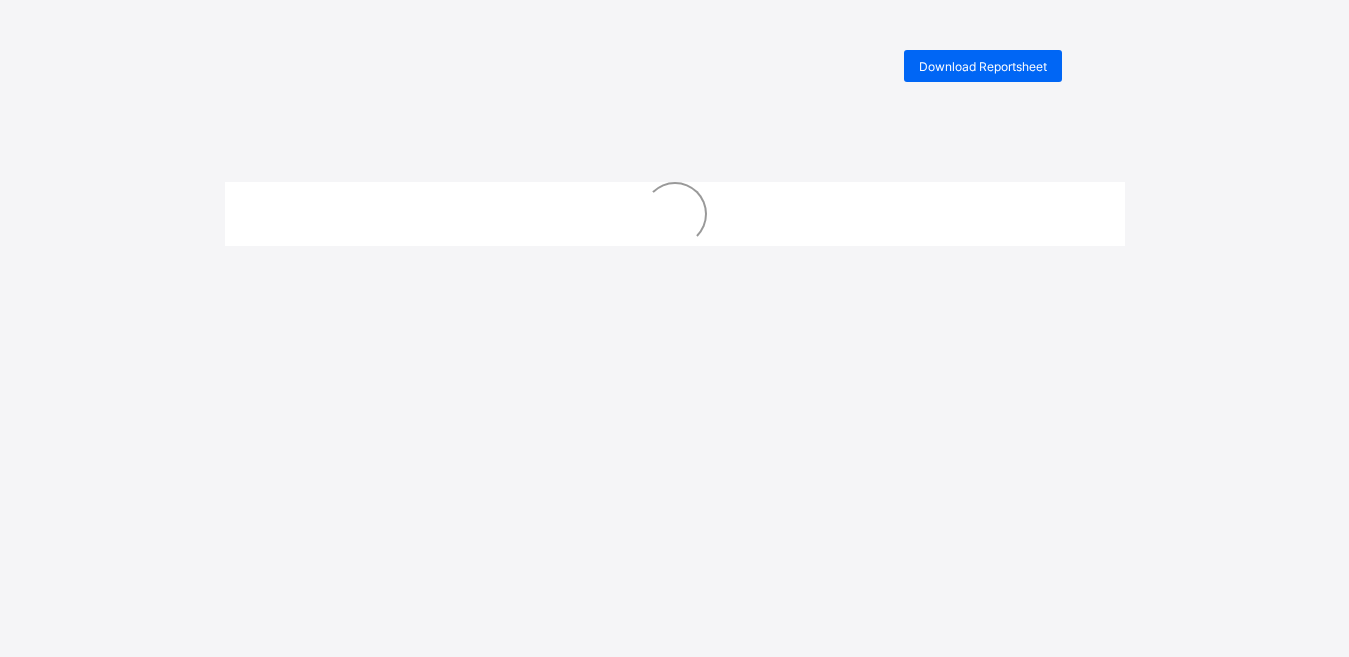 scroll, scrollTop: 0, scrollLeft: 0, axis: both 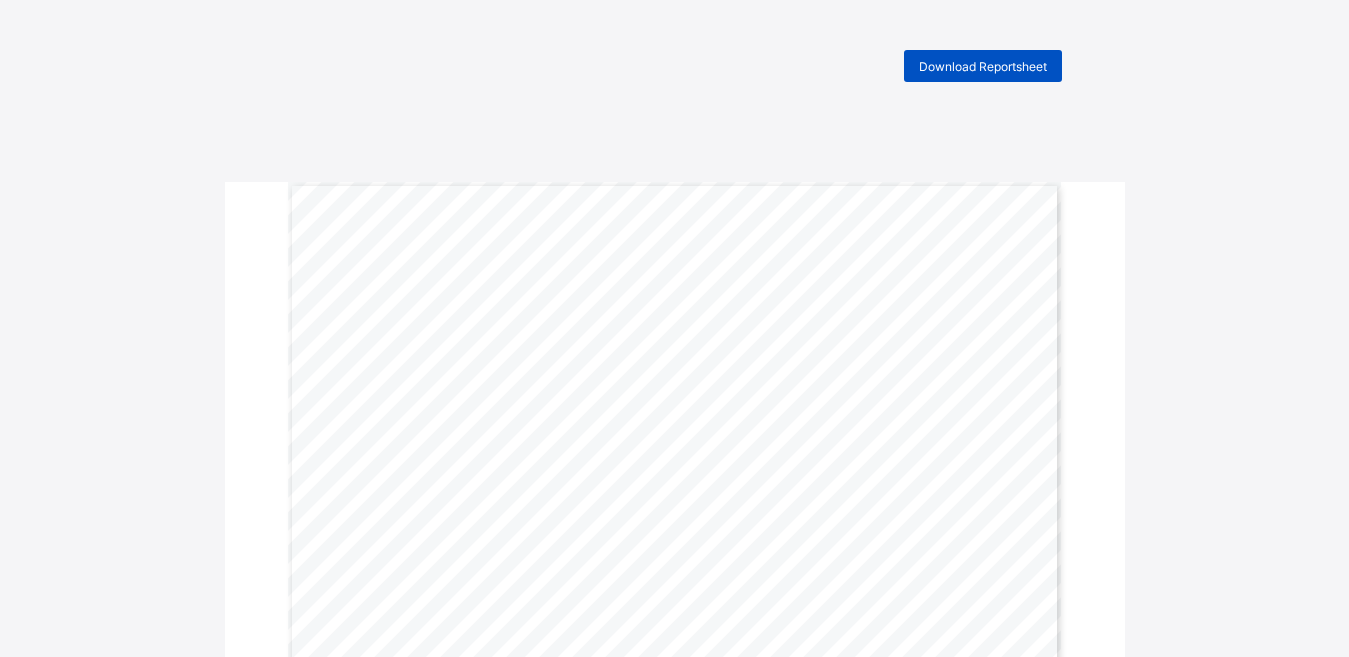 click on "Download Reportsheet" at bounding box center (983, 66) 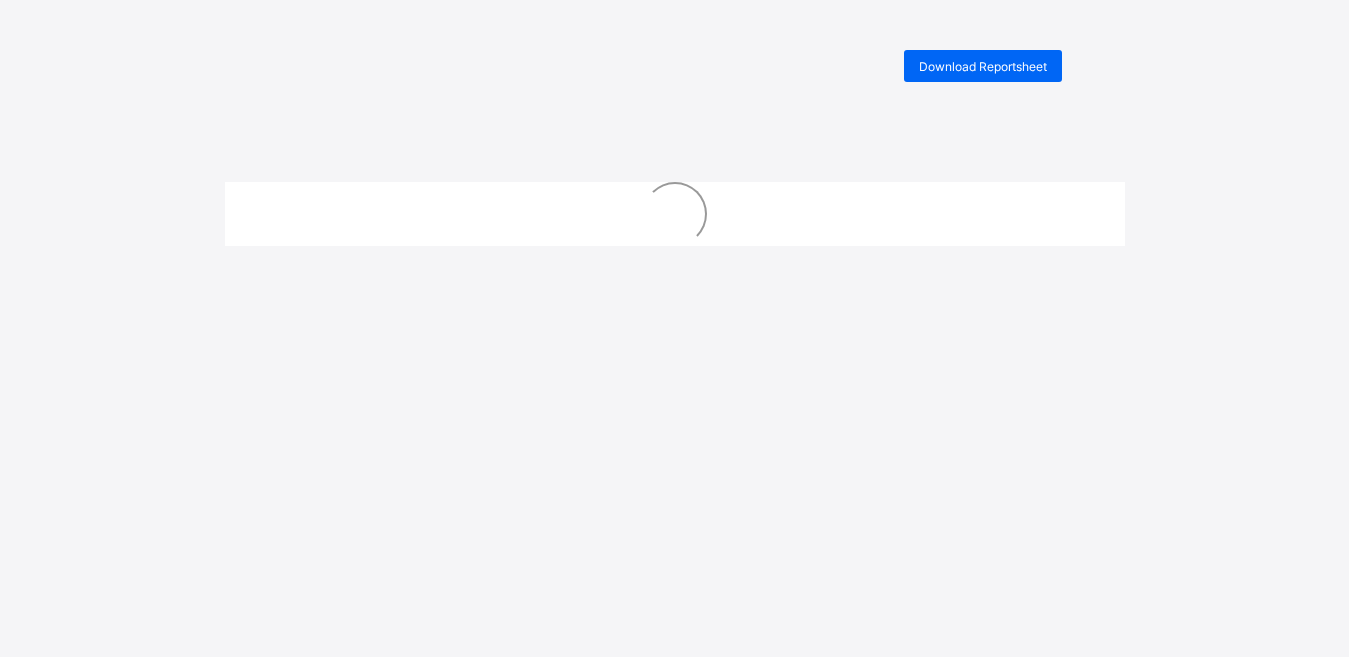 scroll, scrollTop: 0, scrollLeft: 0, axis: both 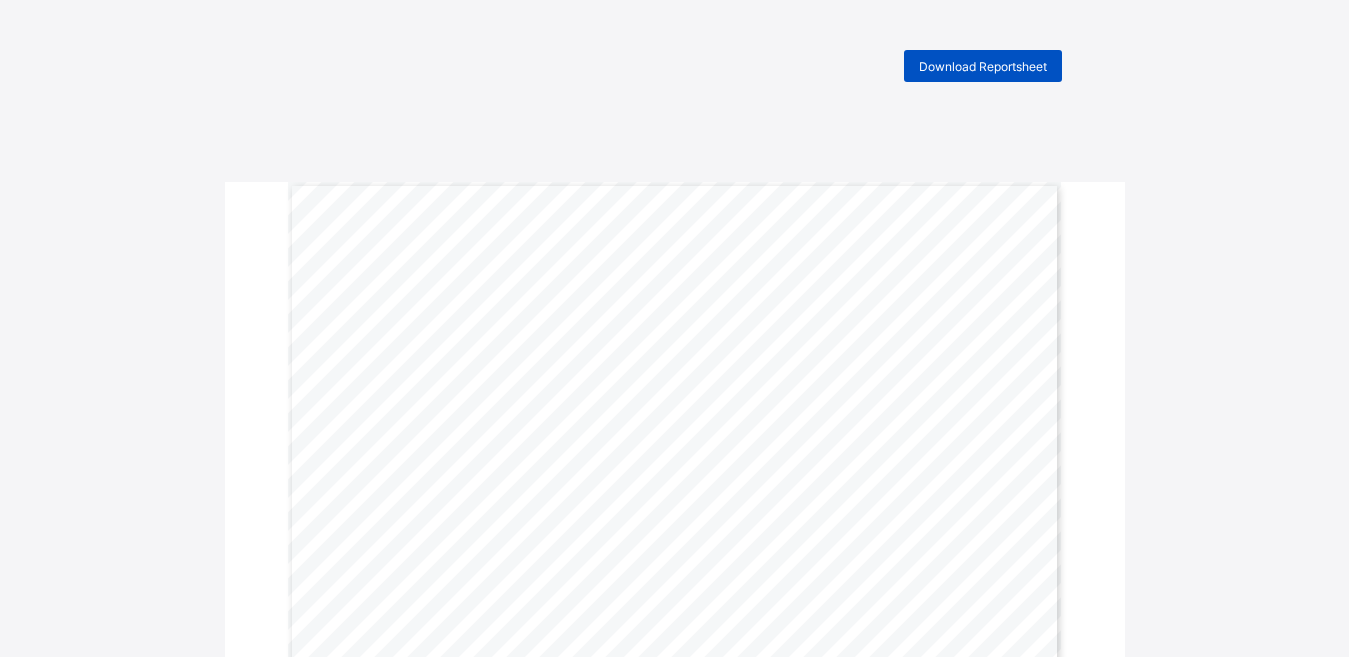 click on "Download Reportsheet" at bounding box center [983, 66] 